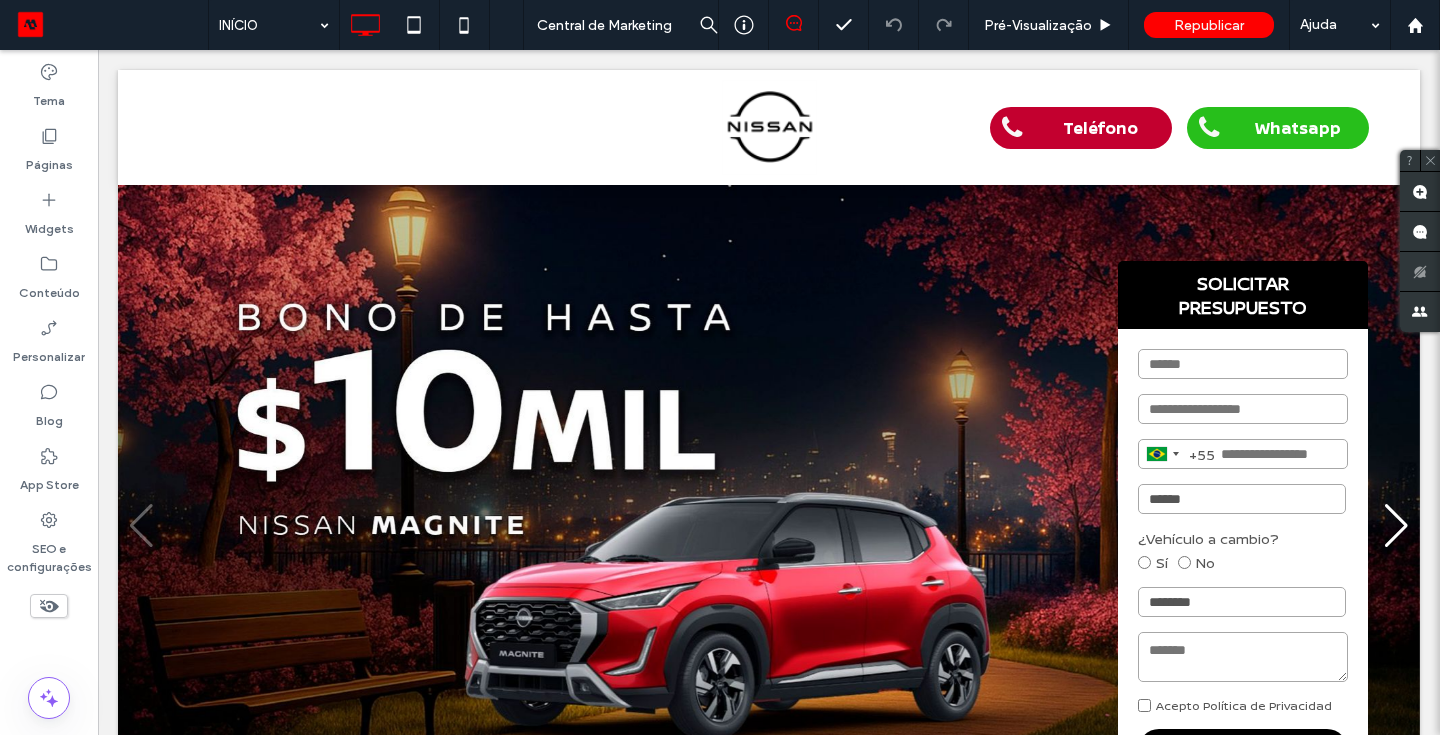 scroll, scrollTop: 0, scrollLeft: 0, axis: both 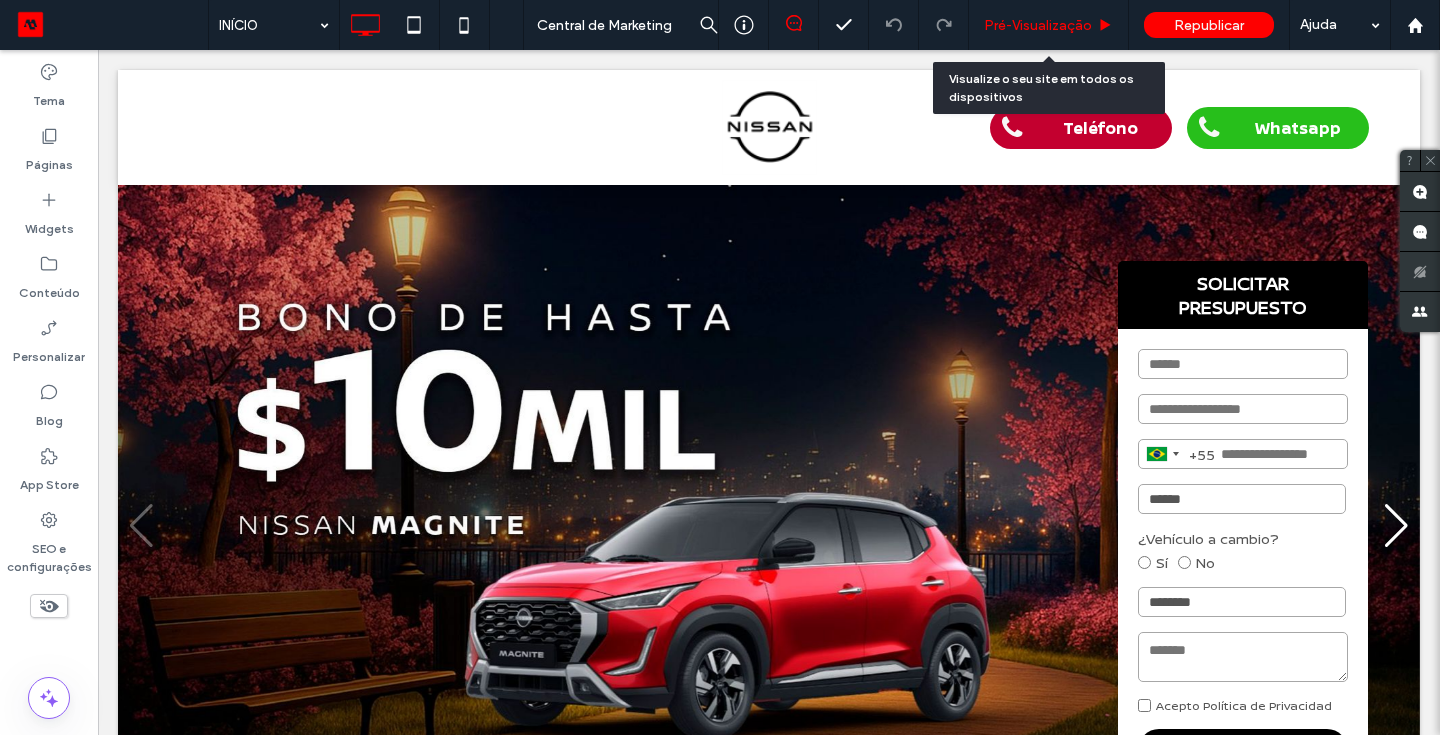 click on "Pré-Visualizaçāo" at bounding box center (1038, 25) 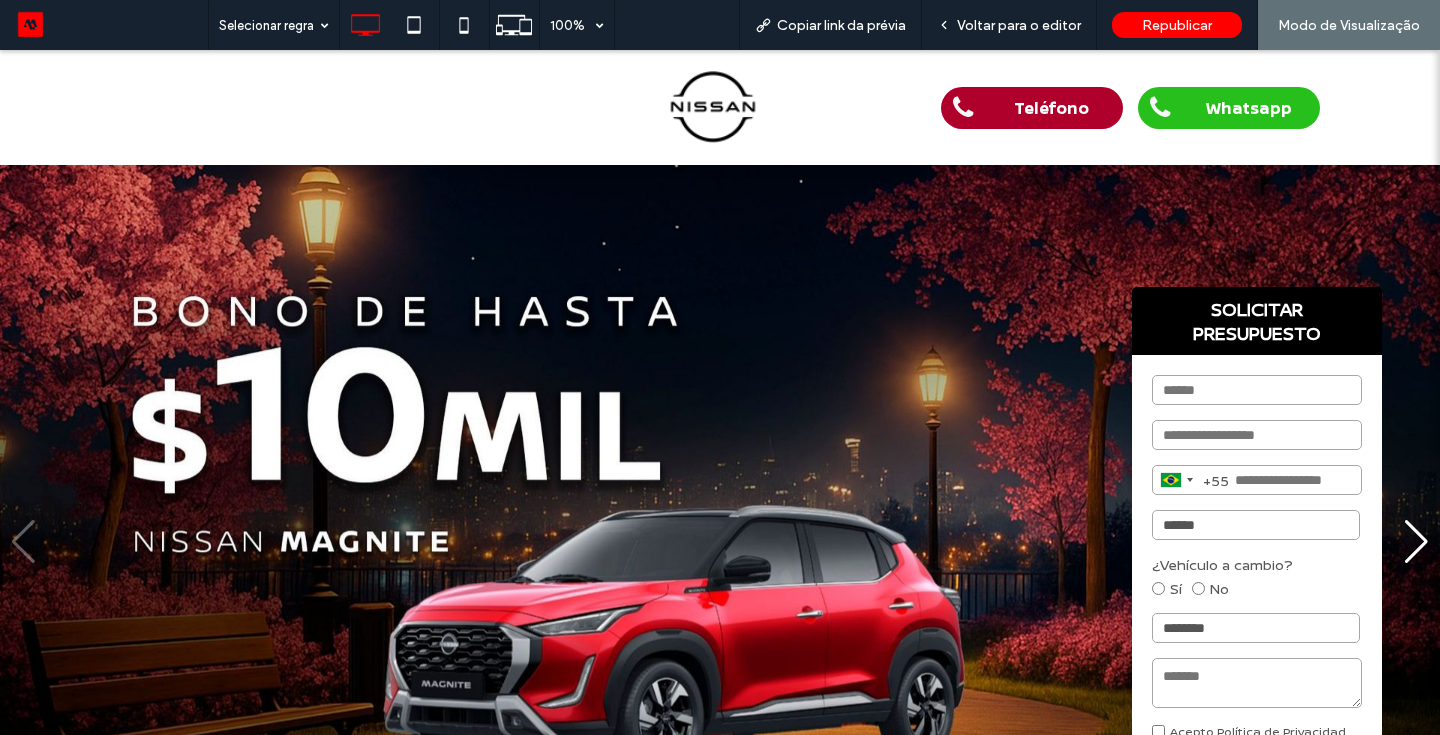 click on "Teléfono" at bounding box center [1051, 108] 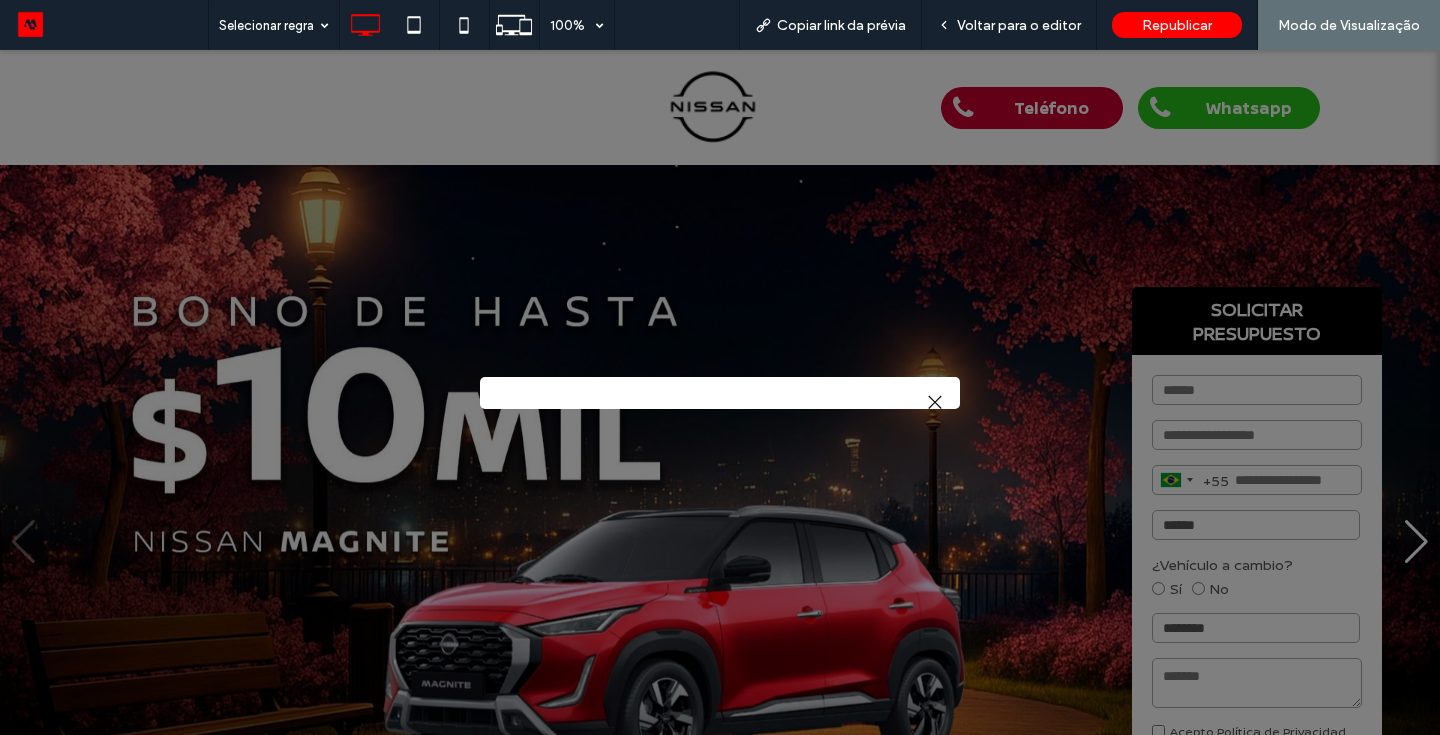 click at bounding box center [934, 402] 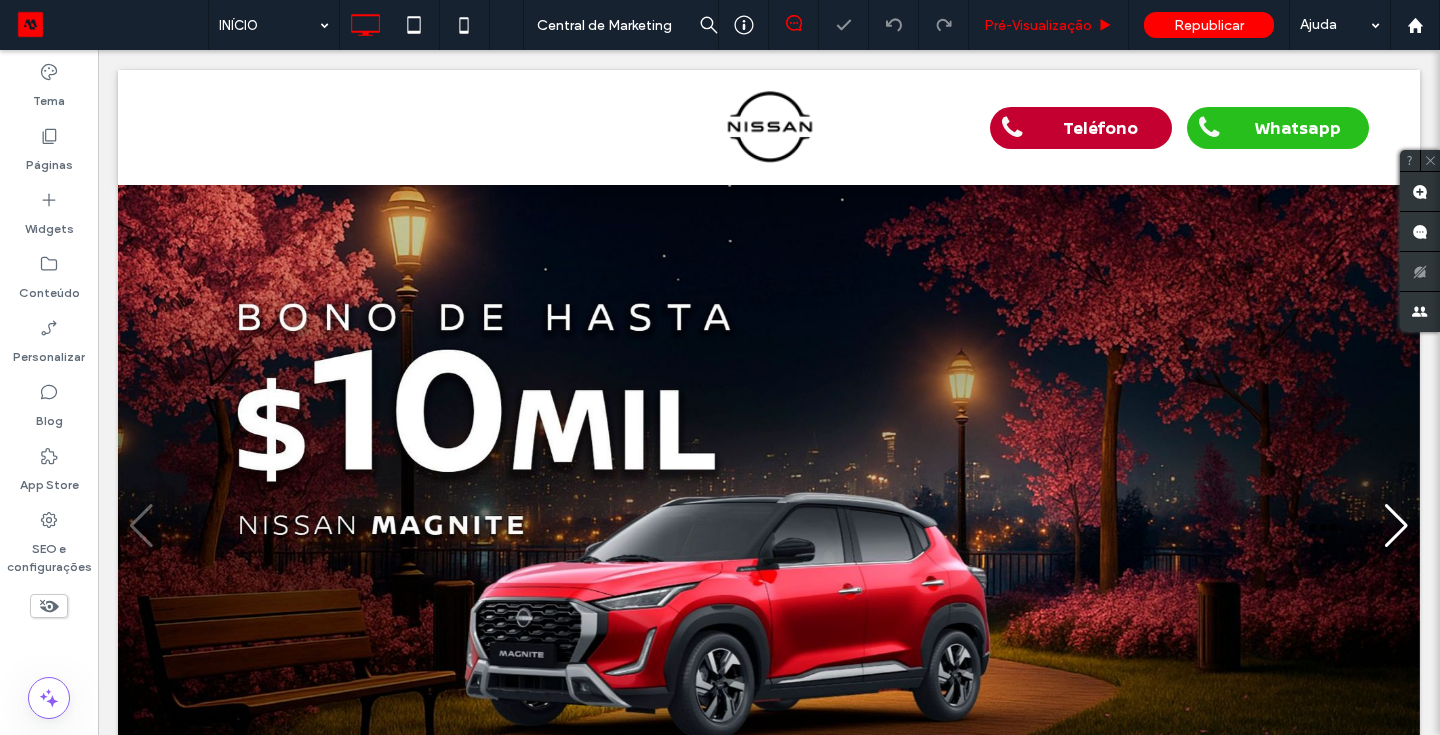 scroll, scrollTop: 0, scrollLeft: 0, axis: both 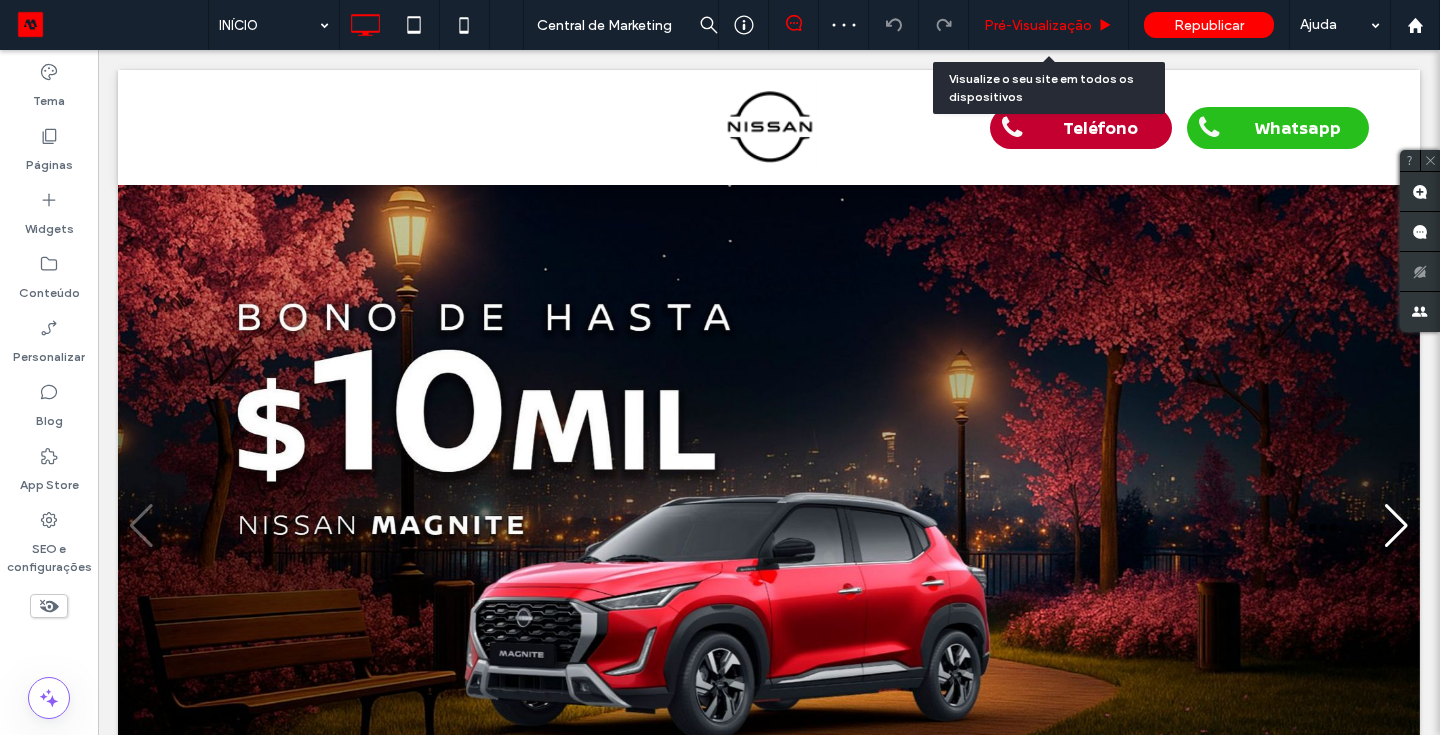 click on "Pré-Visualizaçāo" at bounding box center (1049, 25) 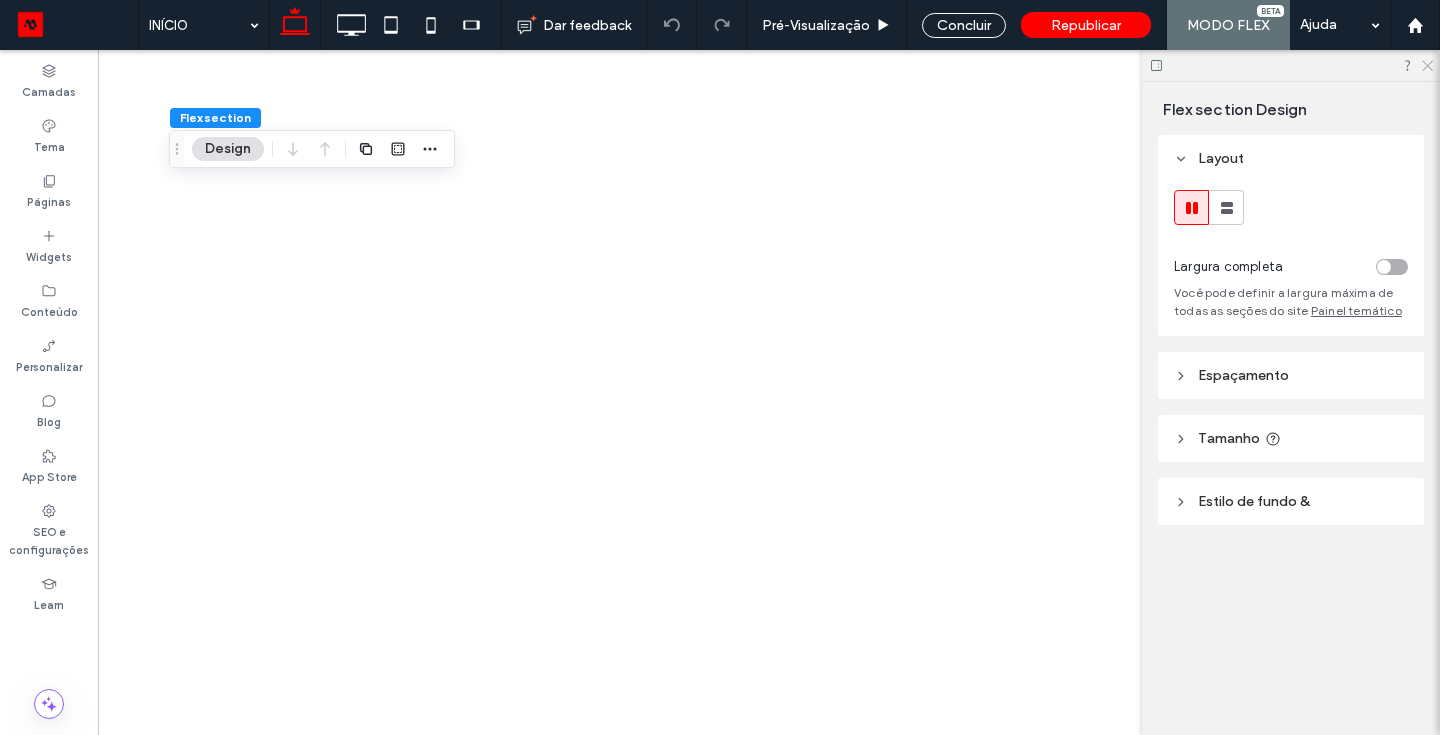 click 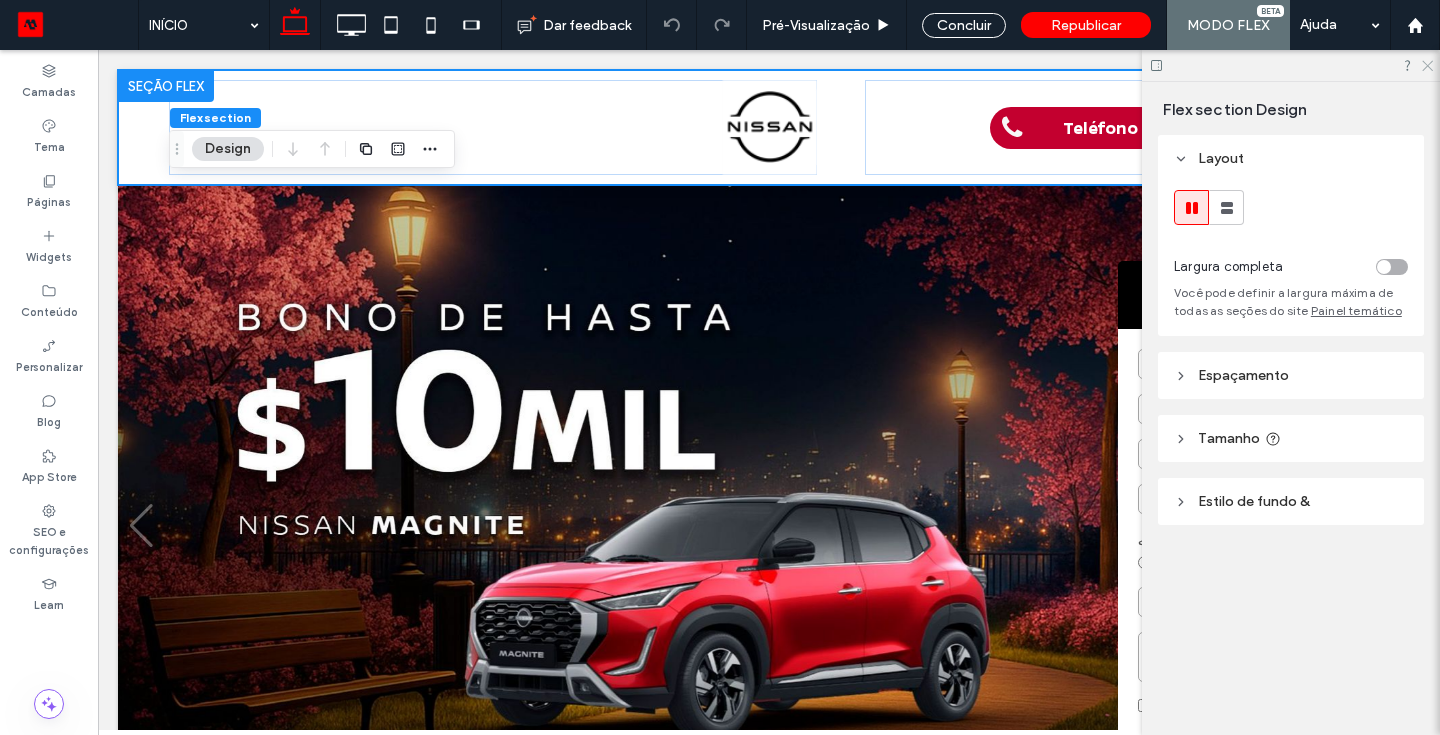 scroll, scrollTop: 0, scrollLeft: 0, axis: both 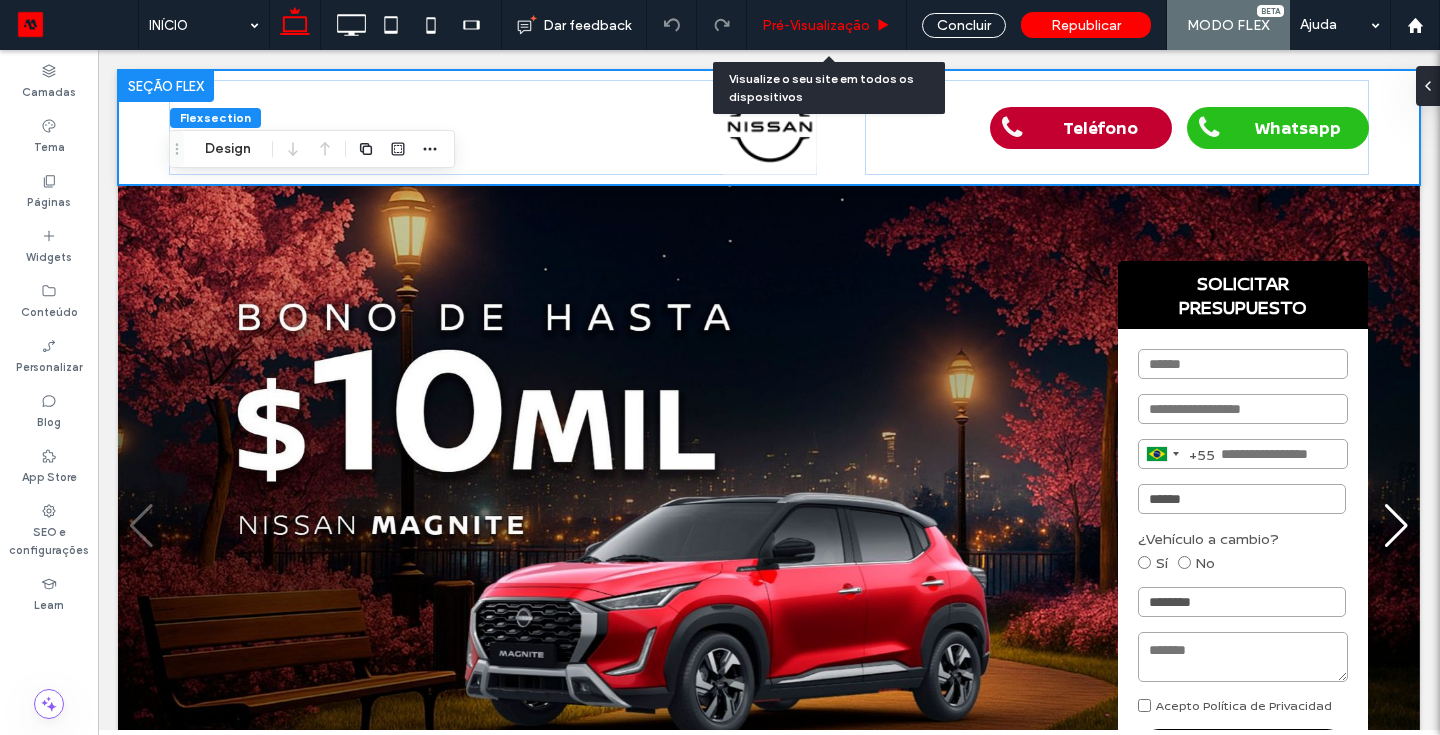 click on "Pré-Visualizaçāo" at bounding box center [816, 25] 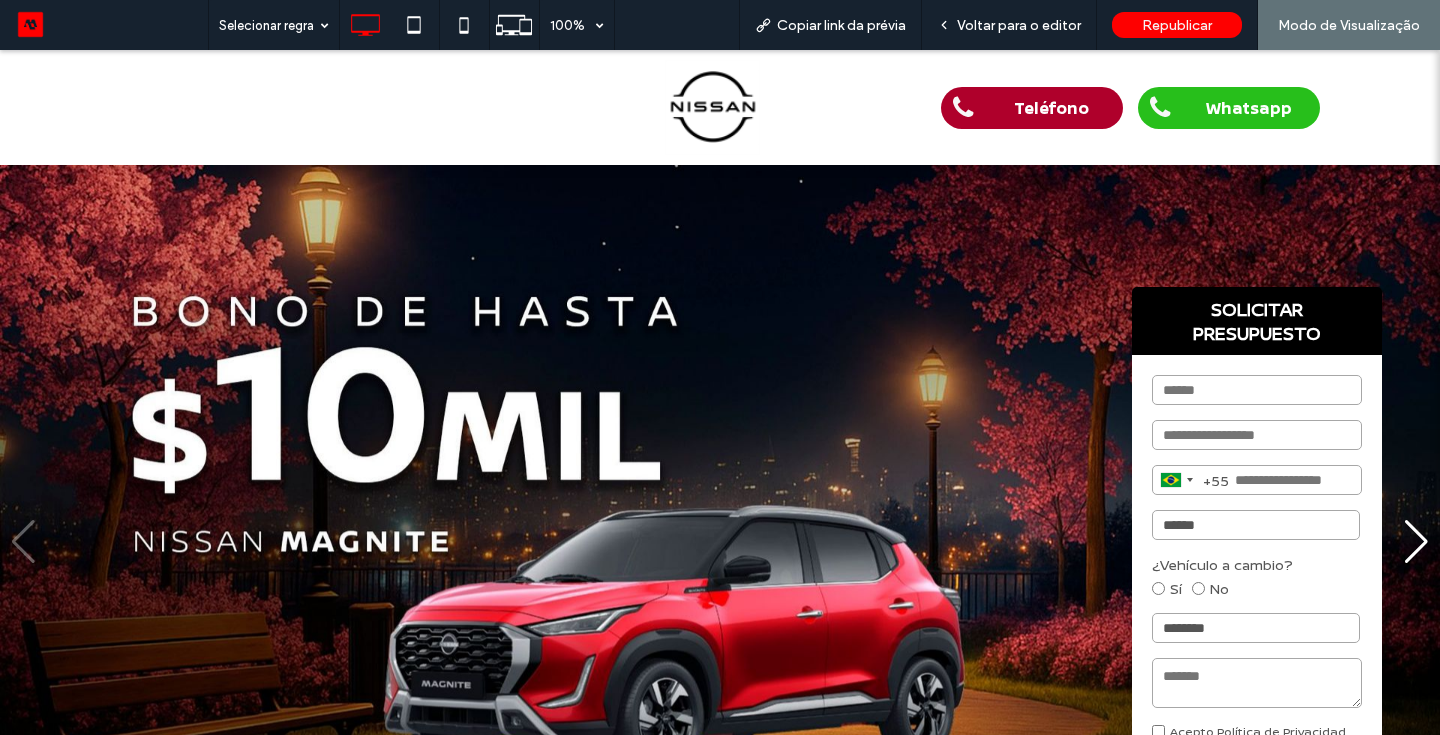 click on "Teléfono" at bounding box center (1051, 108) 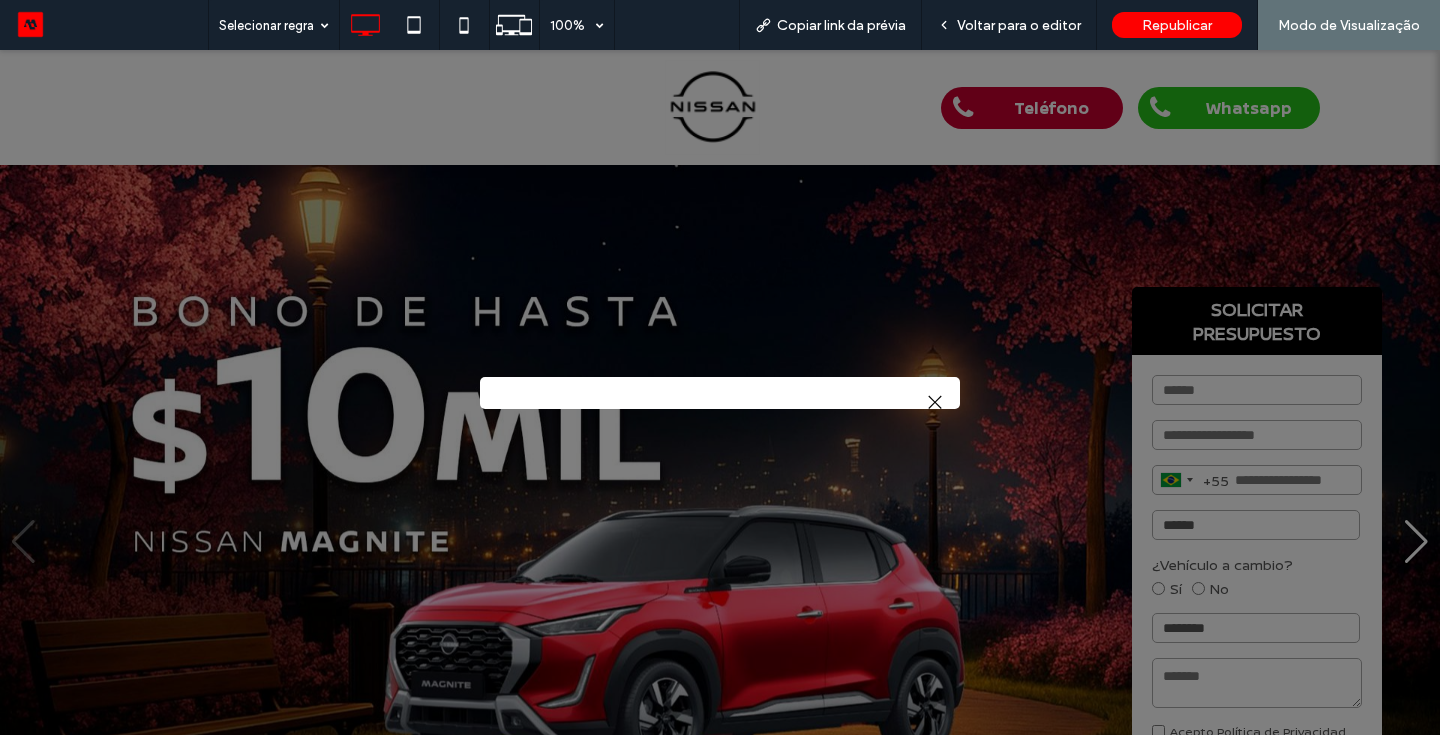 click at bounding box center [720, 392] 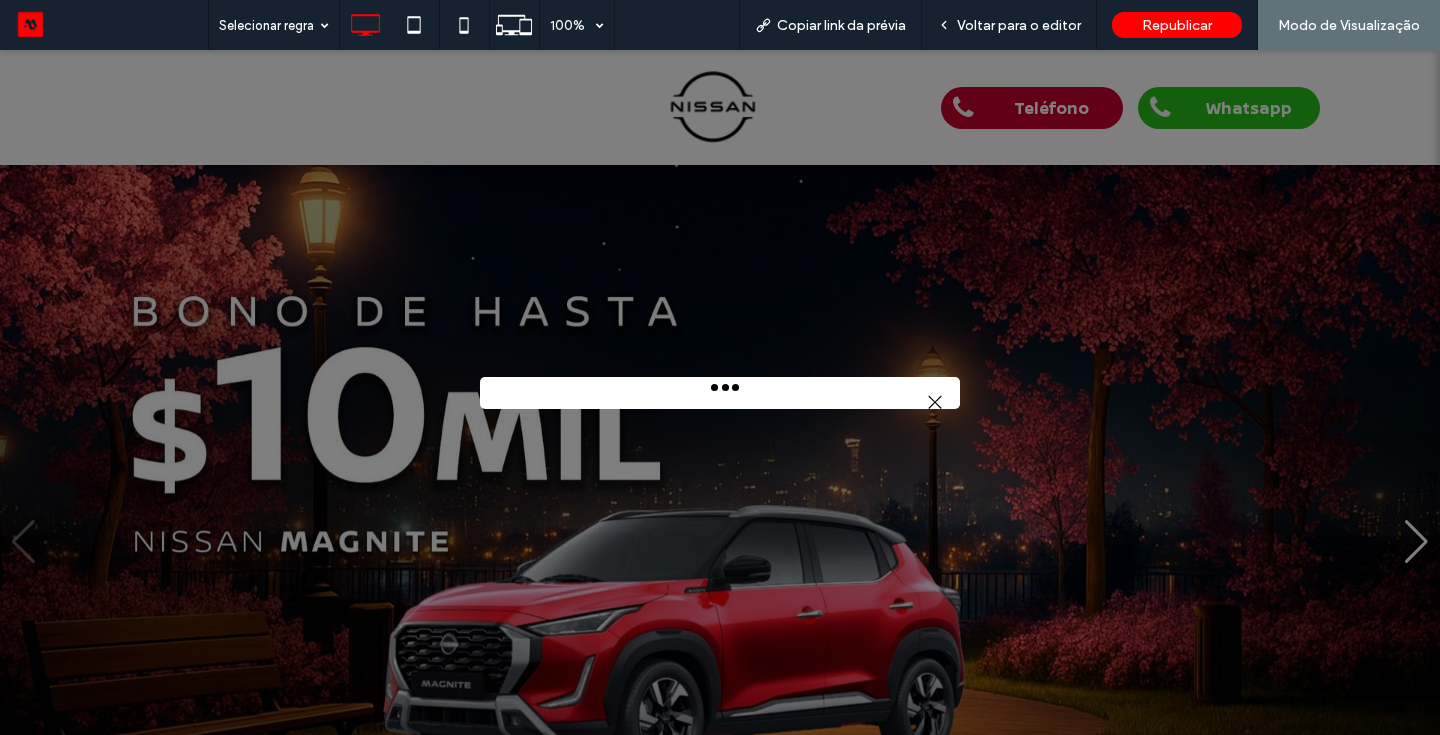 scroll, scrollTop: 0, scrollLeft: 0, axis: both 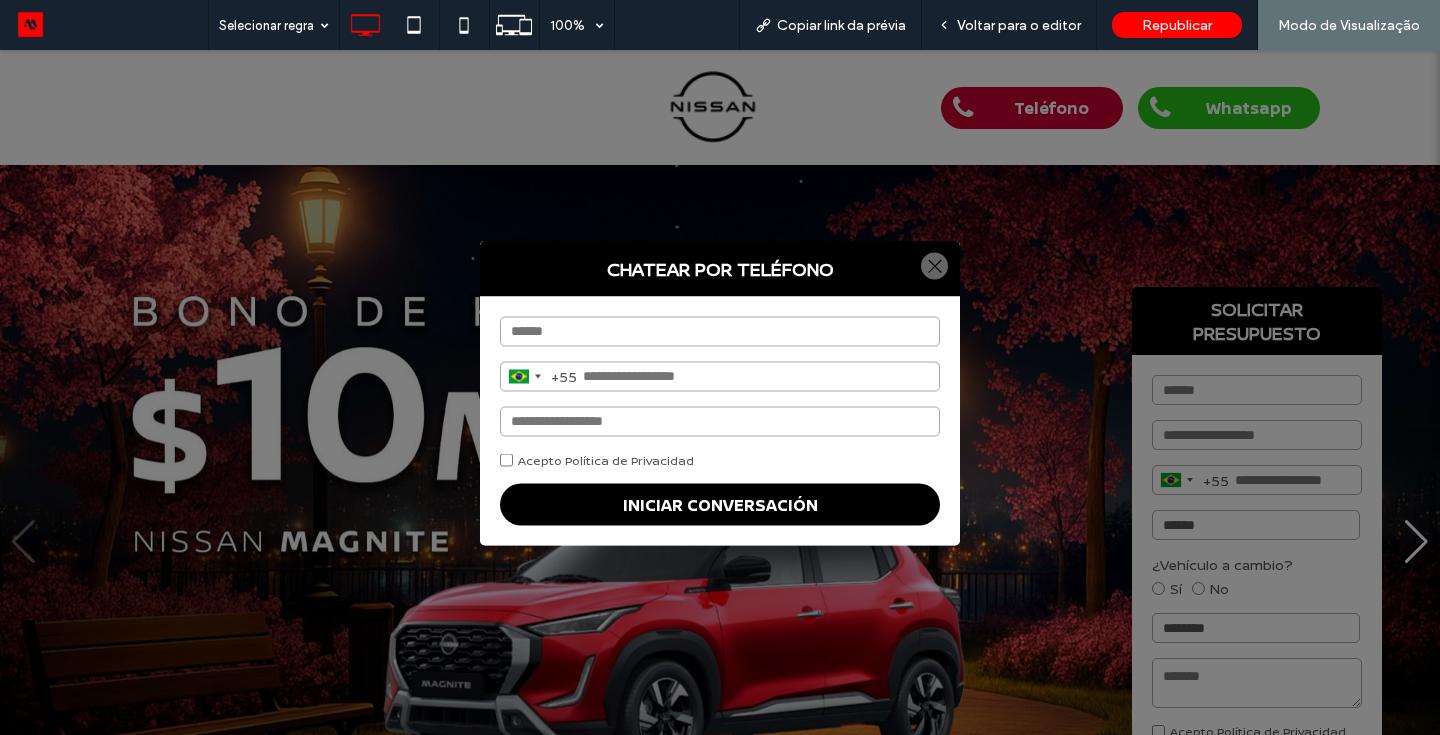 click at bounding box center [934, 265] 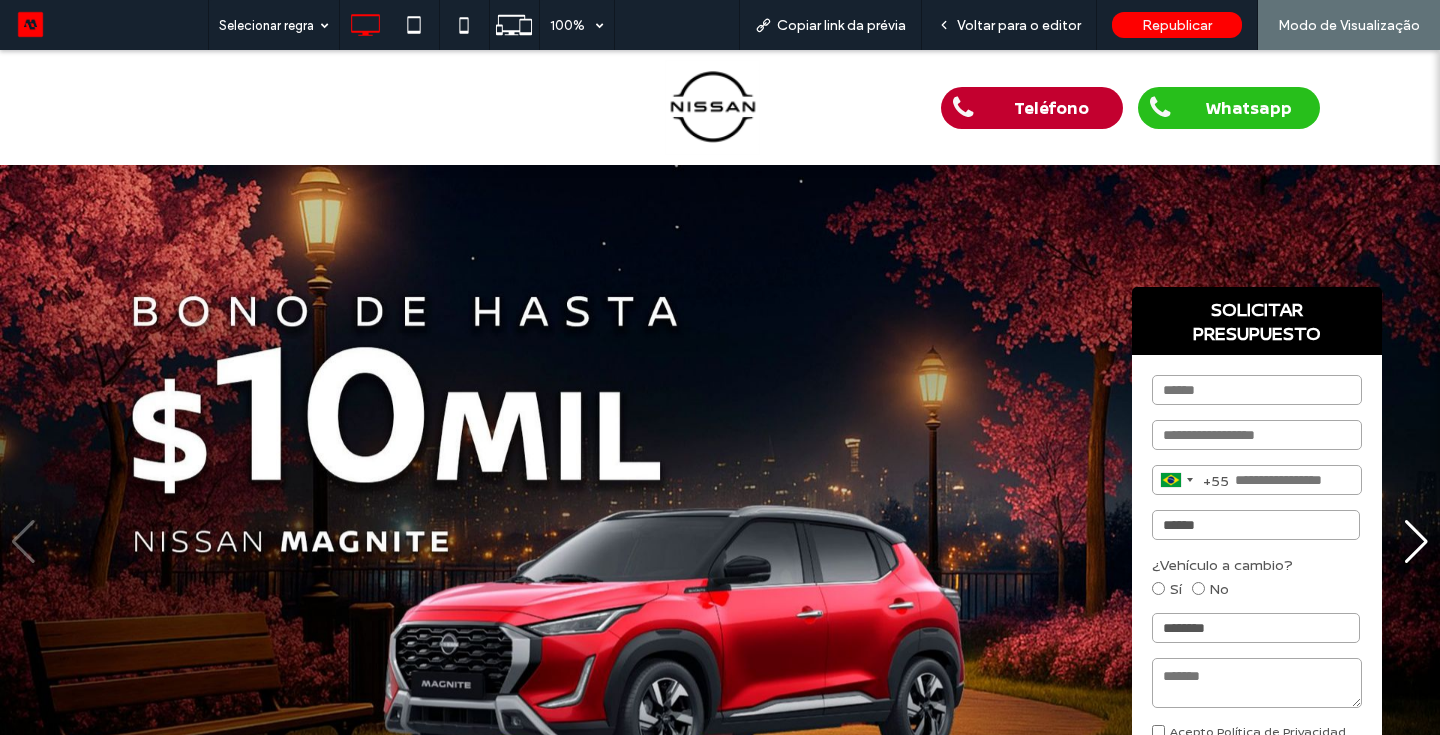 click at bounding box center [440, 107] 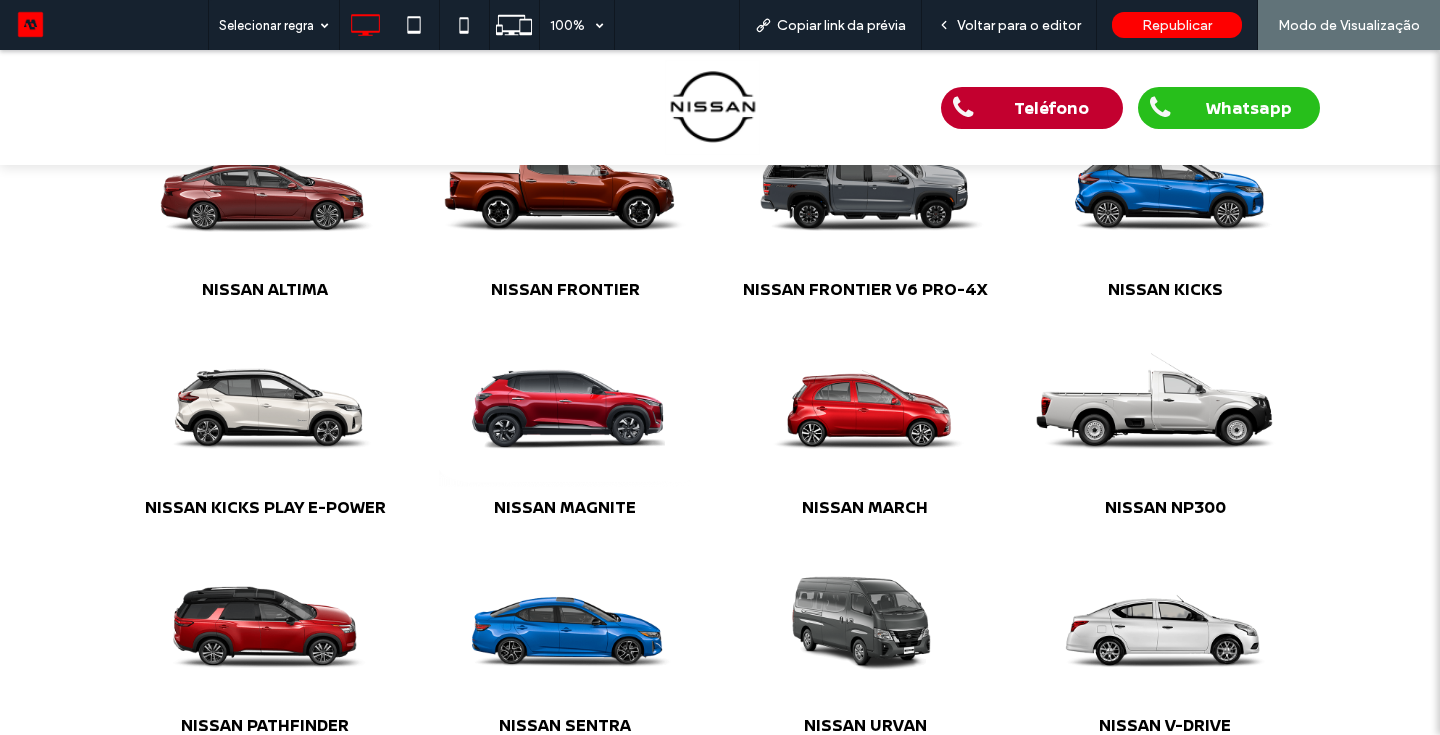 scroll, scrollTop: 840, scrollLeft: 0, axis: vertical 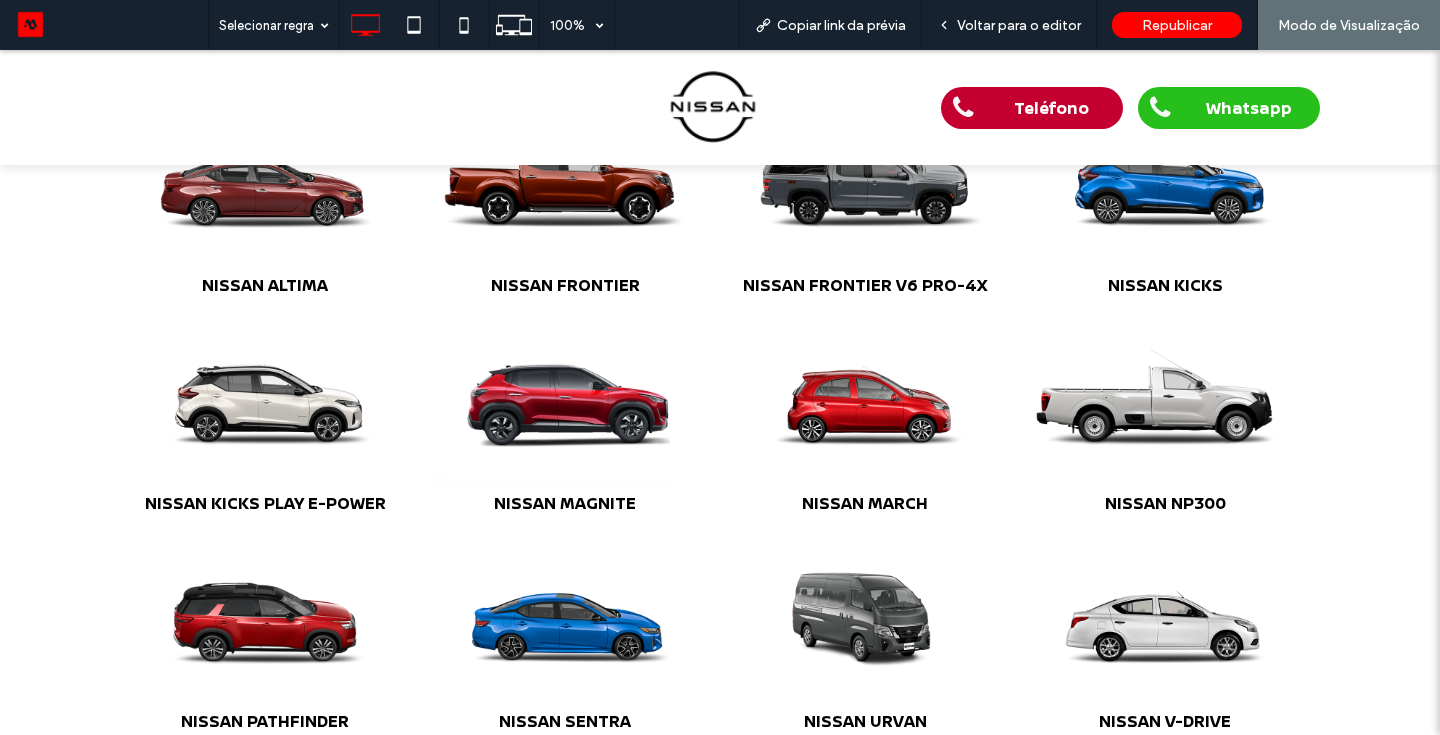 click at bounding box center [565, 396] 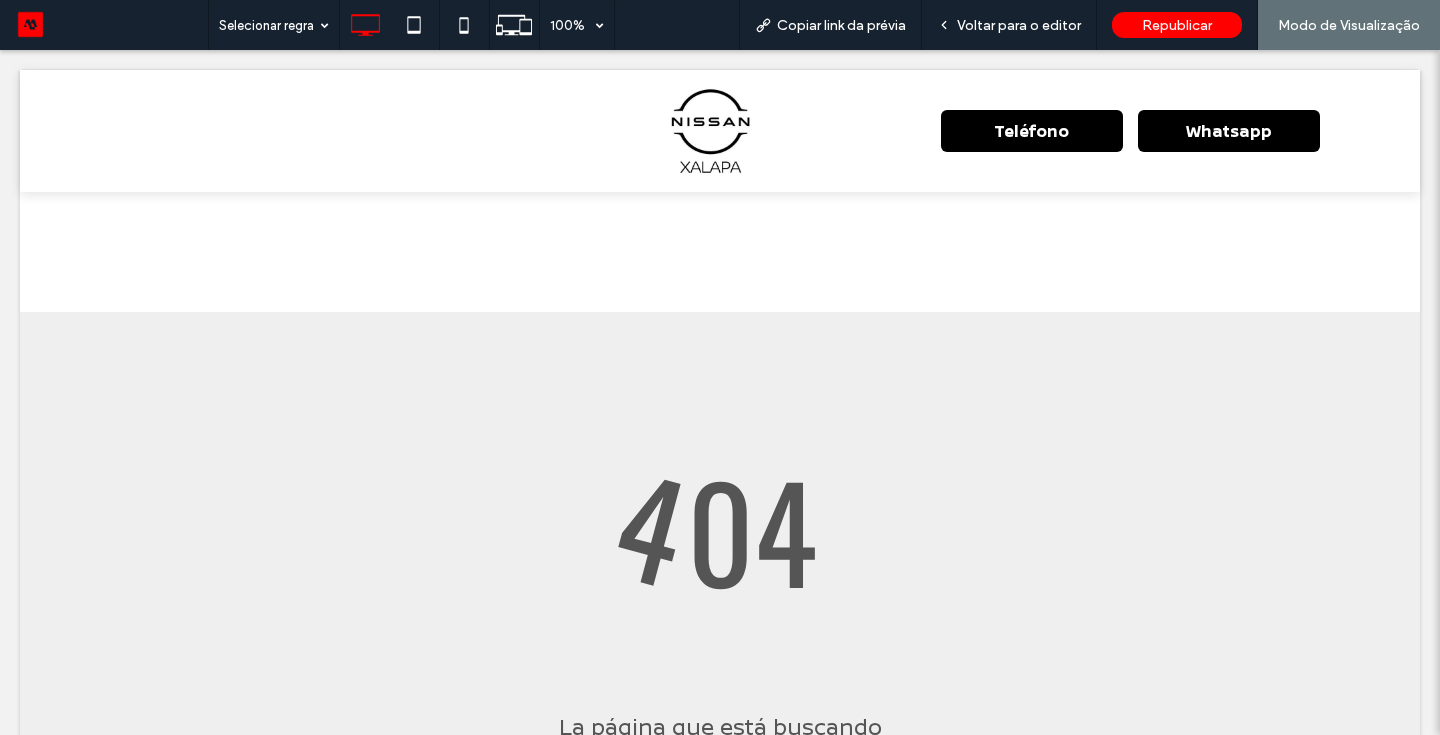 scroll, scrollTop: 0, scrollLeft: 0, axis: both 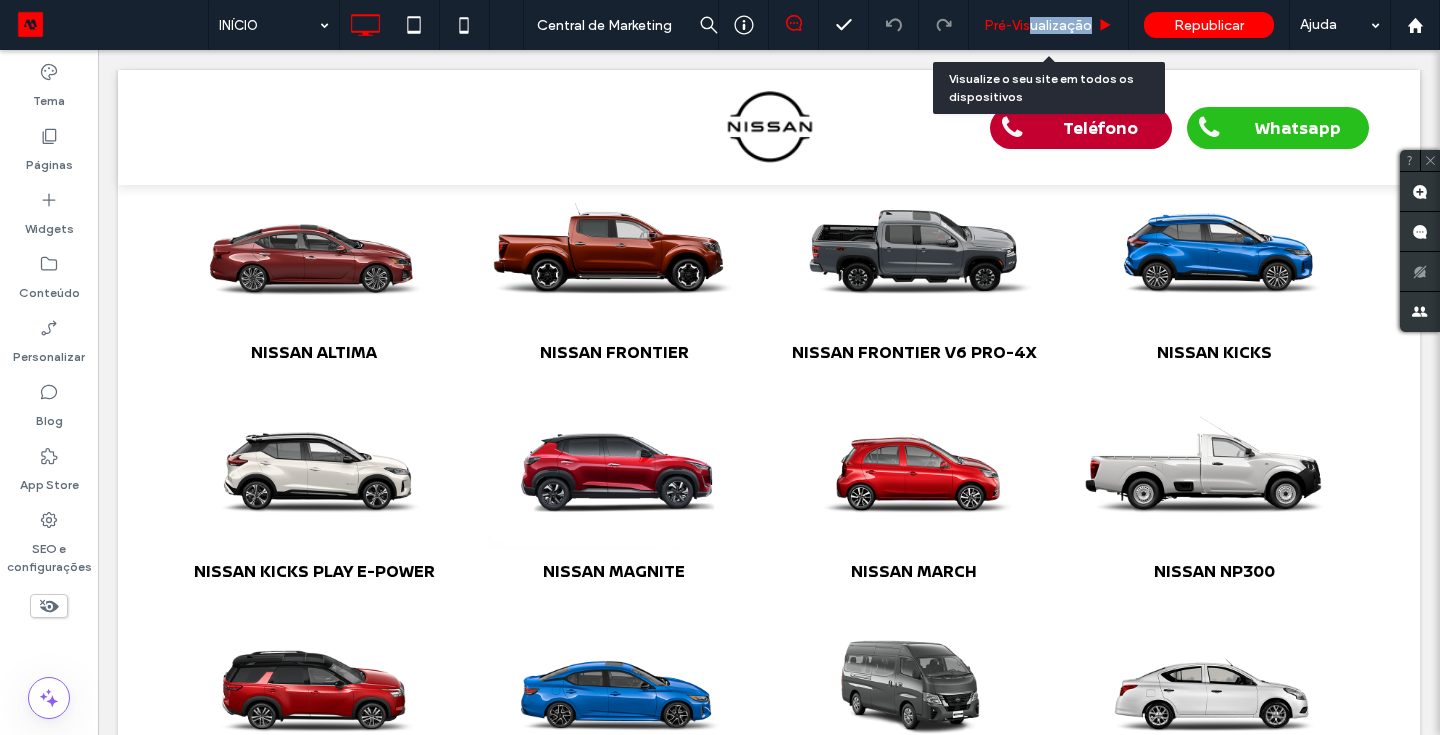 click on "Pré-Visualizaçāo" at bounding box center [1049, 25] 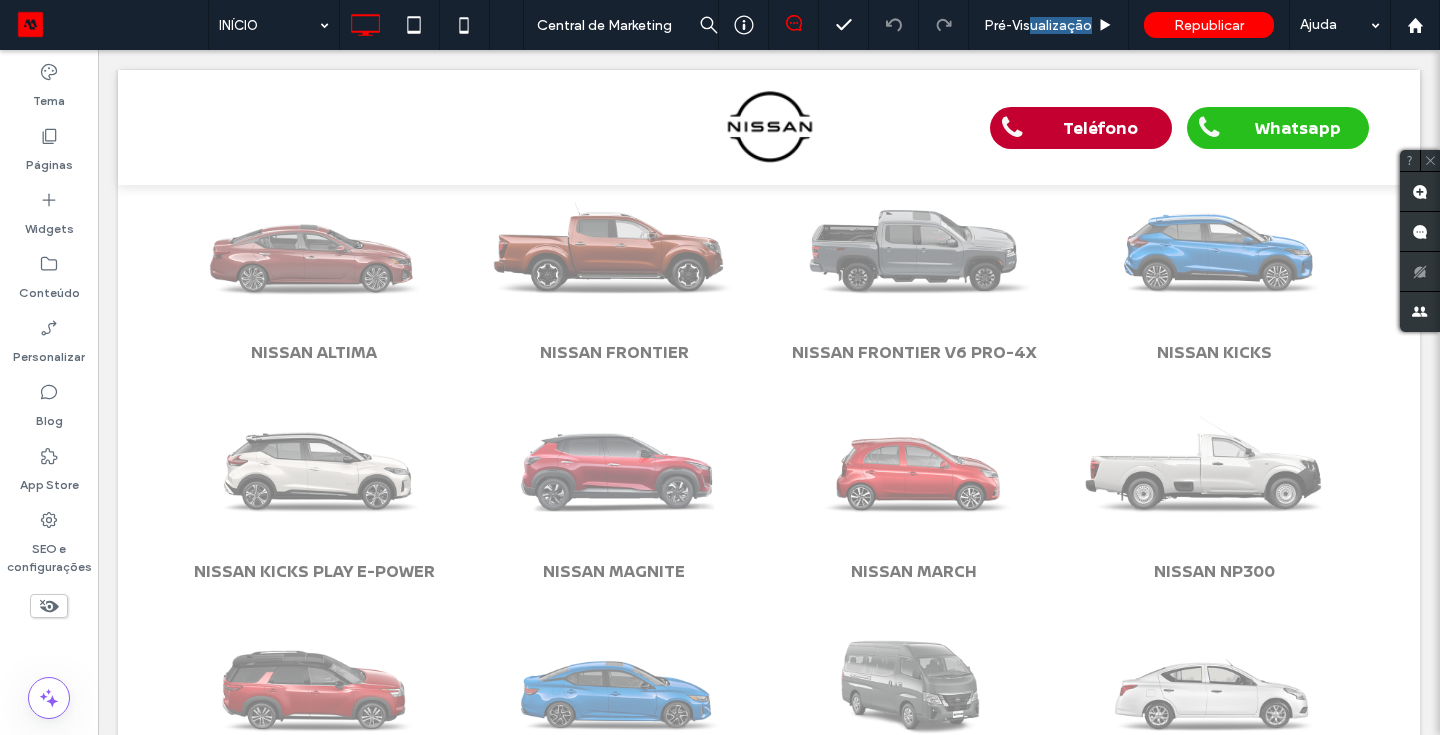 click on "Clique para editar no Modo Flex" at bounding box center [769, 1112] 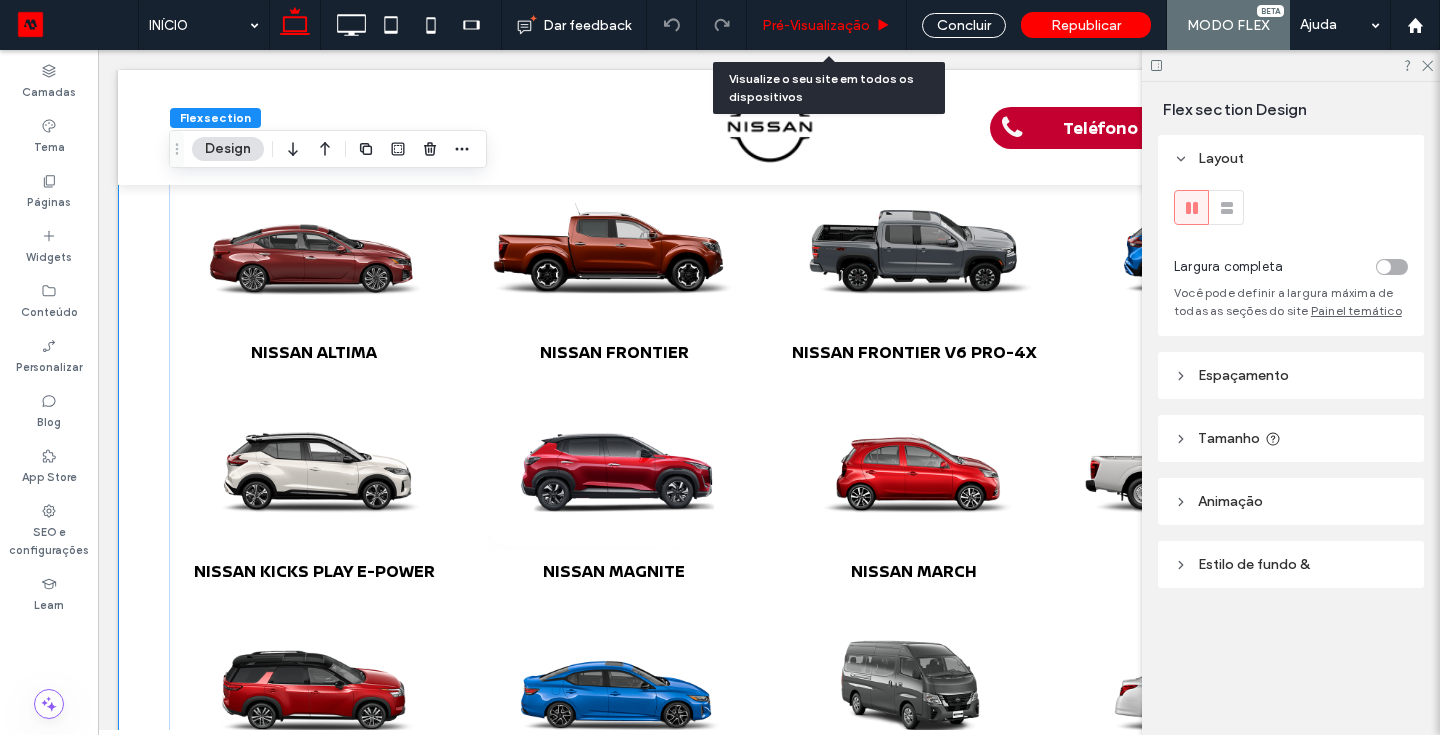 click on "Pré-Visualizaçāo" at bounding box center (816, 25) 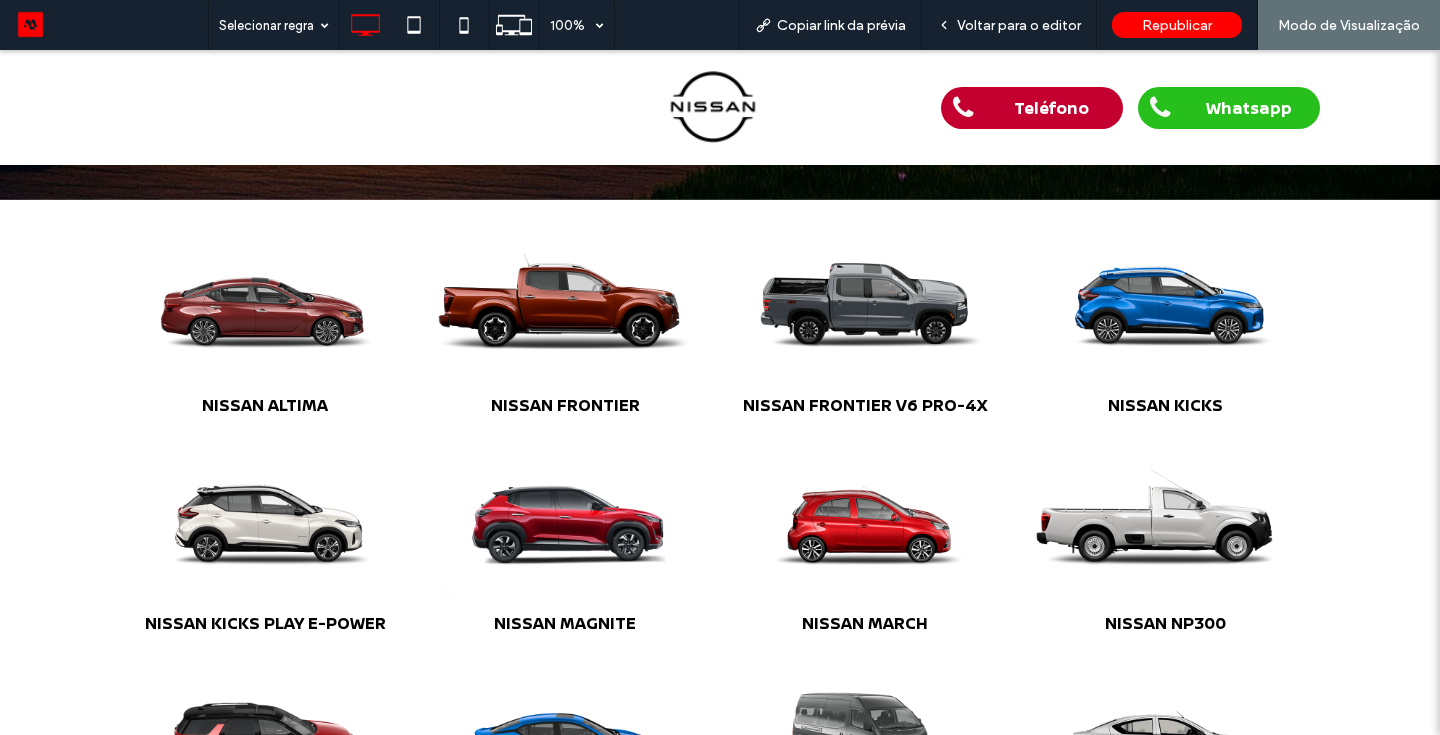 click at bounding box center (565, 298) 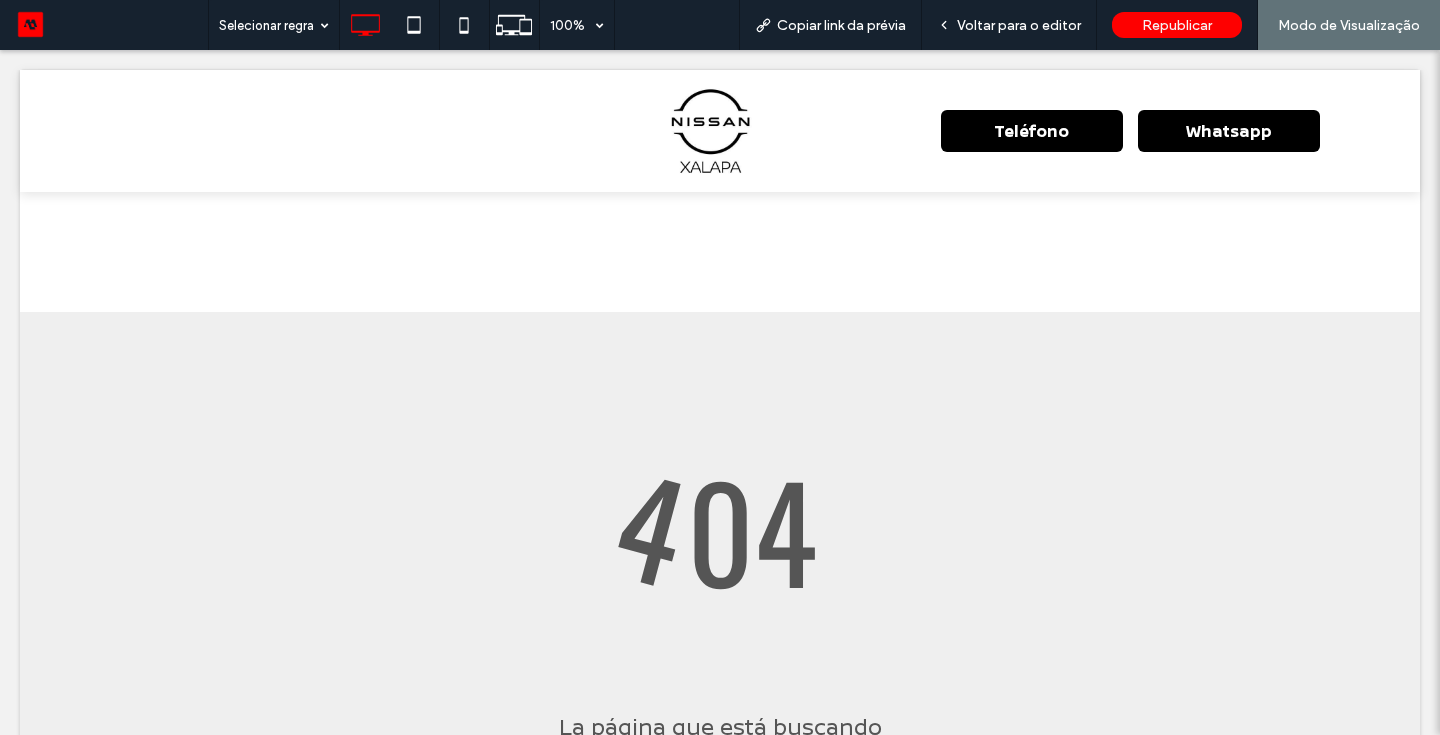 scroll, scrollTop: 0, scrollLeft: 0, axis: both 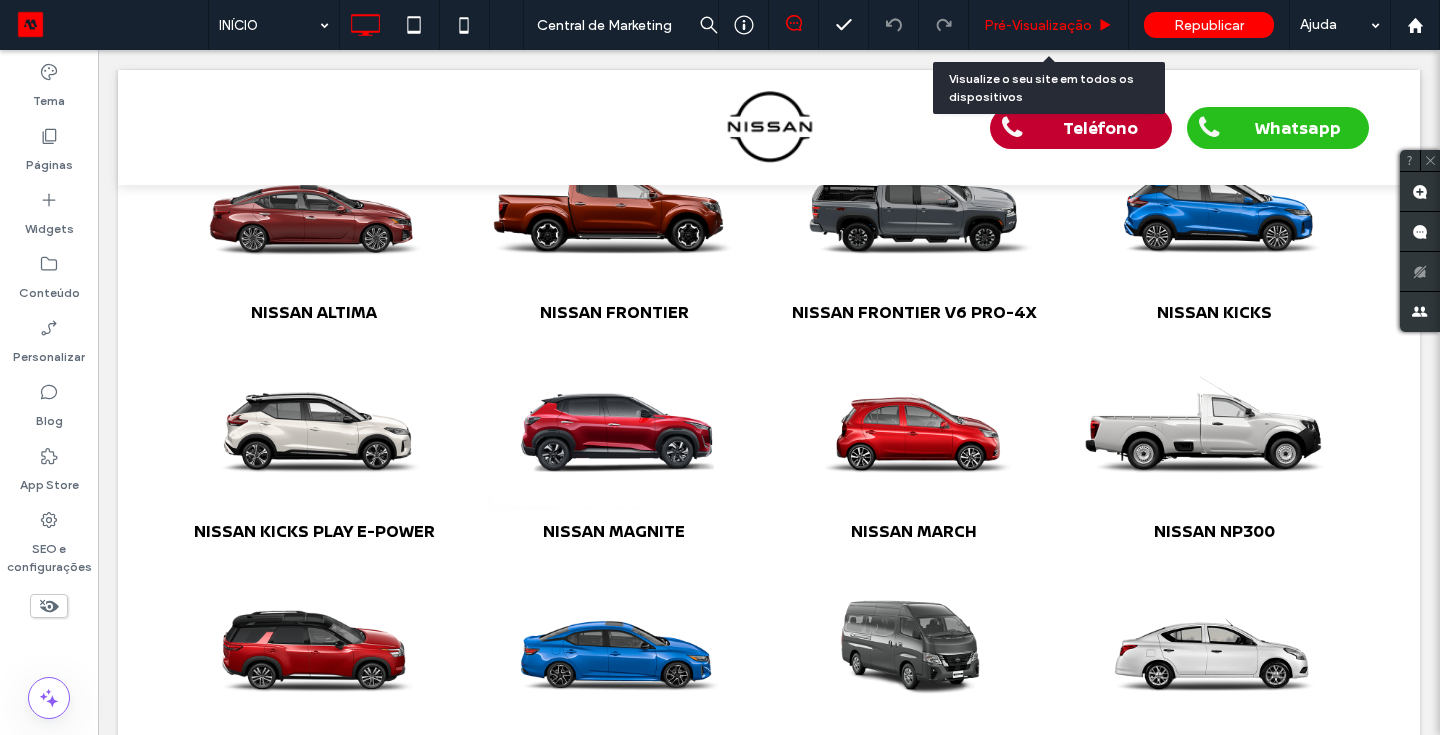 click on "Pré-Visualizaçāo" at bounding box center [1049, 25] 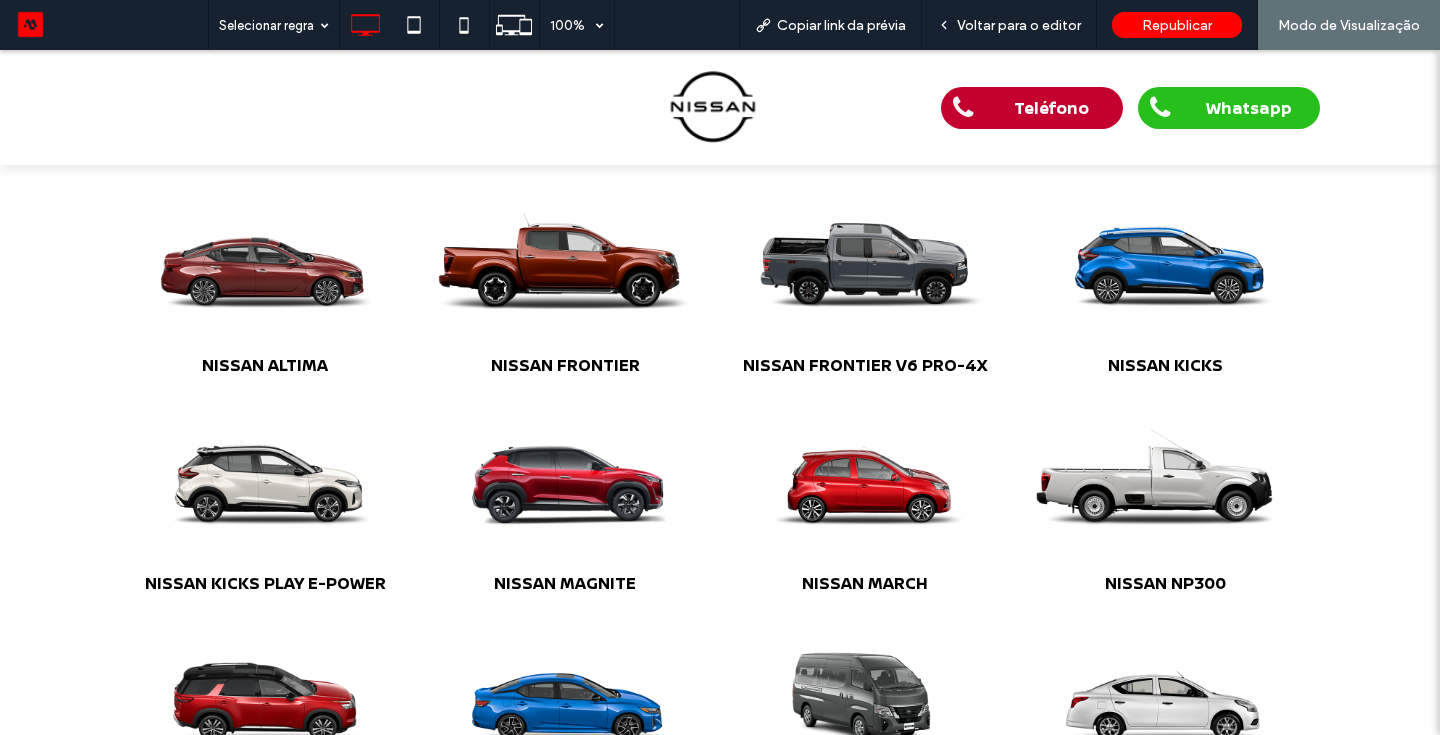 click at bounding box center [565, 258] 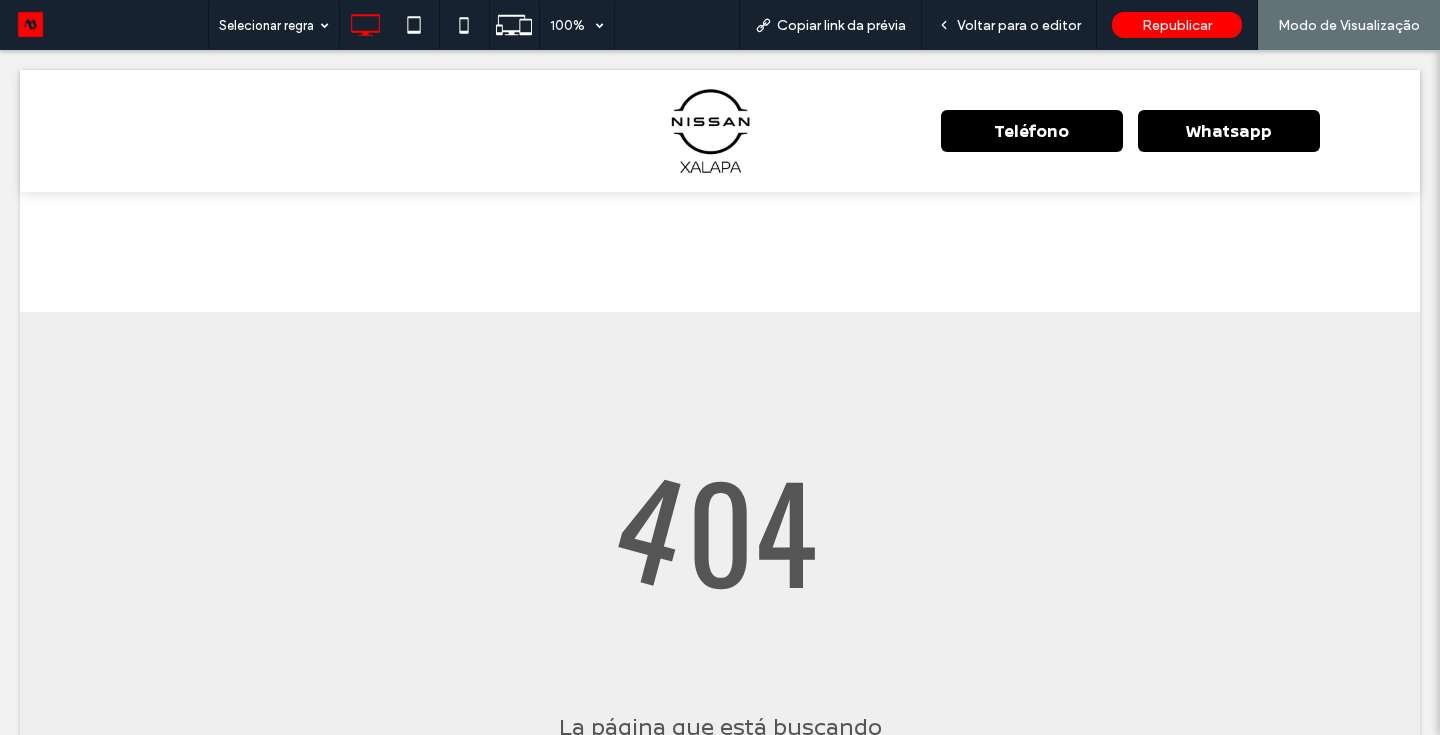 scroll, scrollTop: 0, scrollLeft: 0, axis: both 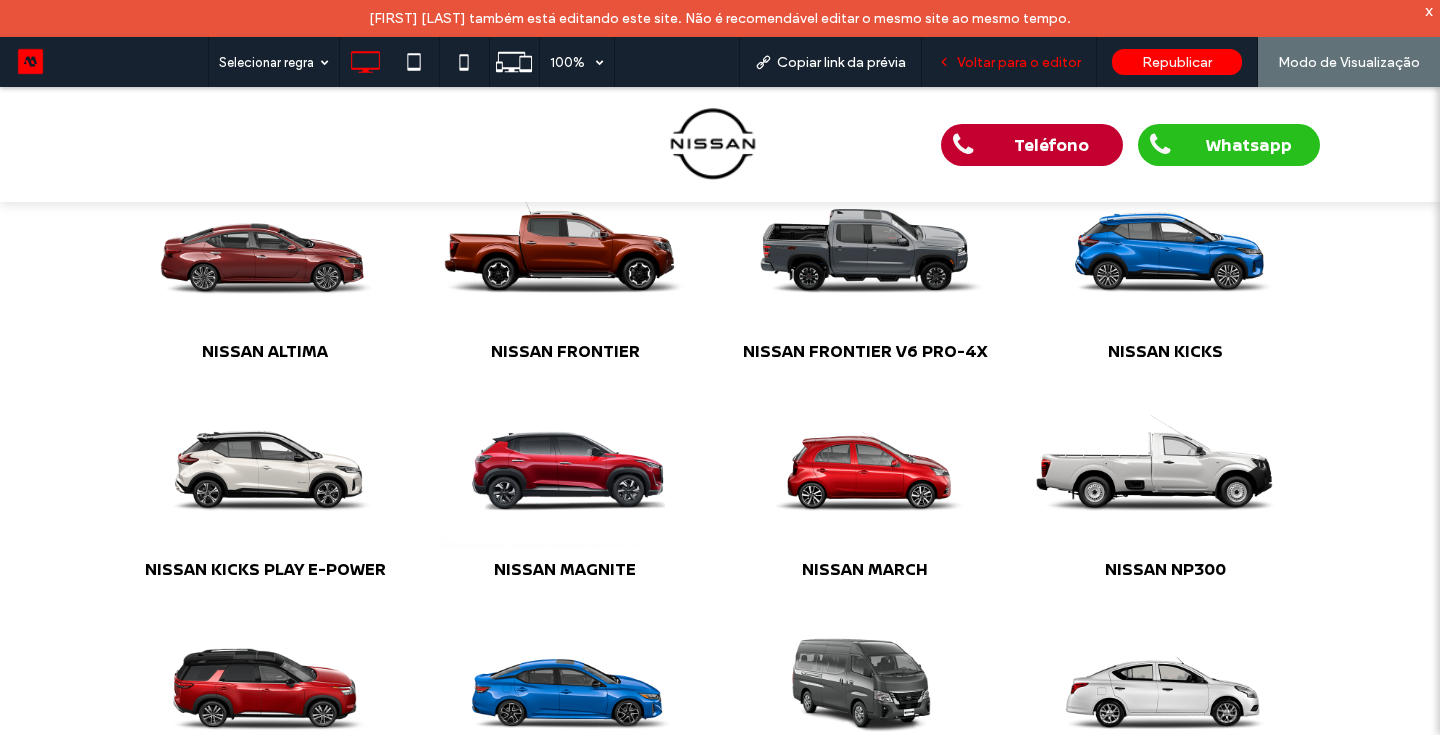 click on "Voltar para o editor" at bounding box center (1019, 62) 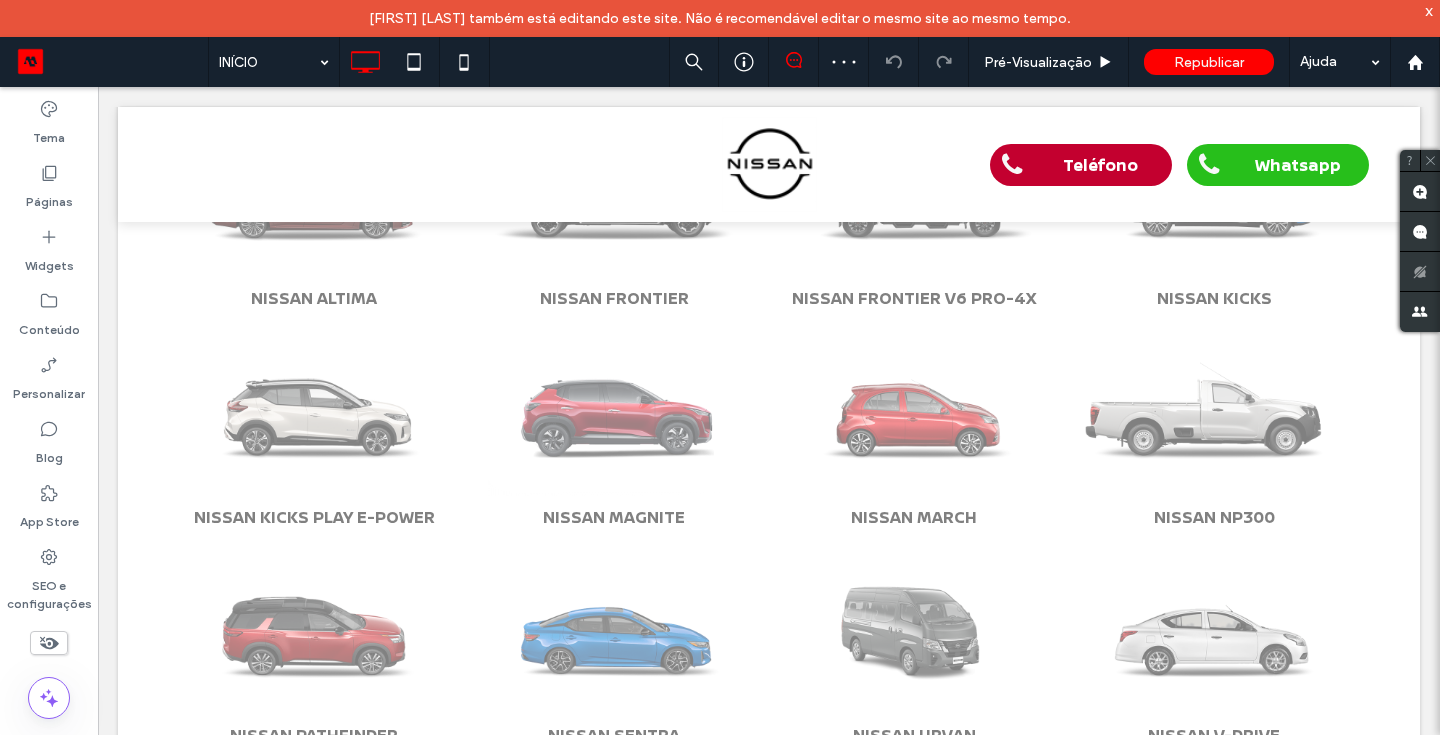 click on "Clique para editar no Modo Flex" at bounding box center (769, 1058) 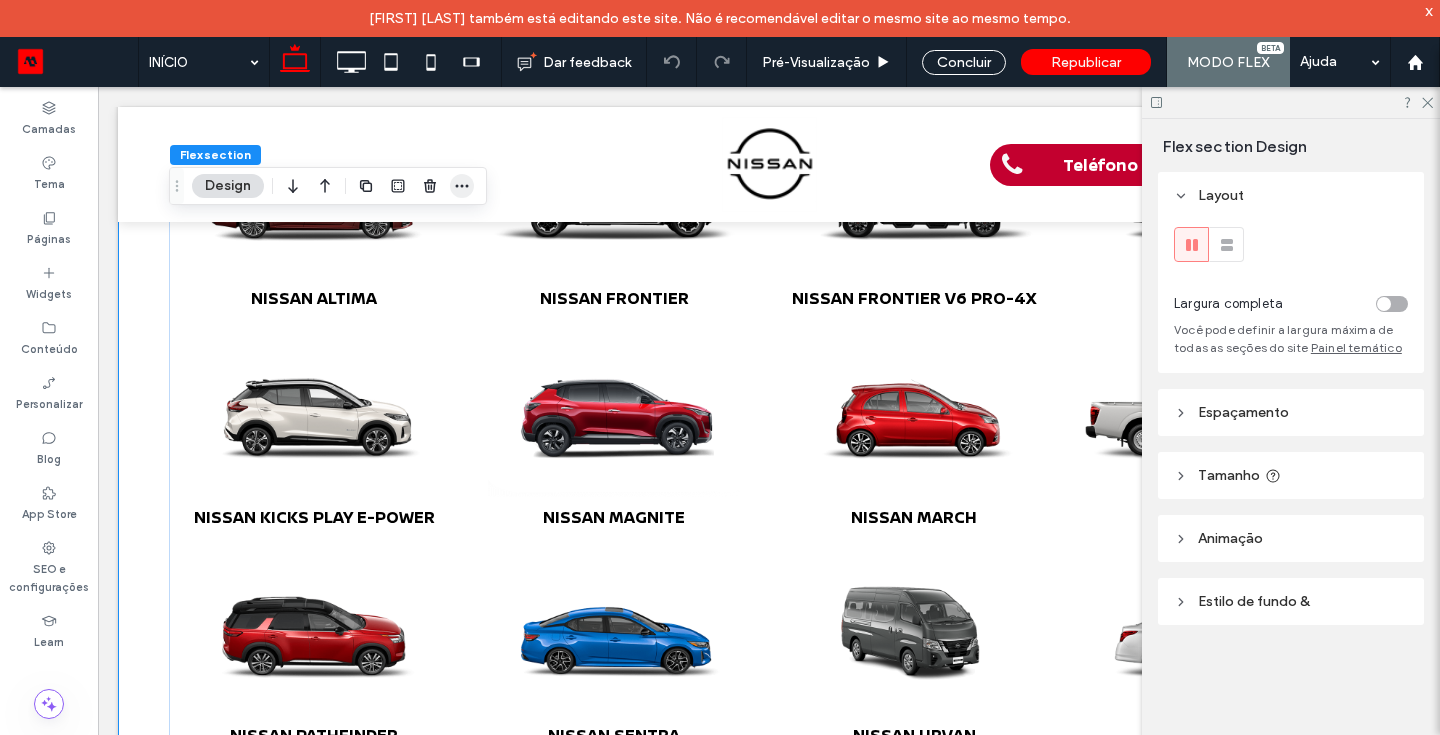 click at bounding box center (462, 186) 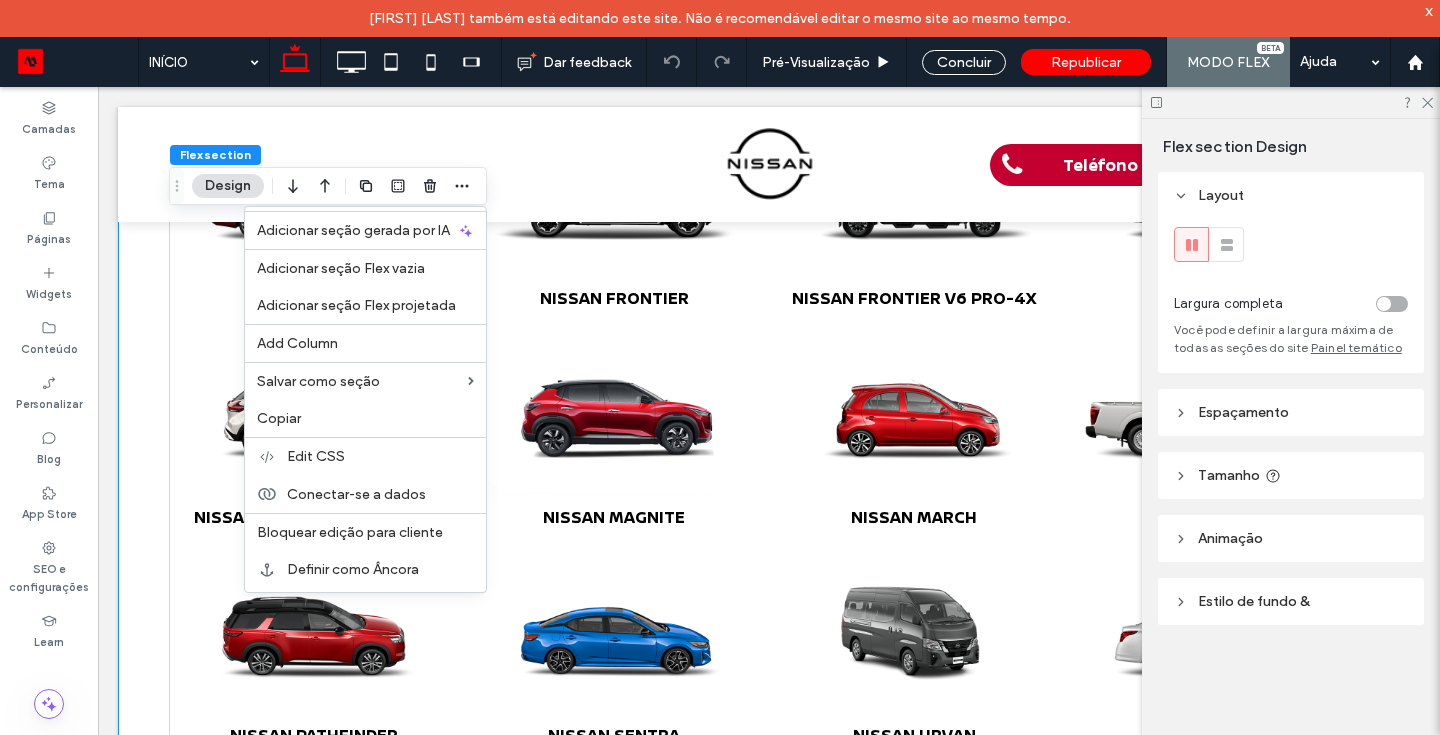 click on "Flex section Design Layout Largura completa Você pode definir a largura máxima de todas as seções do site   Painel temático Espaçamento Espaçamento entre colunas ** Alterar preenchimento (espaçamento interno) 0px 0% 0px 0% * px 0% 0px 0% Redefinir preenchimento Tamanho Height A Animaçāo A alteração afeta computadores e tablets Ativador Nenhuma Estilo de fundo & Válido para todos os tamanhos de tela Cor Imagem Vídeo Cor de fundo Raio do canto * px Borda * Sombra" at bounding box center [1291, 445] 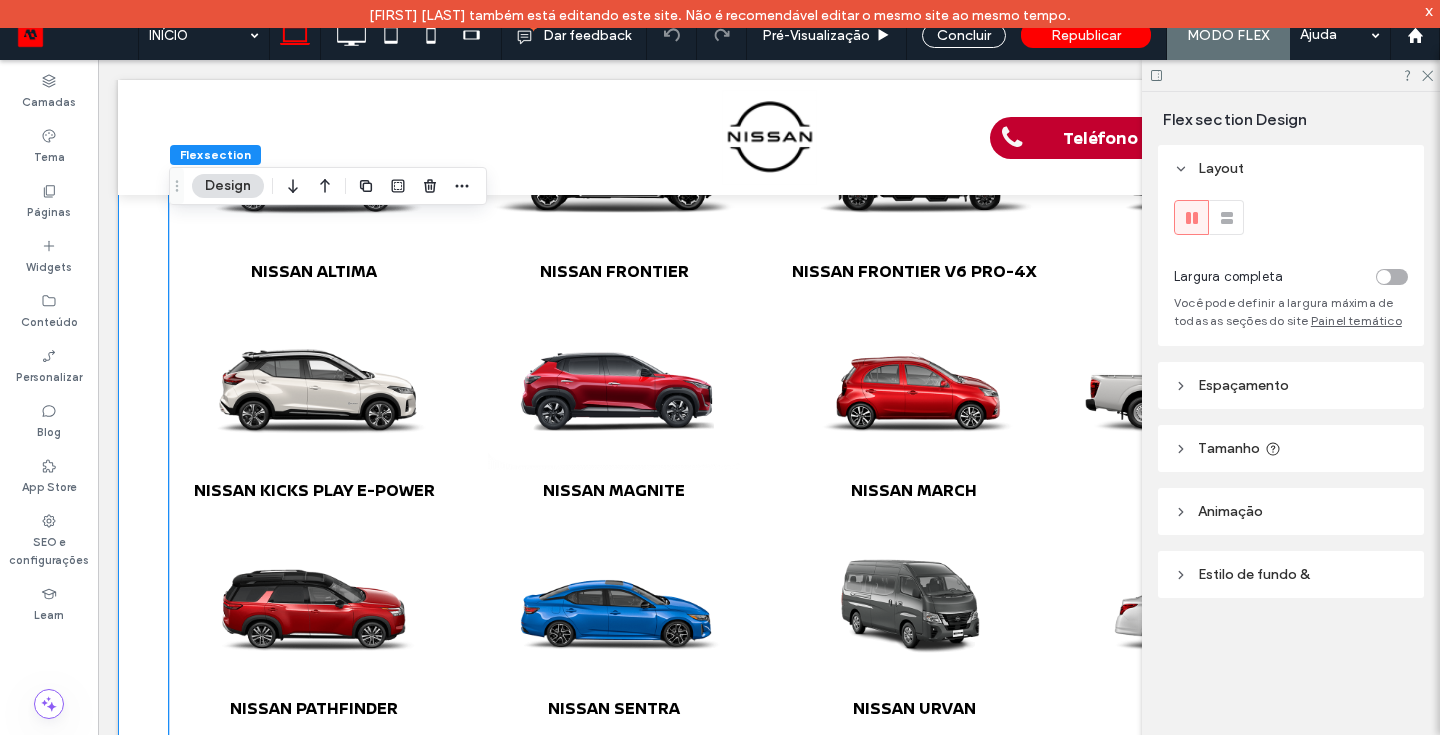 click at bounding box center (314, 383) 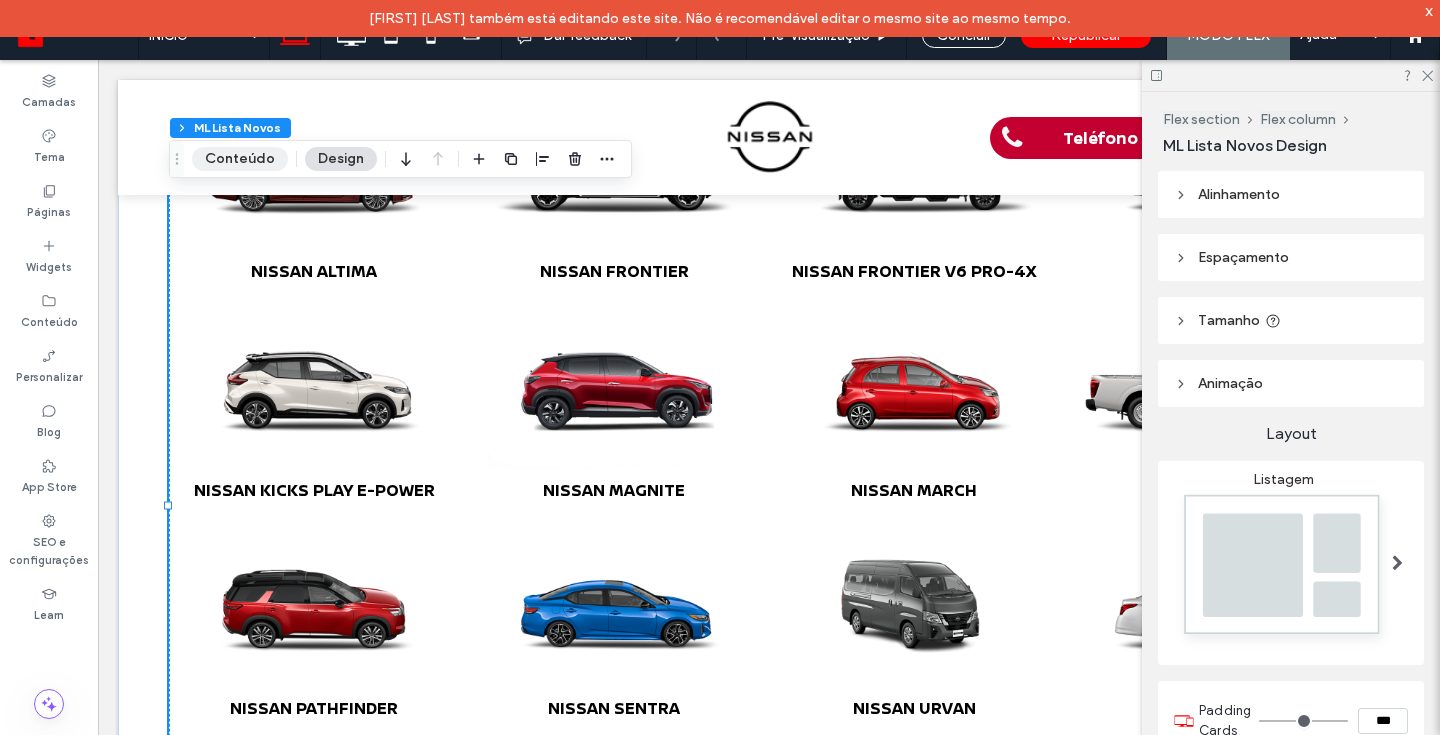 click on "Conteúdo" at bounding box center (240, 159) 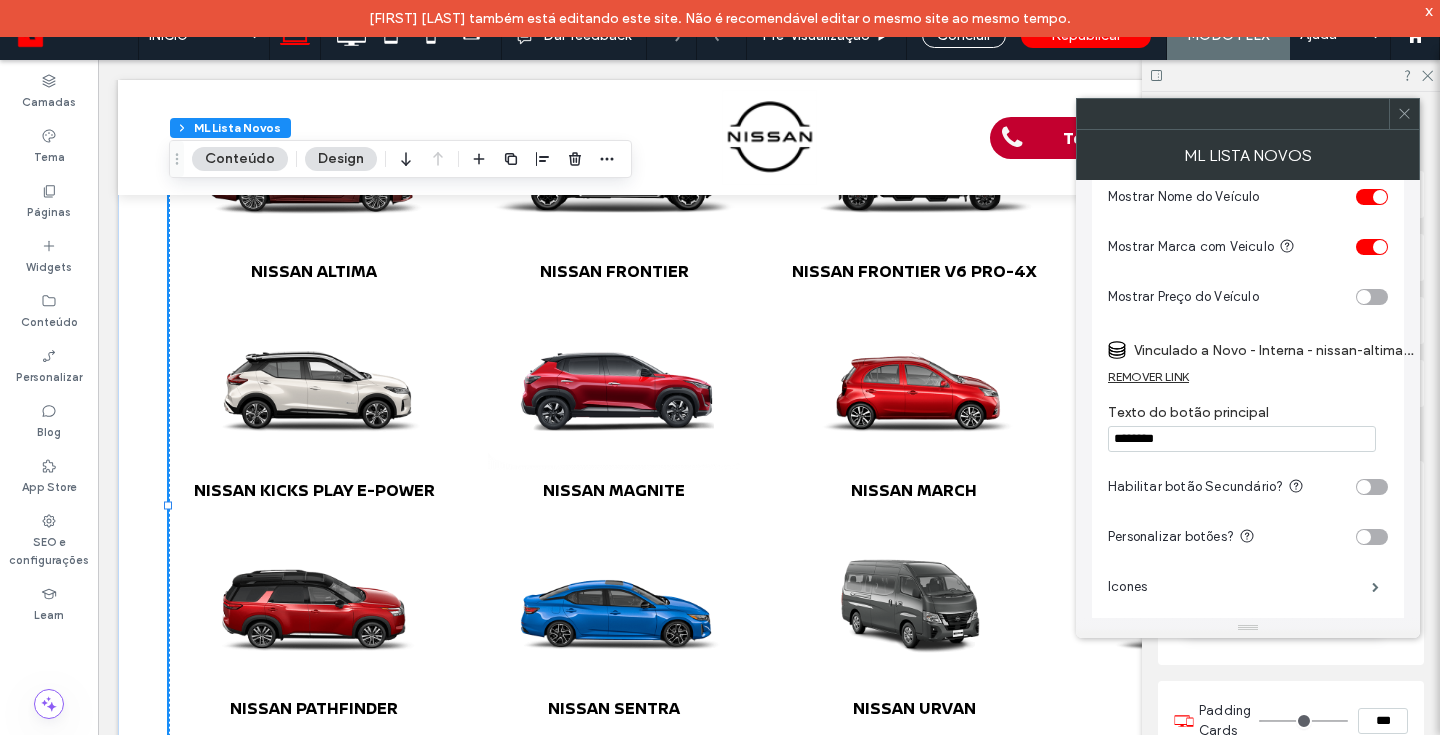 scroll, scrollTop: 455, scrollLeft: 0, axis: vertical 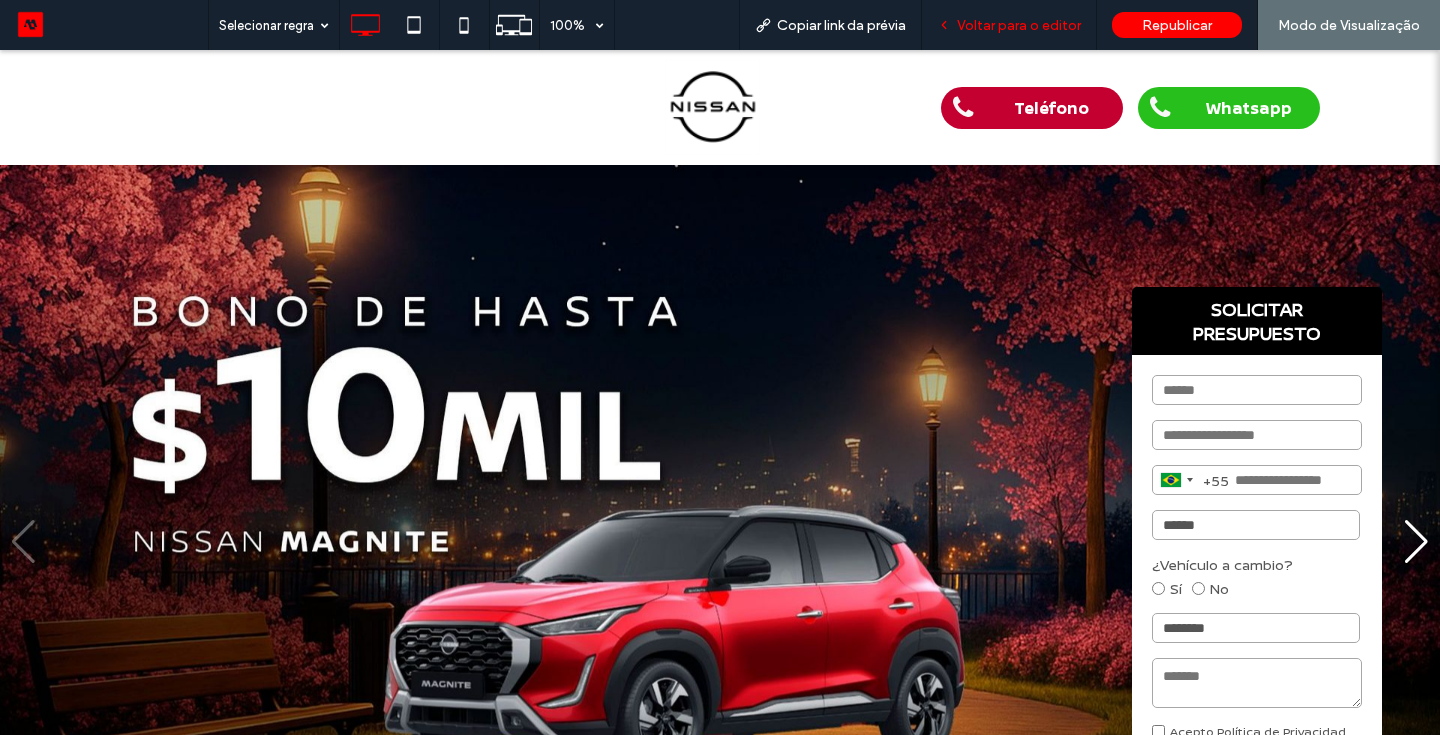 click on "Voltar para o editor" at bounding box center [1019, 25] 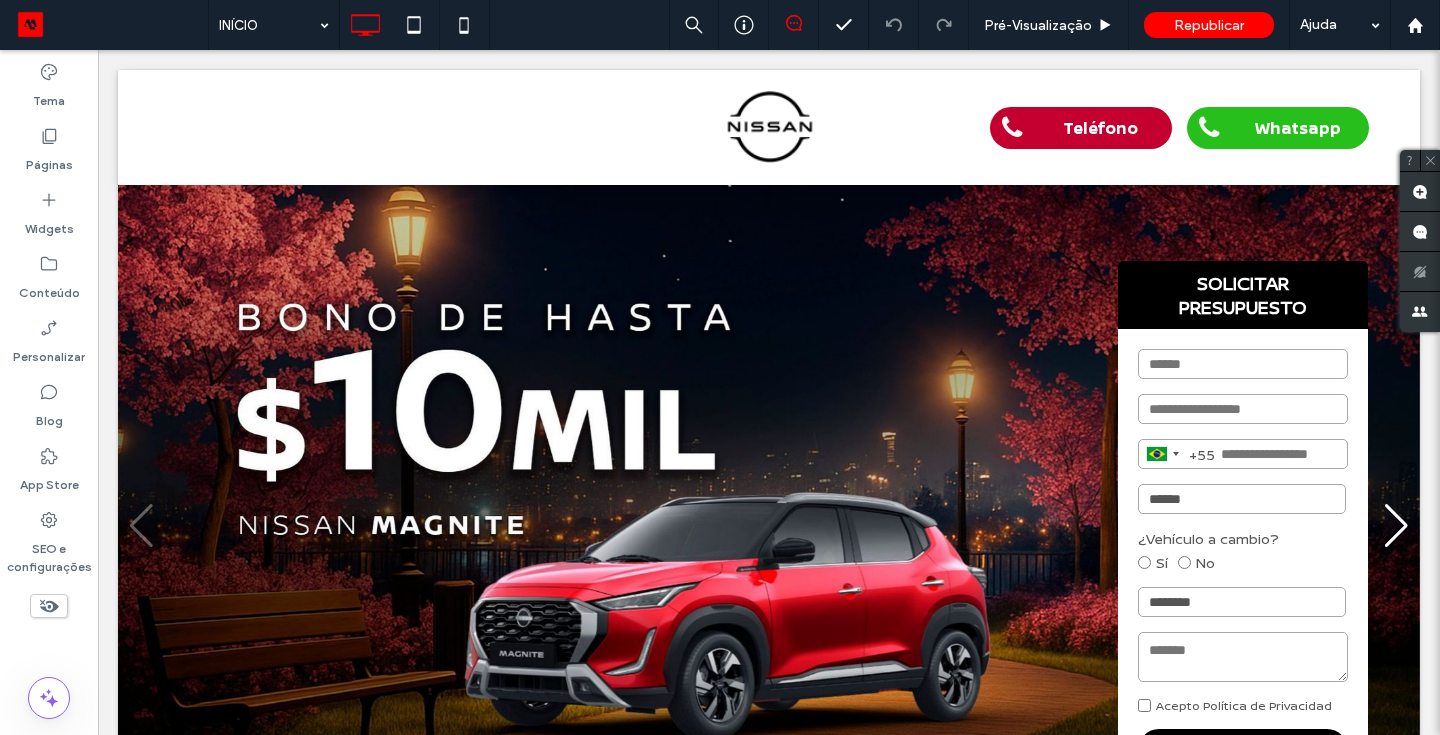 click on "Teléfono
Whatsapp
Clique para editar no Modo Flex + Adicionar seção
cabeçalho
Seção Clique para editar no Modo Flex
SOLICITAR PRESUPUESTO Brazil +55 +55 244 results found Afghanistan +93 Albania +355 Algeria +213 American Samoa +1 Andorra +376 Angola +244 Anguilla +1 Antigua & Barbuda +1 Argentina +54 Armenia +374 Aruba +297 Ascension Island +247 Australia +61 Austria +43 Azerbaijan +994 Bahamas +1 Bahrain +973 Bangladesh +880 Barbados +1 Belarus +375 Belgium +32 Belize +501 Benin +229 Bermuda +1 Bhutan +975 +591" at bounding box center [769, 1595] 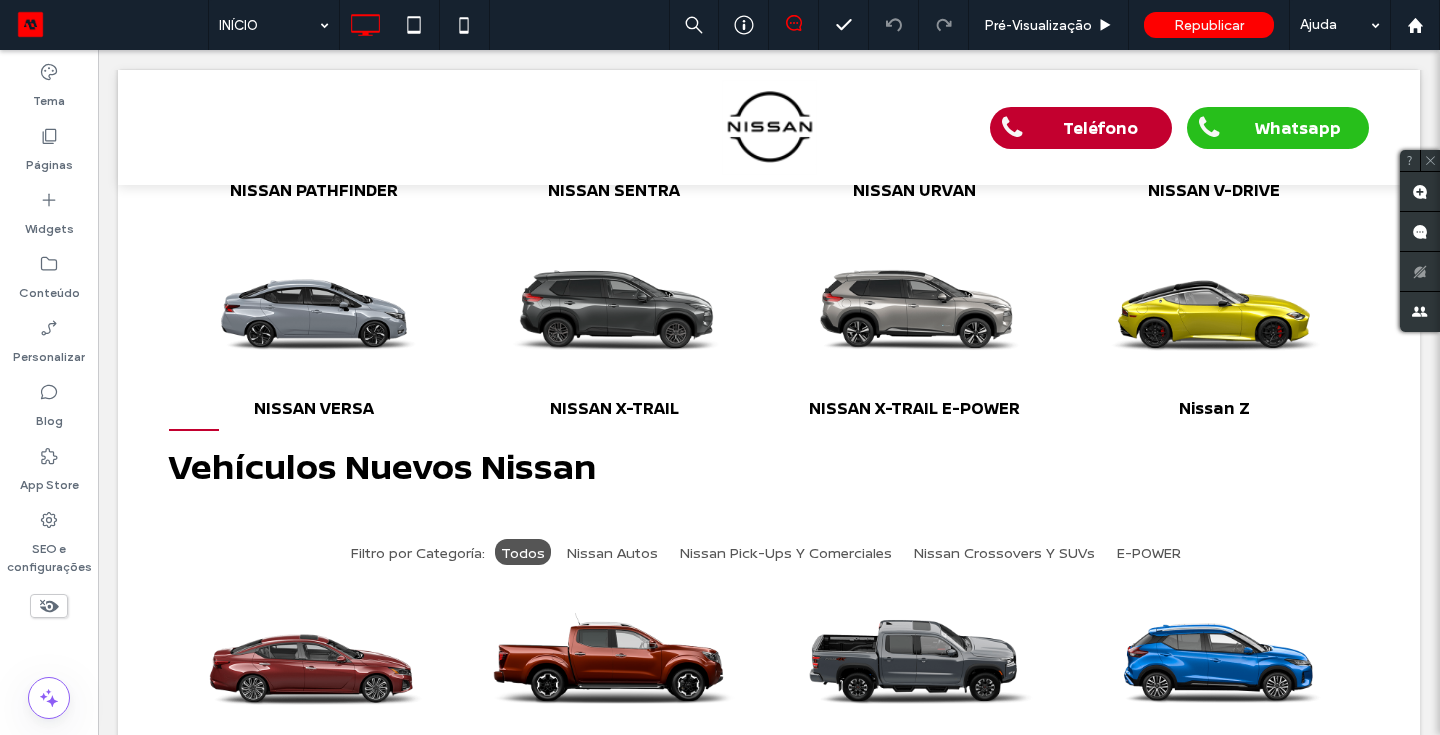 scroll, scrollTop: 1320, scrollLeft: 0, axis: vertical 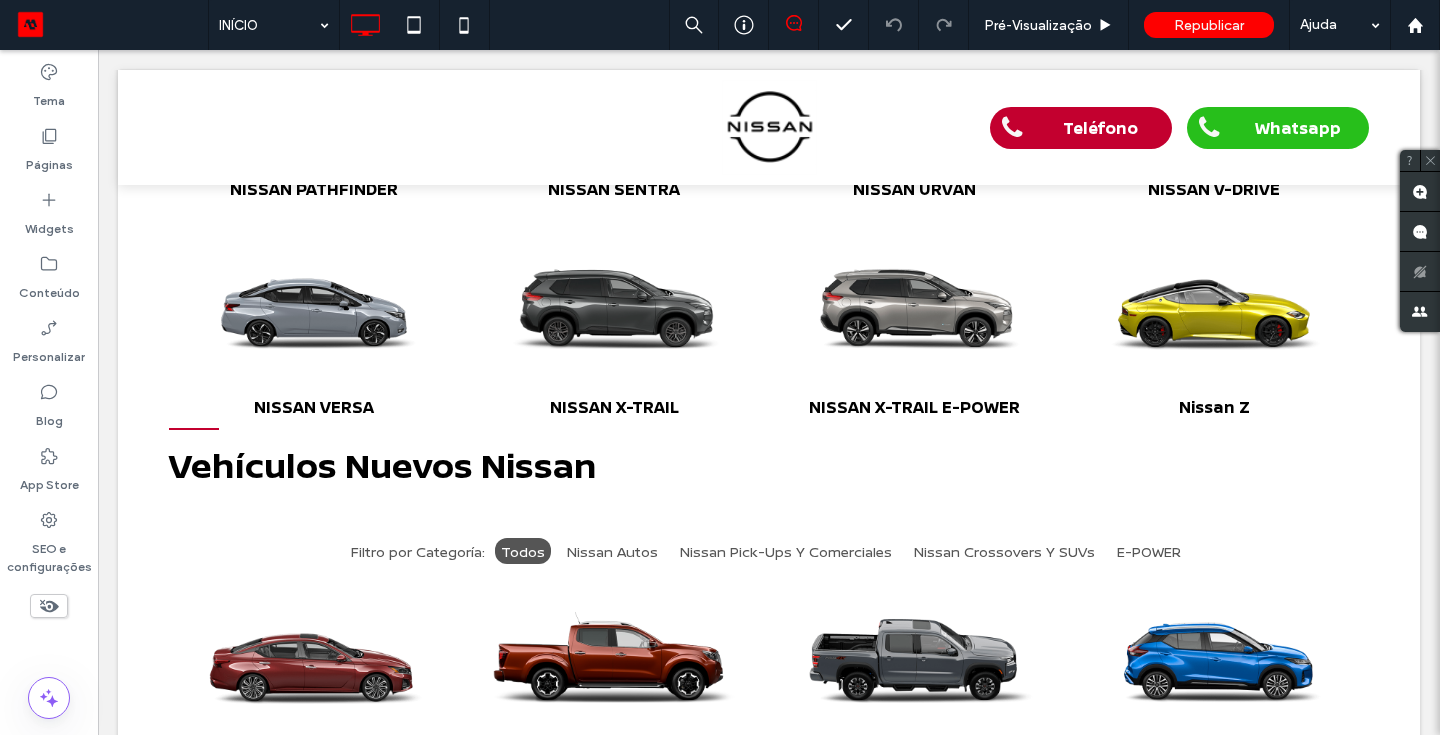 click on "Teléfono
Whatsapp
Clique para editar no Modo Flex + Adicionar seção
cabeçalho
Seção Clique para editar no Modo Flex
SOLICITAR PRESUPUESTO Brazil +55 +55 244 results found Afghanistan +93 Albania +355 Algeria +213 American Samoa +1 Andorra +376 Angola +244 Anguilla +1 Antigua & Barbuda +1 Argentina +54 Armenia +374 Aruba +297 Ascension Island +247 Australia +61 Austria +43 Azerbaijan +994 Bahamas +1 Bahrain +973 Bangladesh +880 Barbados +1 Belarus +375 Belgium +32 Belize +501 Benin +229 Bermuda +1 Bhutan +975 +591" at bounding box center [769, 275] 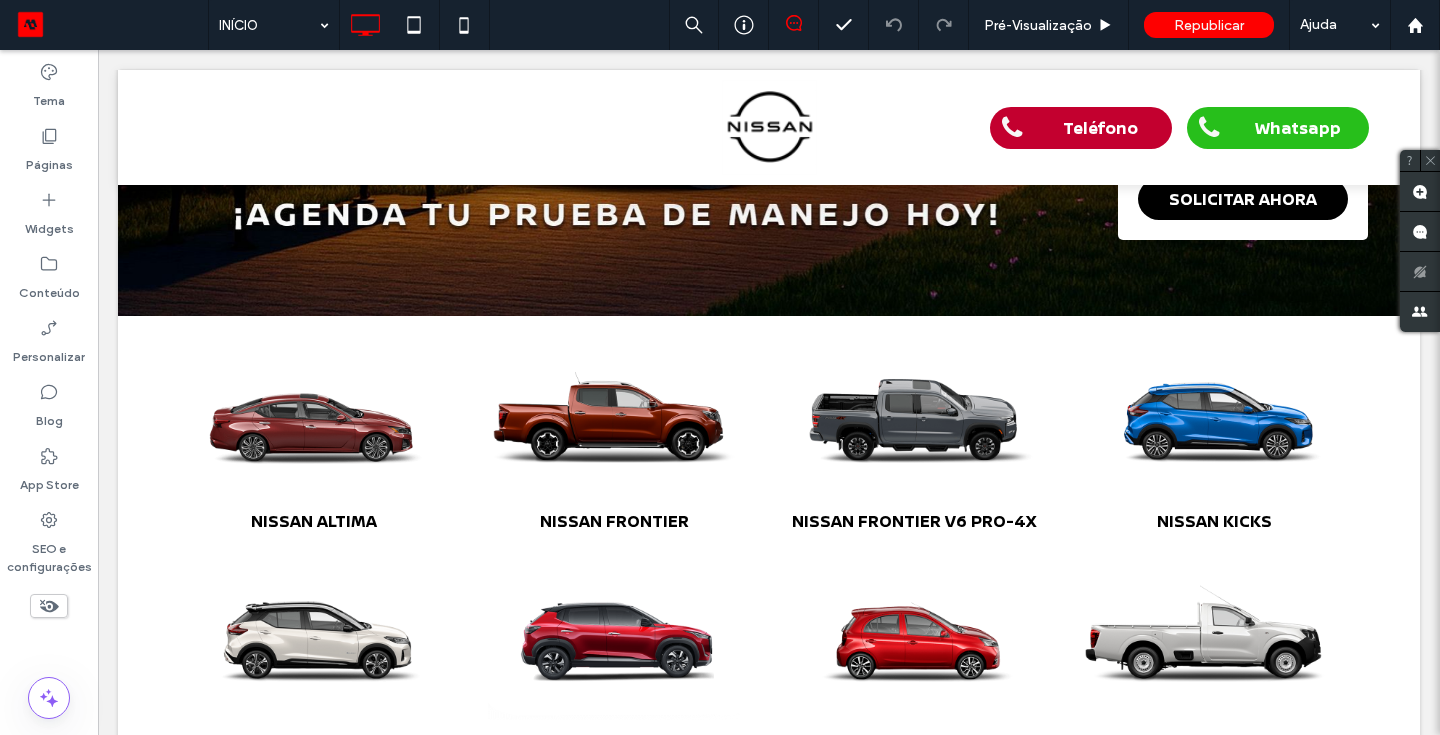scroll, scrollTop: 560, scrollLeft: 0, axis: vertical 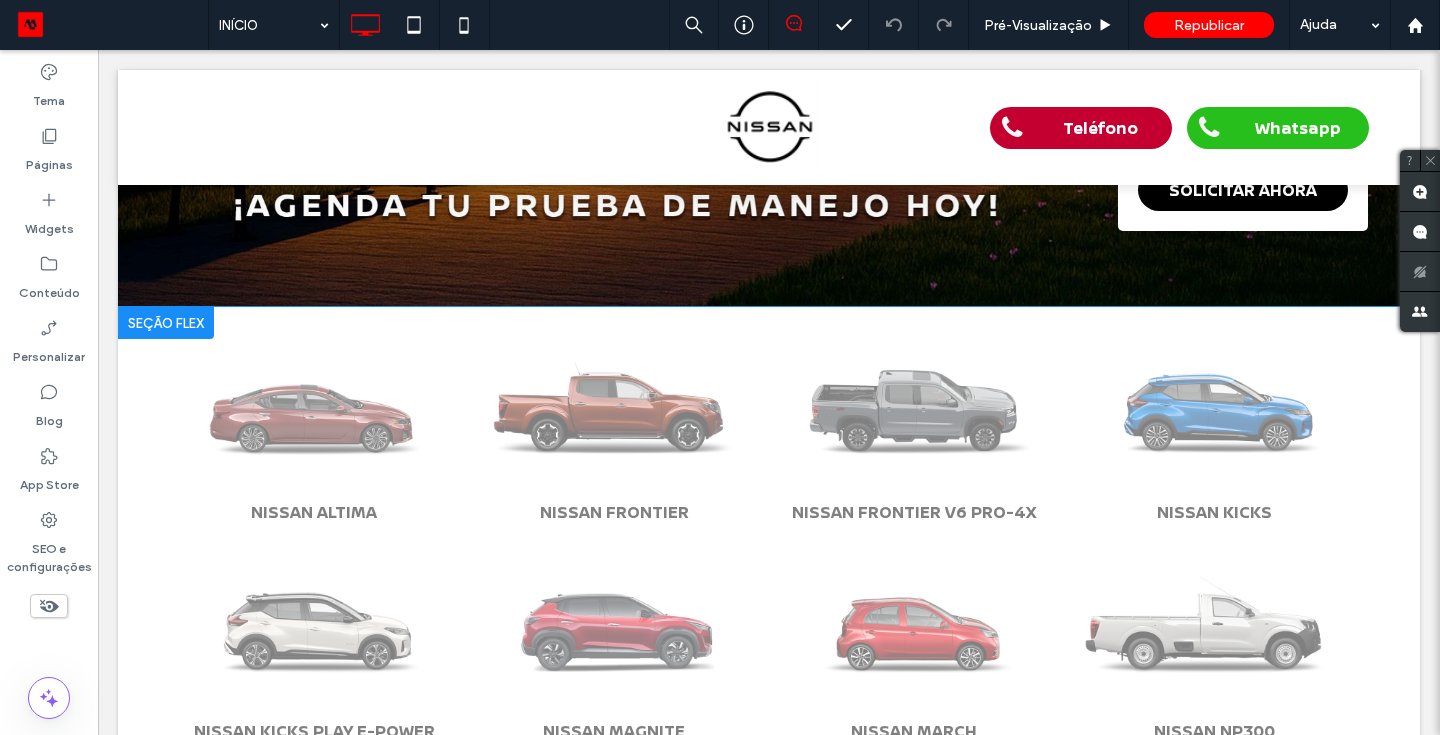 click on "Clique para editar no Modo Flex" at bounding box center (769, 1272) 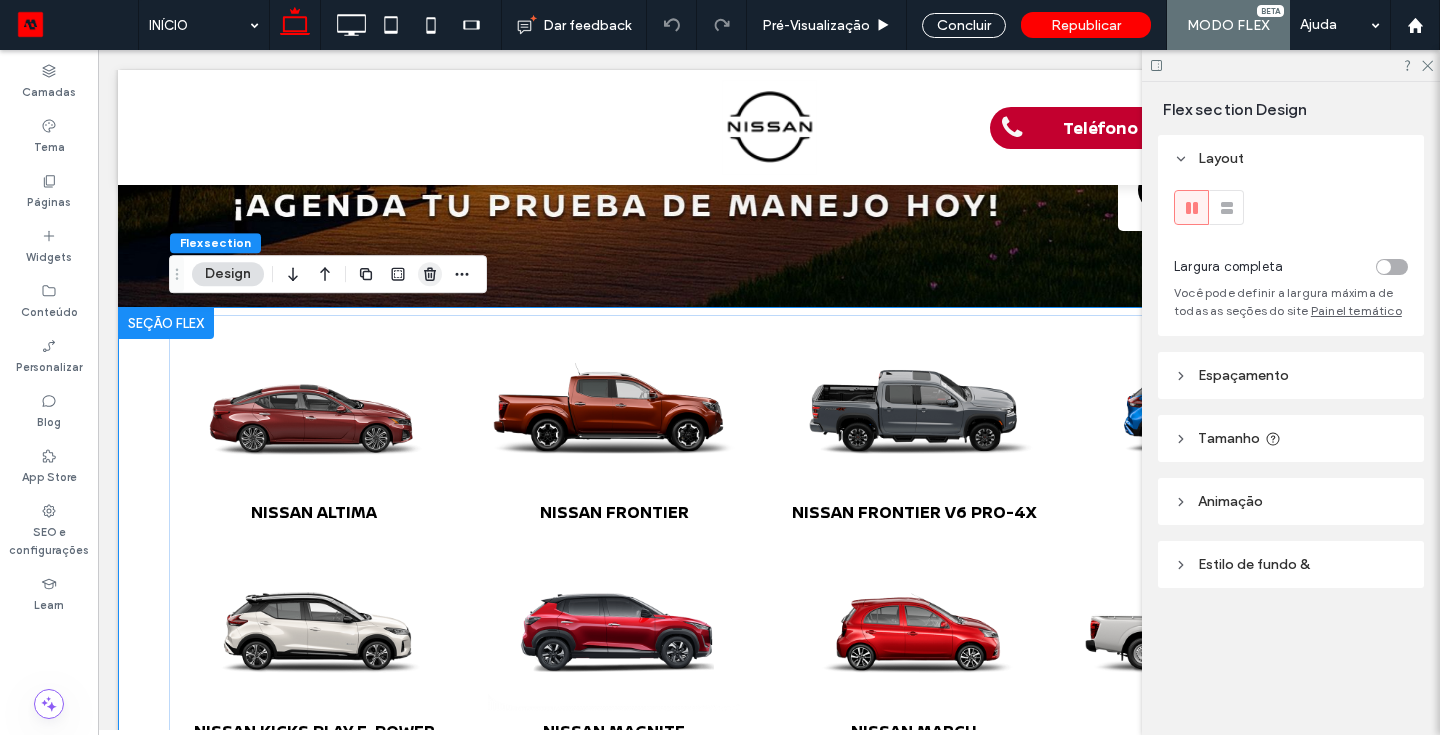 click at bounding box center (430, 274) 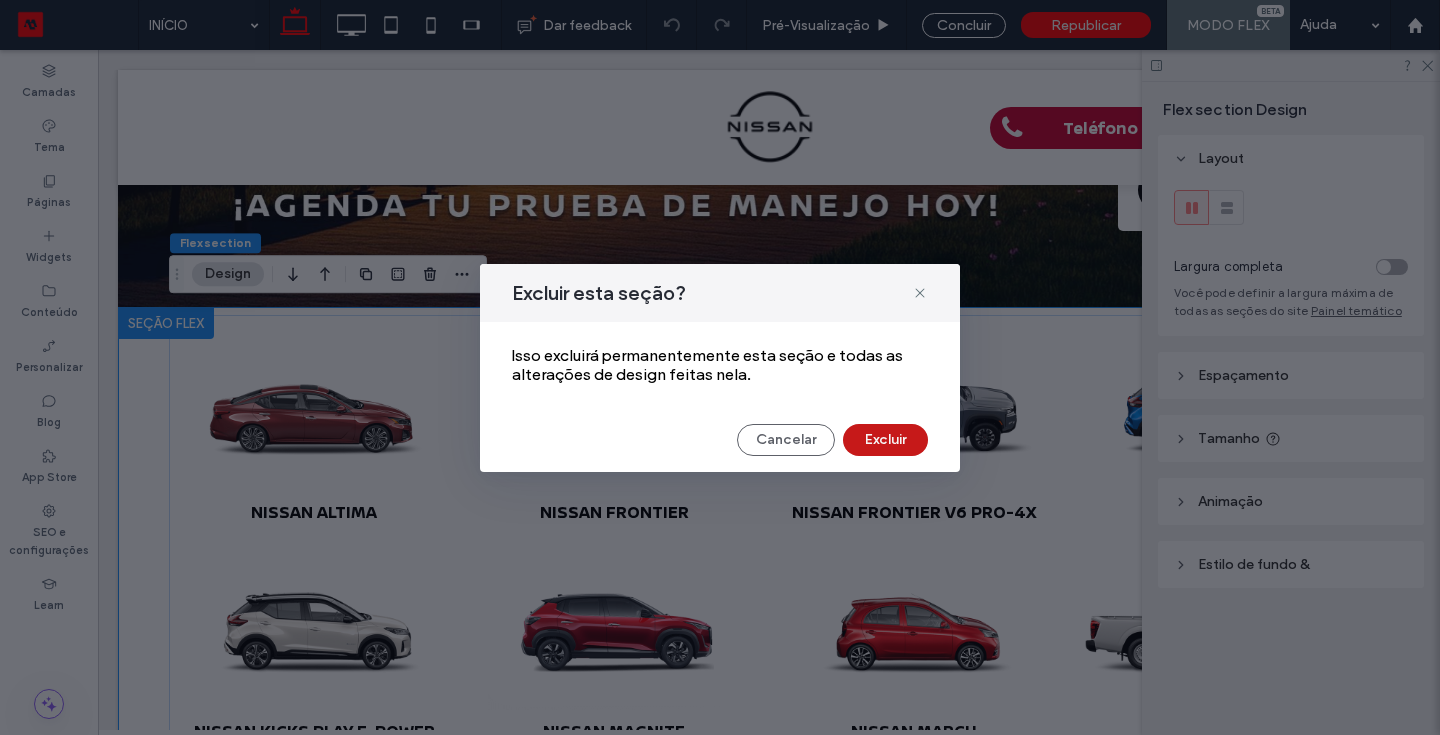 click on "Excluir" at bounding box center [885, 440] 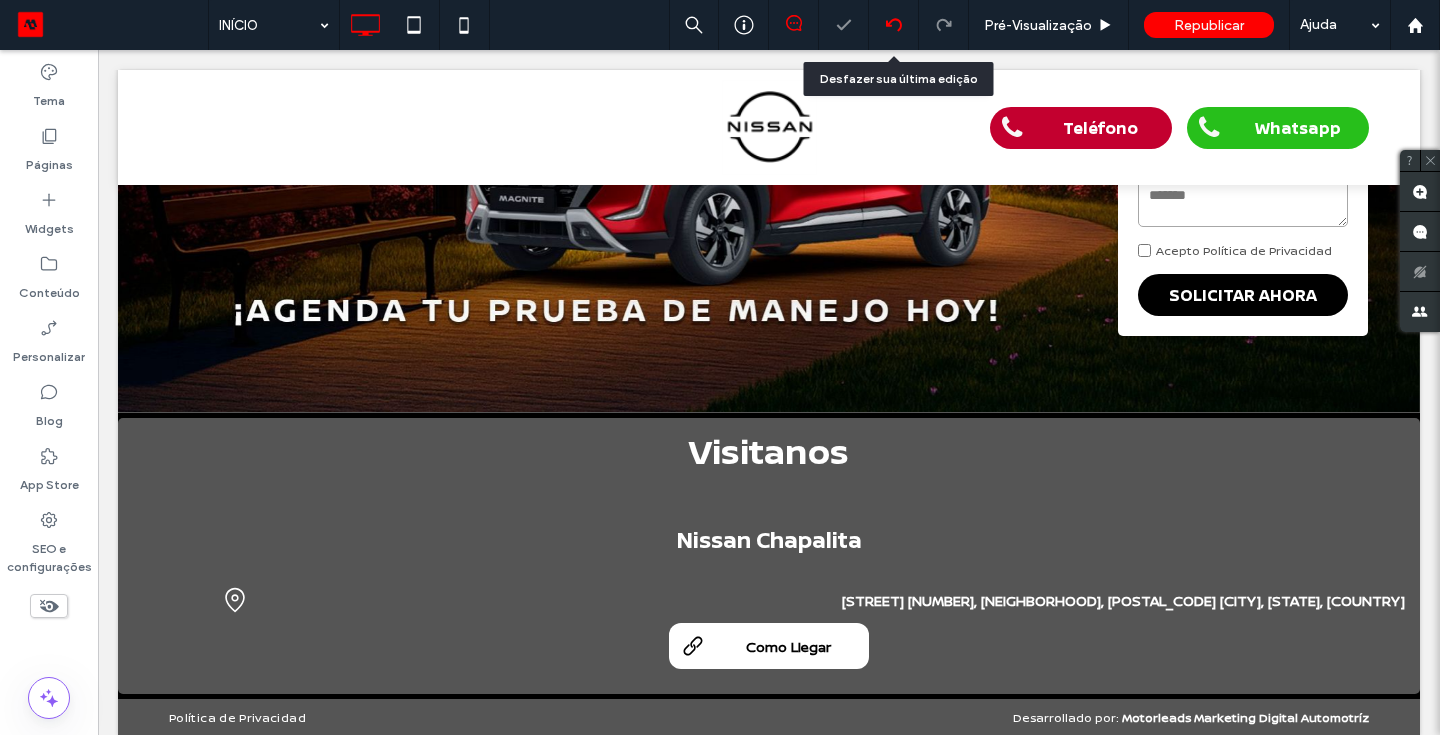 click 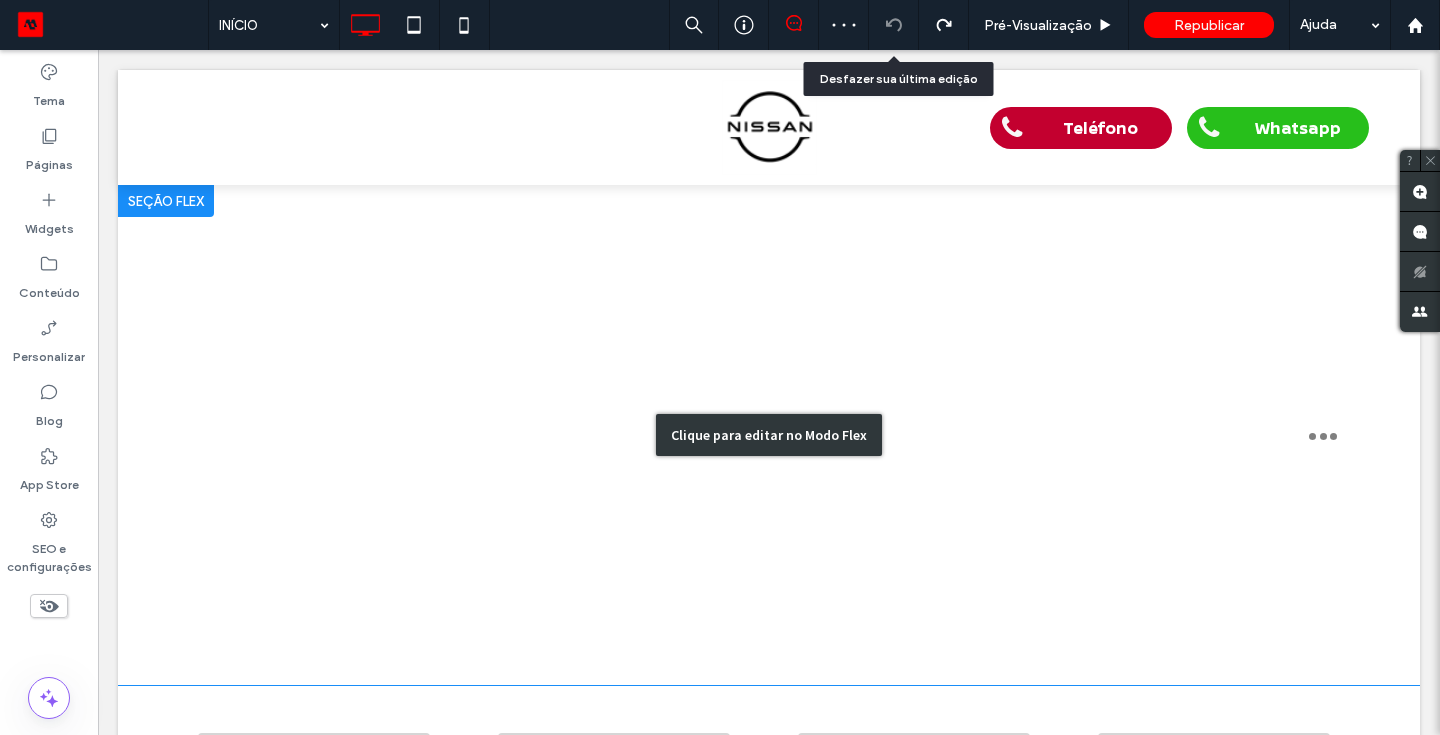 scroll, scrollTop: 0, scrollLeft: 0, axis: both 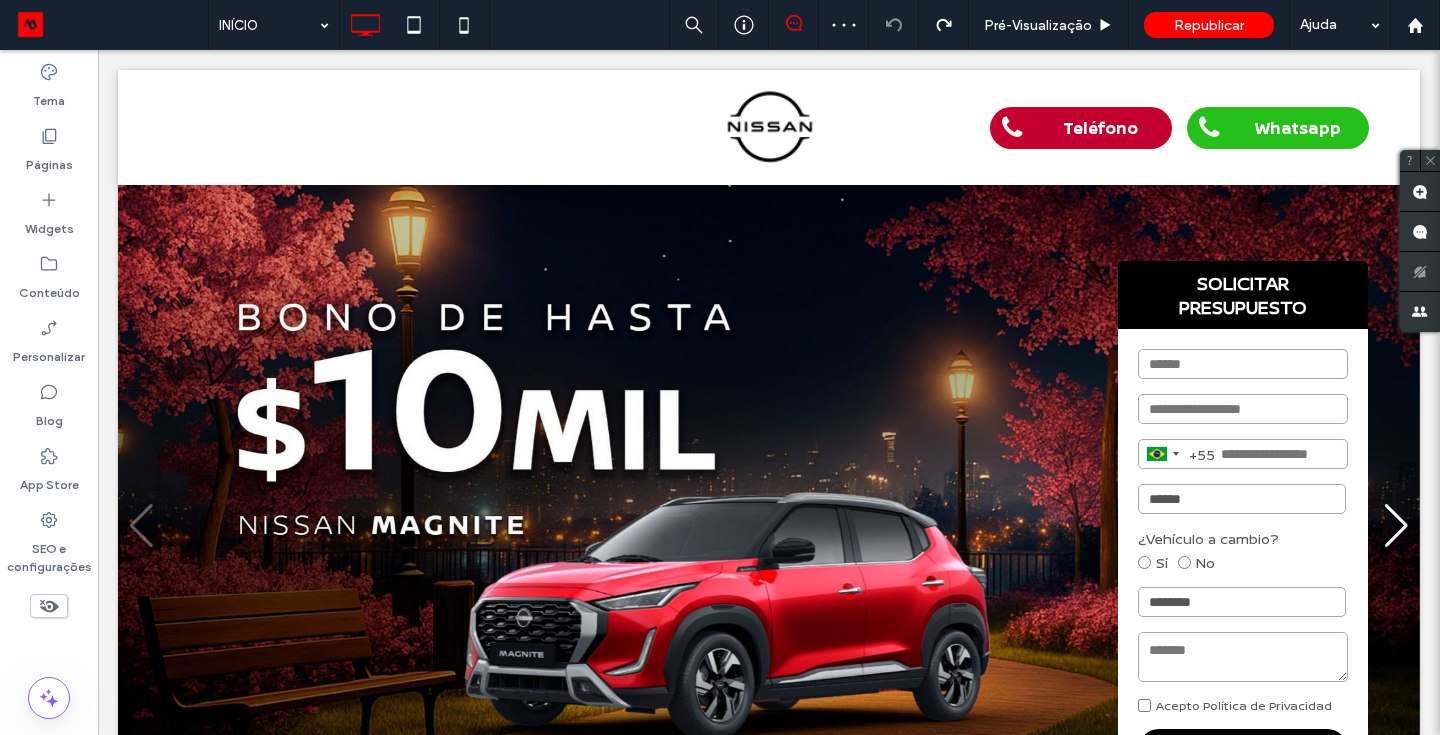 click on "Teléfono
Whatsapp
Clique para editar no Modo Flex
cabeçalho
Seção Clique para editar no Modo Flex
SOLICITAR PRESUPUESTO Brazil +55 +55 244 results found Afghanistan +93 Albania +355 Algeria +213 American Samoa +1 Andorra +376 Angola +244 Anguilla +1 Antigua & Barbuda +1 Argentina +54 Armenia +374 Aruba +297 Ascension Island +247 Australia +61 Austria +43 Azerbaijan +994 Bahamas +1 Bahrain +973 Bangladesh +880 Barbados +1 Belarus +375 Belgium +32 Belize +501 Benin +229 Bermuda +1 Bhutan +975 Bolivia +591 +387 Botswana" at bounding box center [769, 1324] 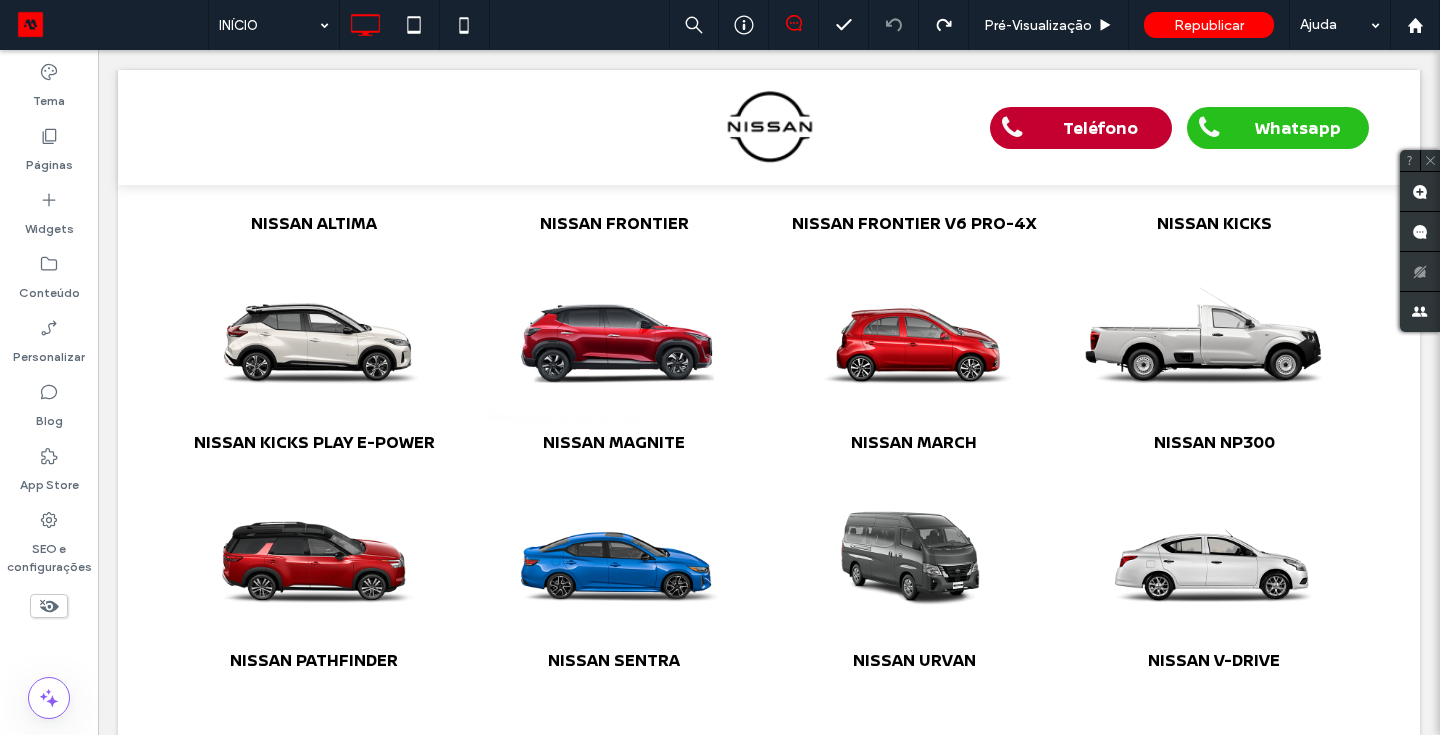 scroll, scrollTop: 880, scrollLeft: 0, axis: vertical 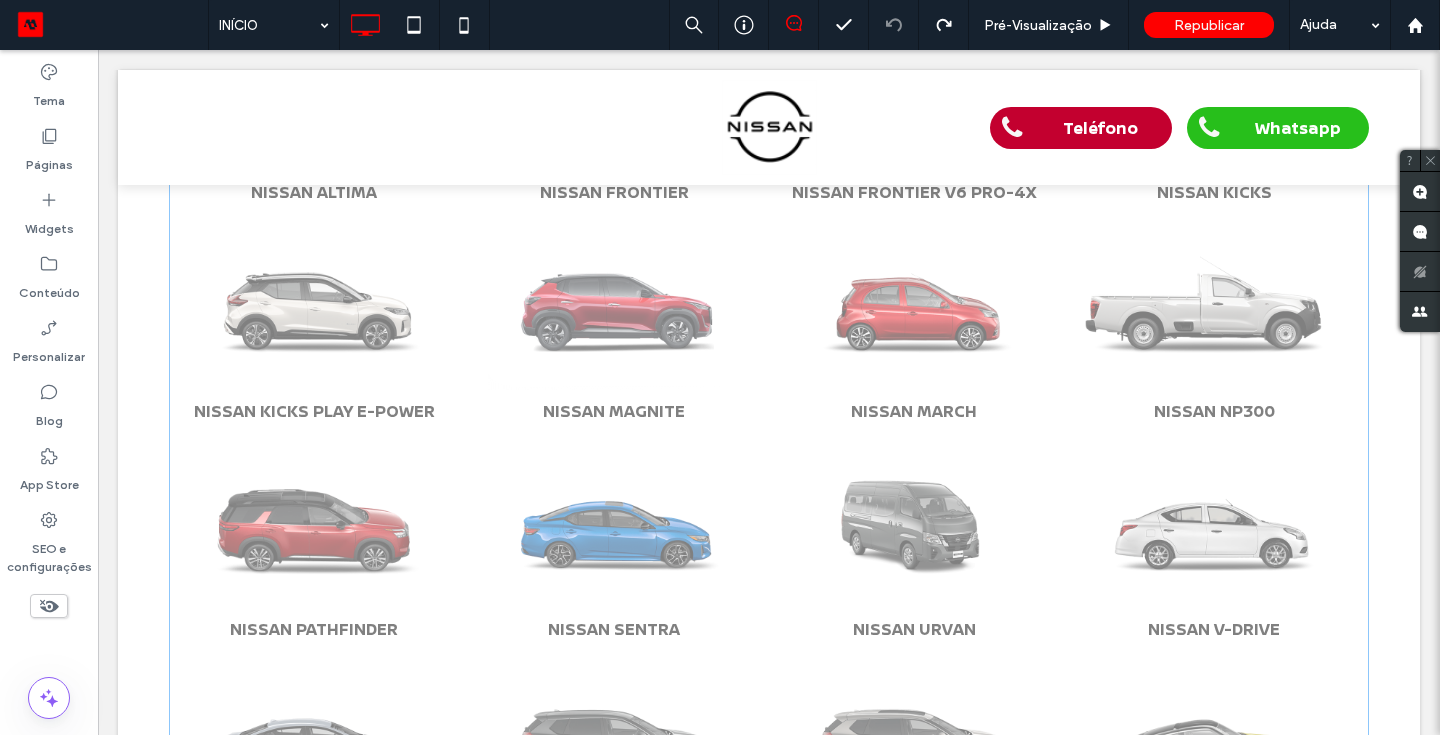 click on "Clique para editar no Modo Flex" at bounding box center [769, 952] 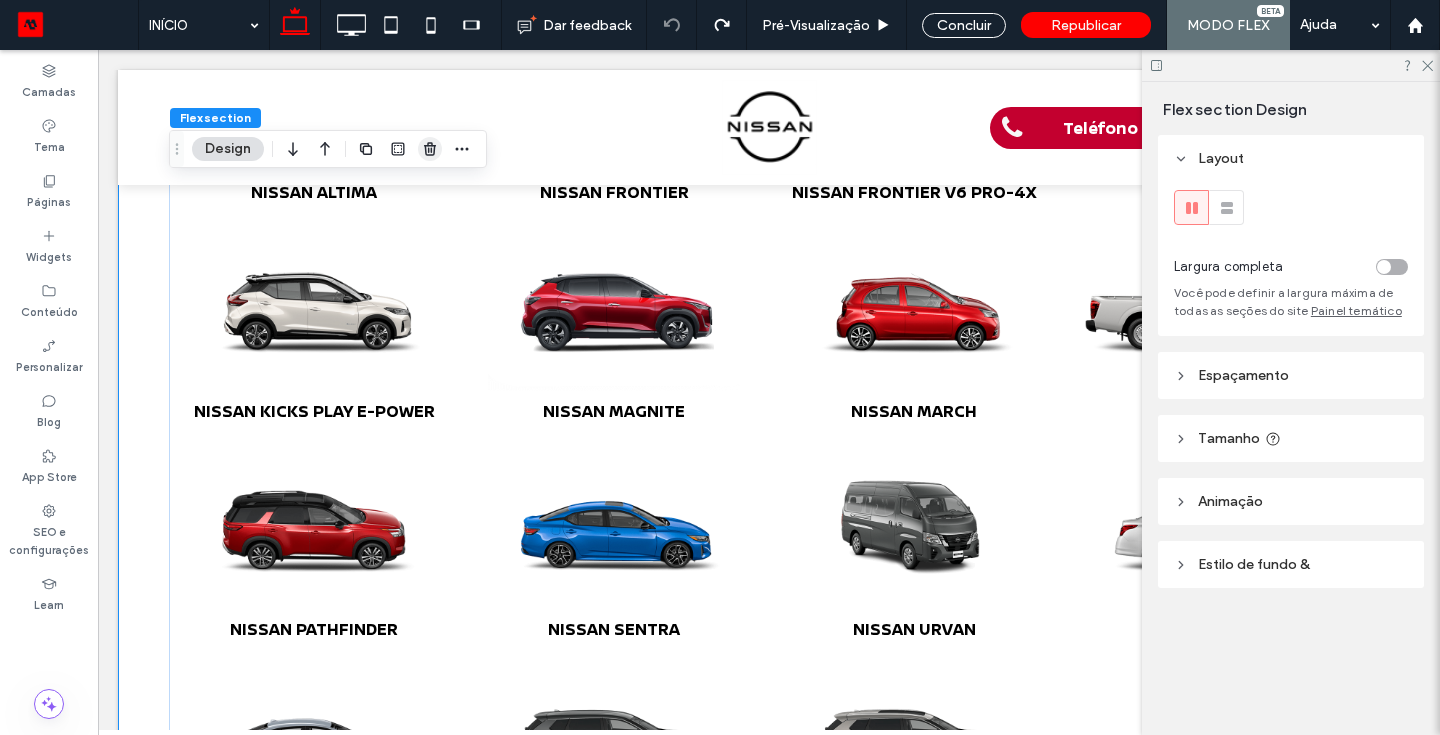 click 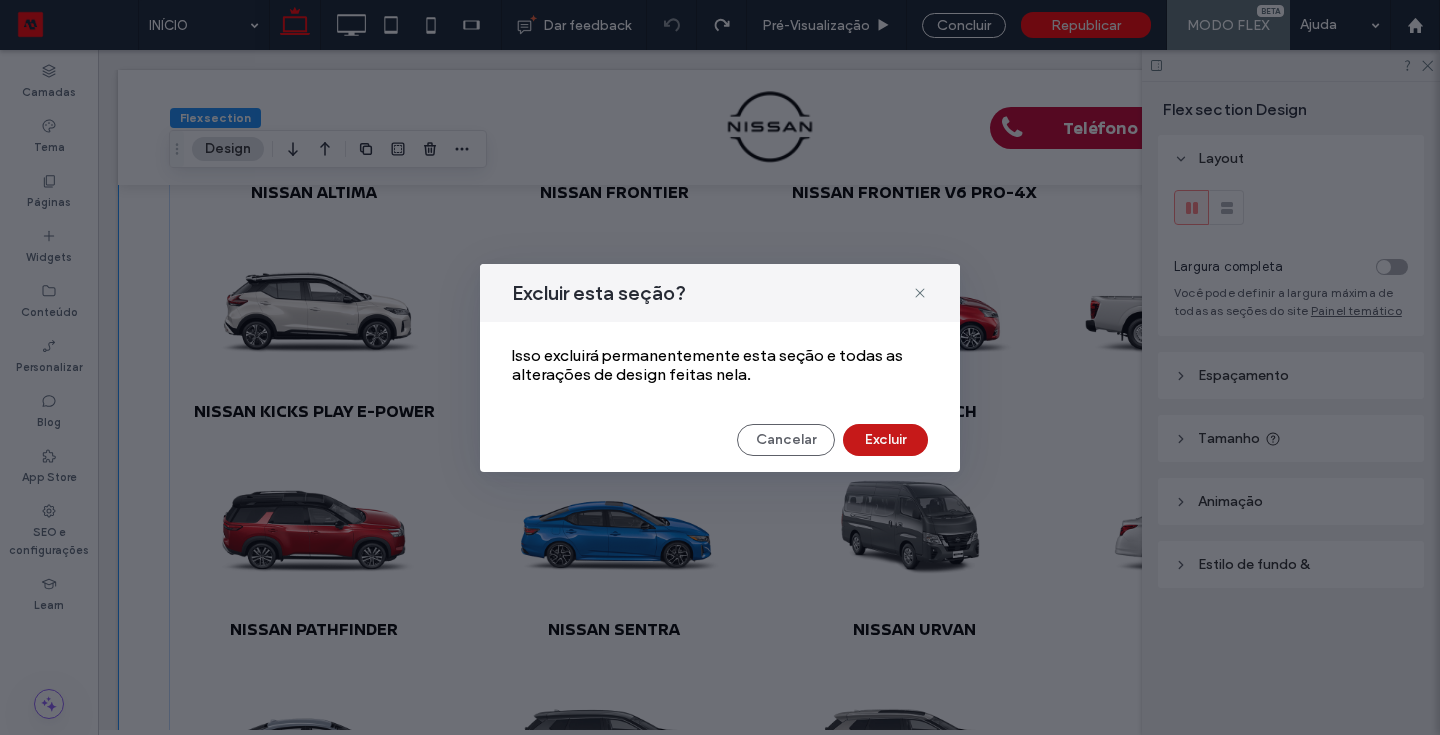 click on "Excluir" at bounding box center (885, 440) 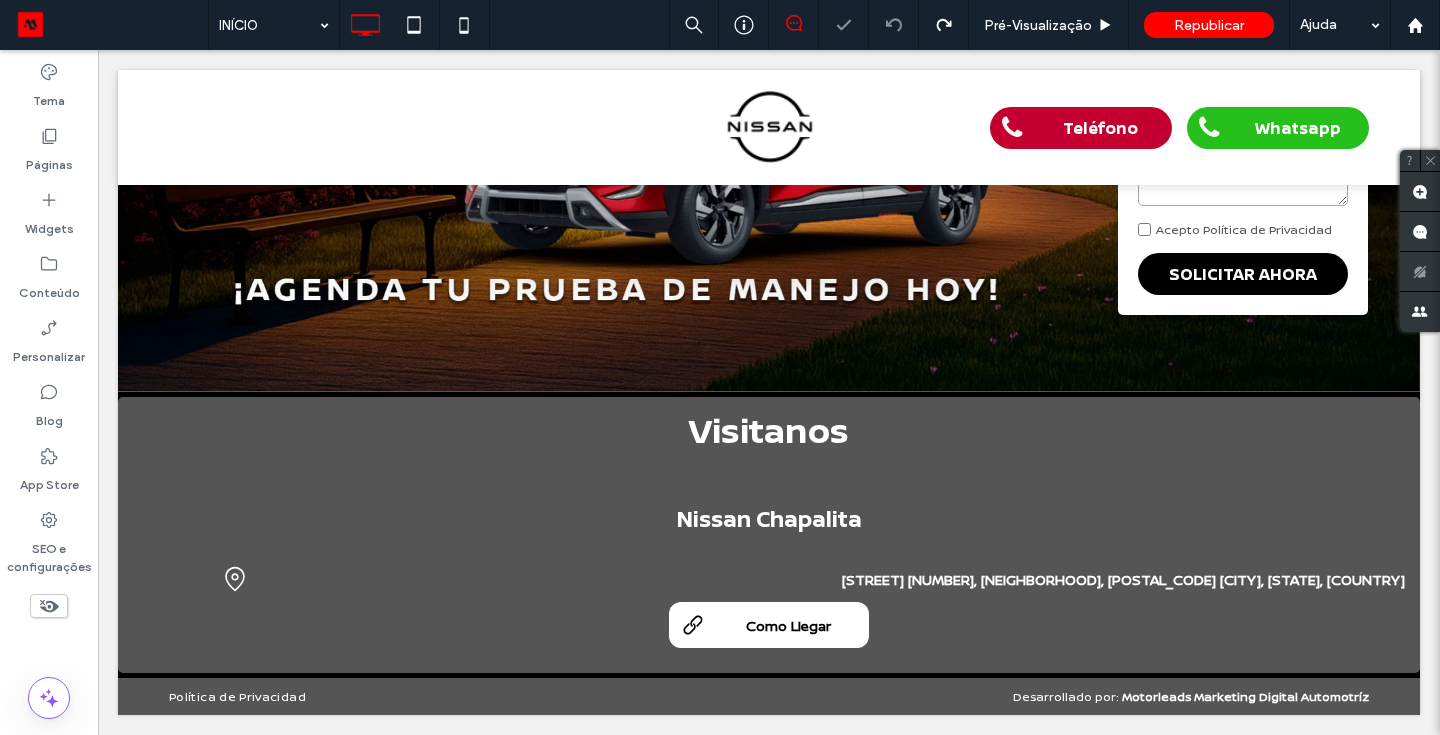 scroll, scrollTop: 455, scrollLeft: 0, axis: vertical 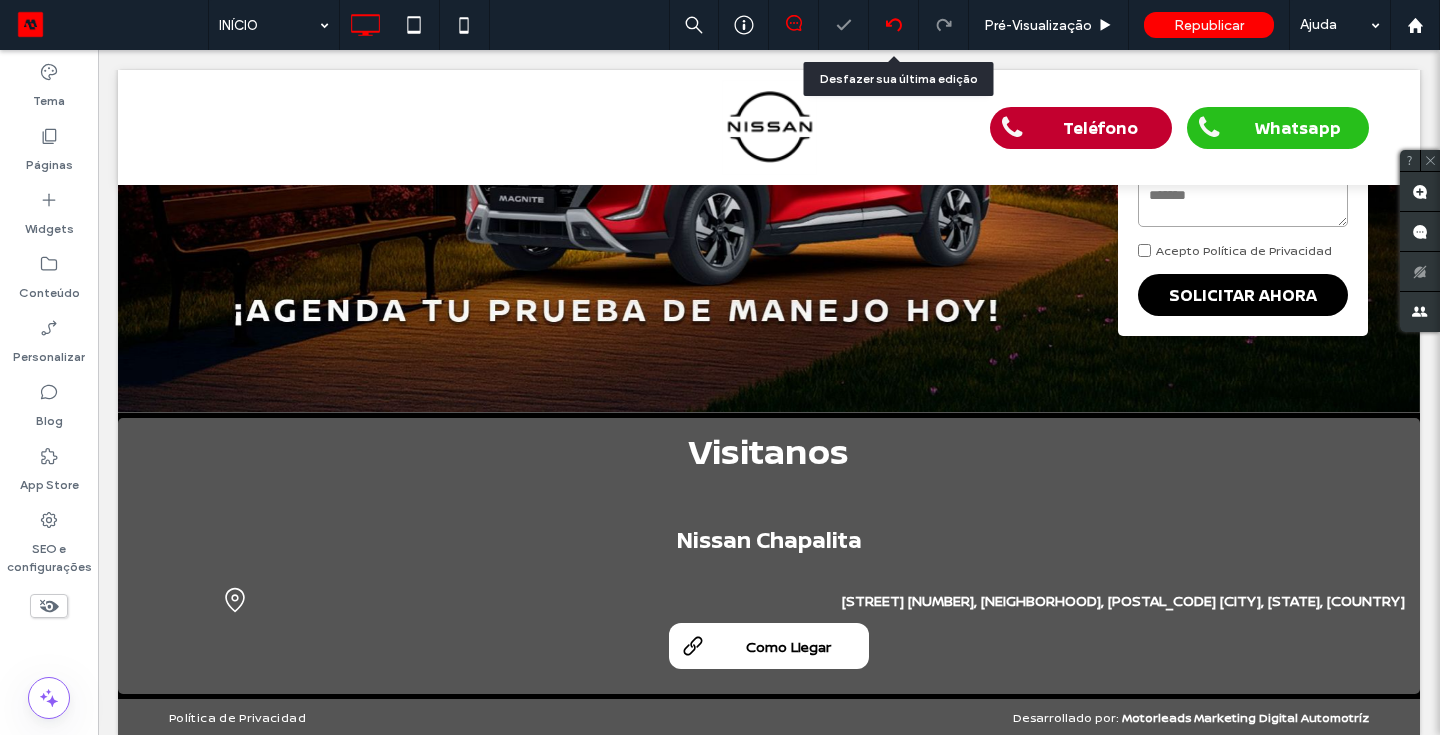 click 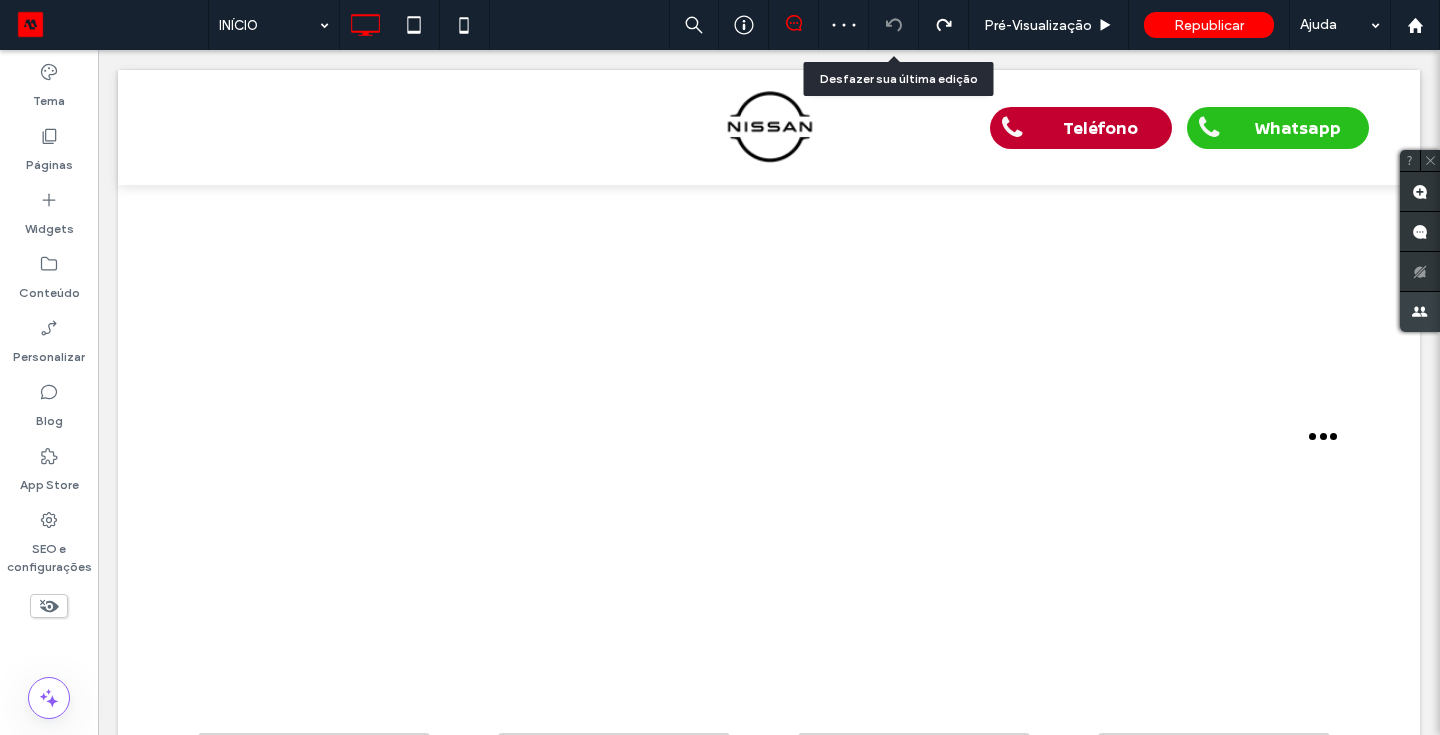 scroll, scrollTop: 0, scrollLeft: 0, axis: both 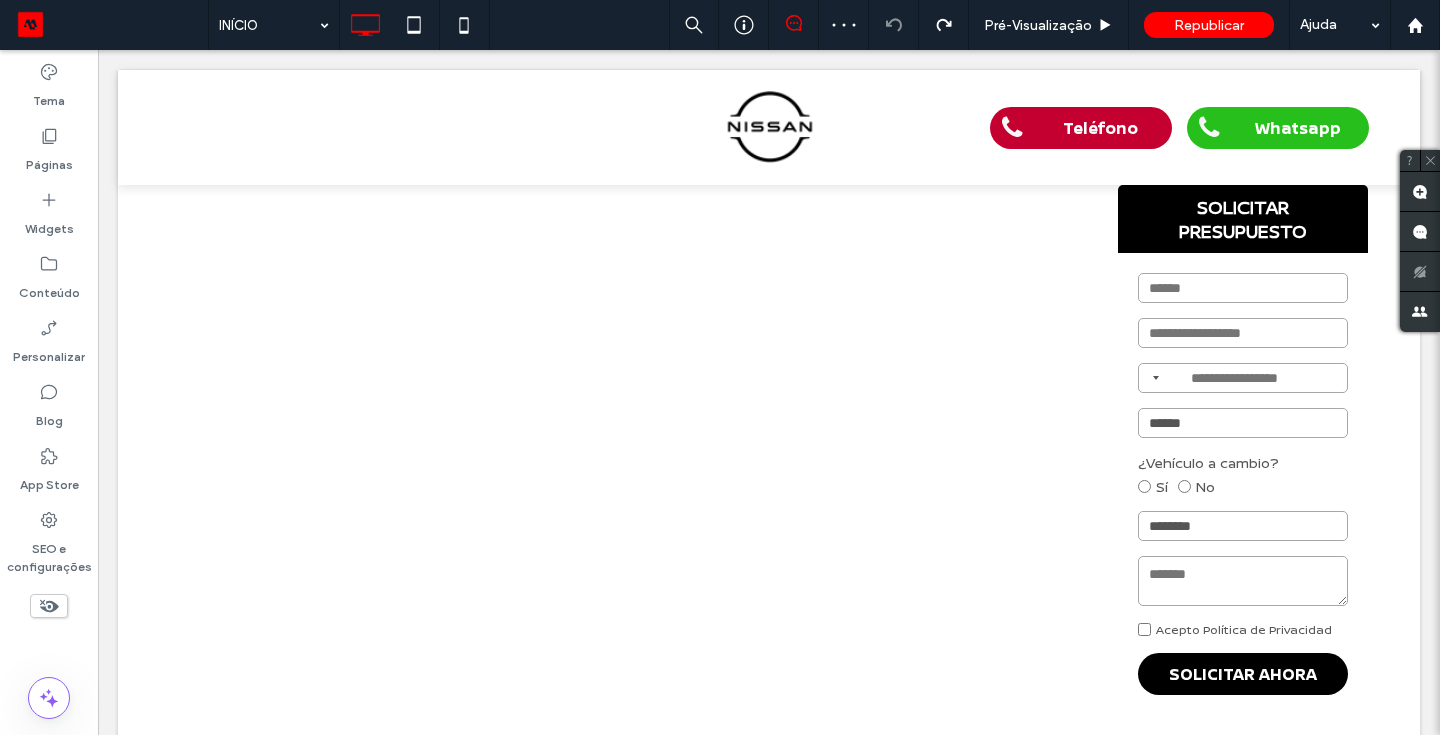 click on "Teléfono
Whatsapp
Clique para editar no Modo Flex
cabeçalho
Seção Clique para editar no Modo Flex
SOLICITAR PRESUPUESTO 244 results found Afghanistan +93 Albania +355 Algeria +213 American Samoa +1 Andorra +376 Angola +244 Anguilla +1 Antigua & Barbuda +1 Argentina +54 Armenia +374 Aruba +297 Ascension Island +247 Australia +61 Austria +43 Azerbaijan +994 Bahamas +1 Bahrain +973 Bangladesh +880 Barbados +1 Belarus +375 Belgium +32 Belize +501 Benin +229 Bermuda +1 Bhutan +975 Bolivia +591 Bosnia & Herzegovina +387 +1" at bounding box center [769, 1248] 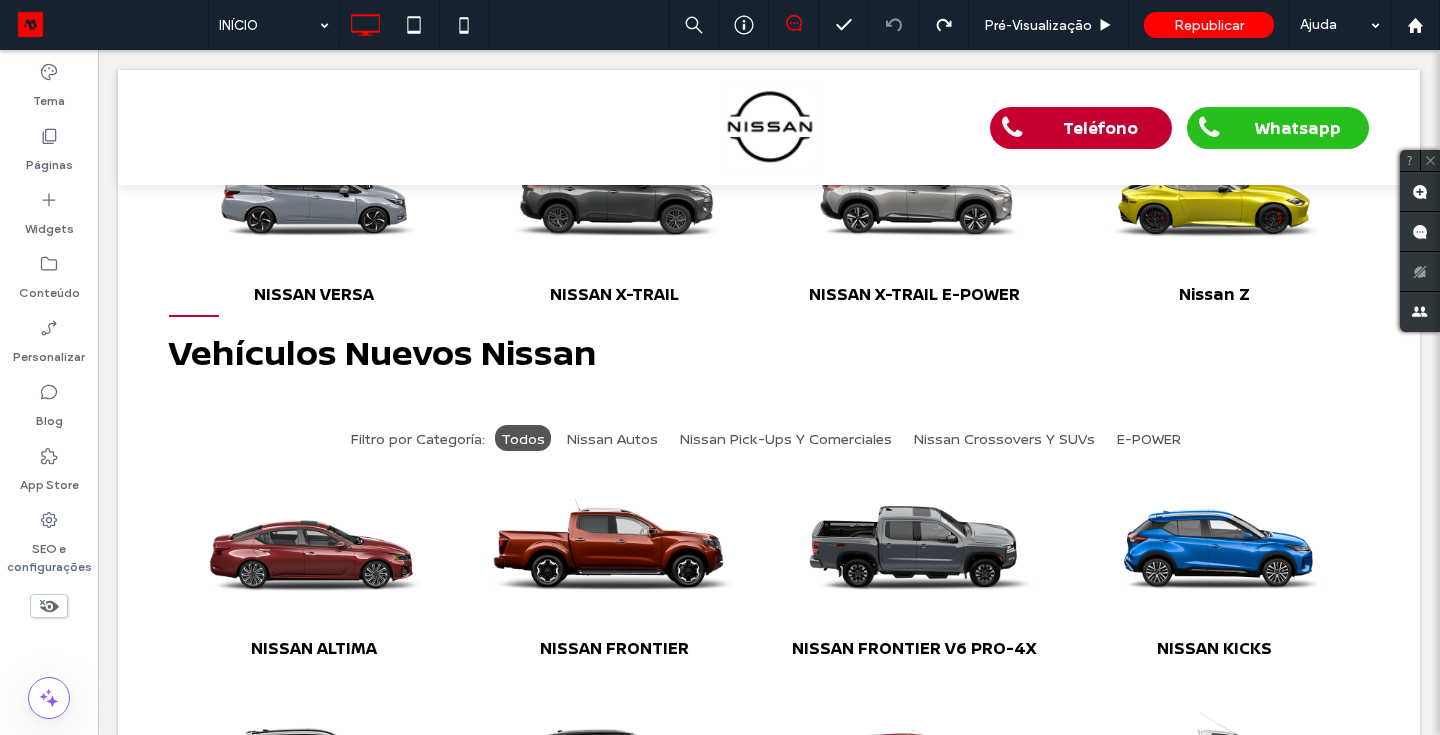 scroll, scrollTop: 1440, scrollLeft: 0, axis: vertical 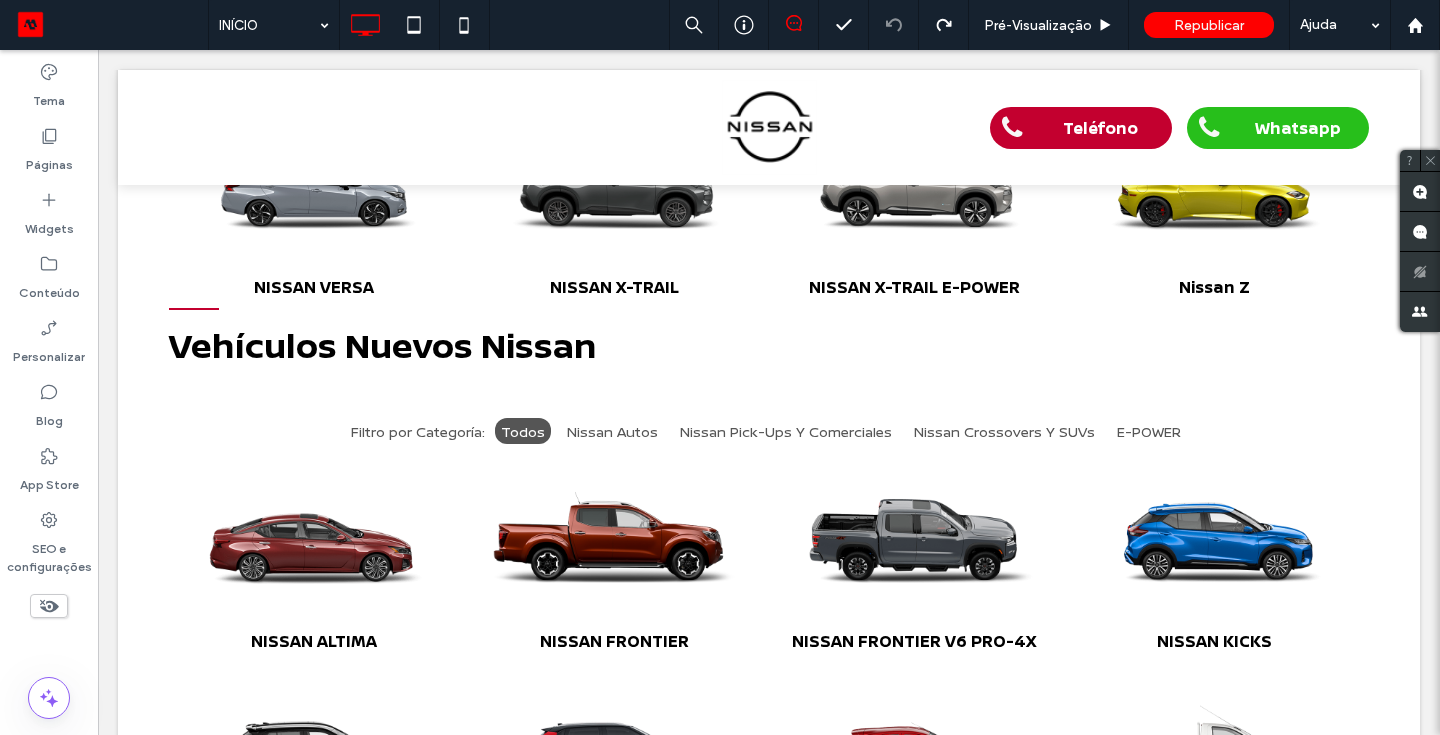 click on "Teléfono
Whatsapp
Clique para editar no Modo Flex
cabeçalho
Seção Clique para editar no Modo Flex
SOLICITAR PRESUPUESTO Brazil +55 +55 244 results found Afghanistan +93 Albania +355 Algeria +213 American Samoa +1 Andorra +376 Angola +244 Anguilla +1 Antigua & Barbuda +1 Argentina +54 Armenia +374 Aruba +297 Ascension Island +247 Australia +61 Austria +43 Azerbaijan +994 Bahamas +1 Bahrain +973 Bangladesh +880 Barbados +1 Belarus +375 Belgium +32 Belize +501 Benin +229 Bermuda +1 Bhutan +975 Bolivia +591 +387 Botswana" at bounding box center (769, 155) 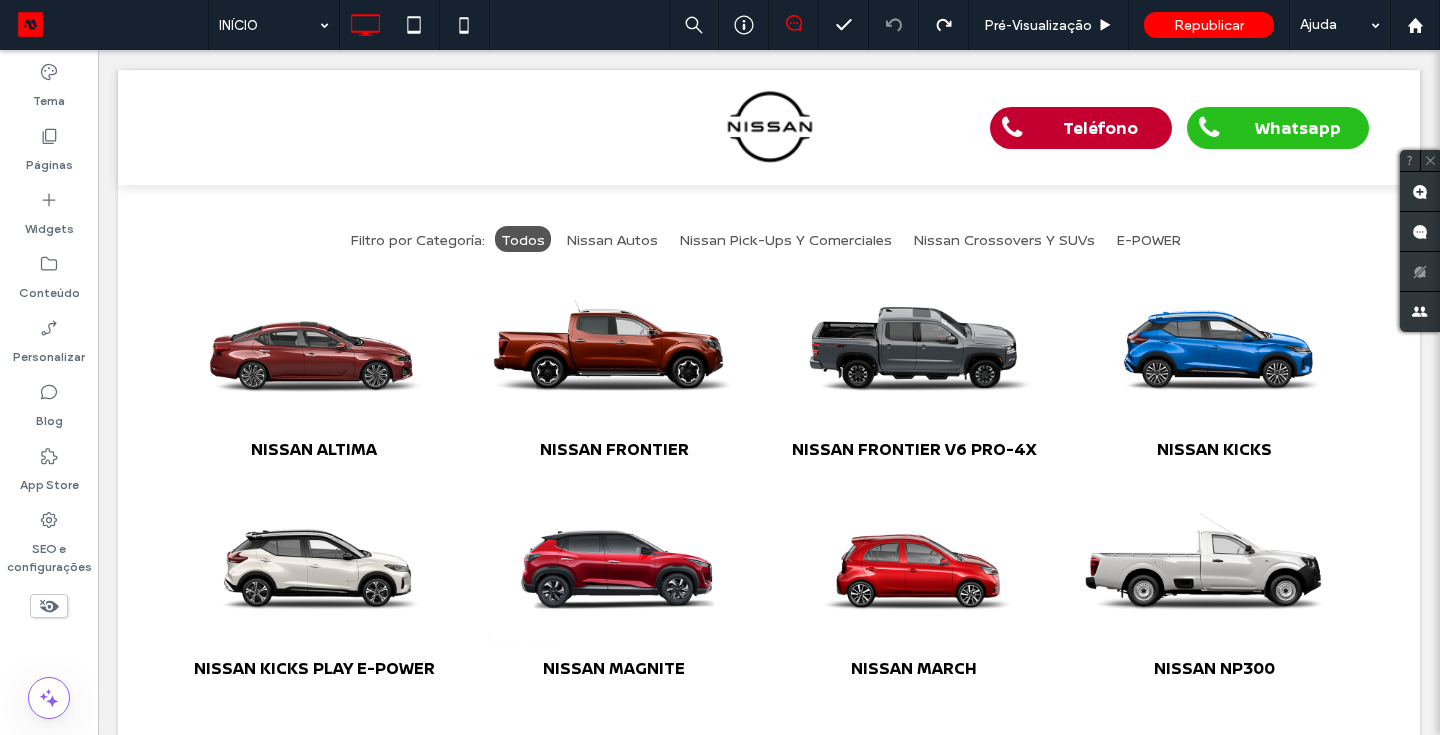 scroll, scrollTop: 1640, scrollLeft: 0, axis: vertical 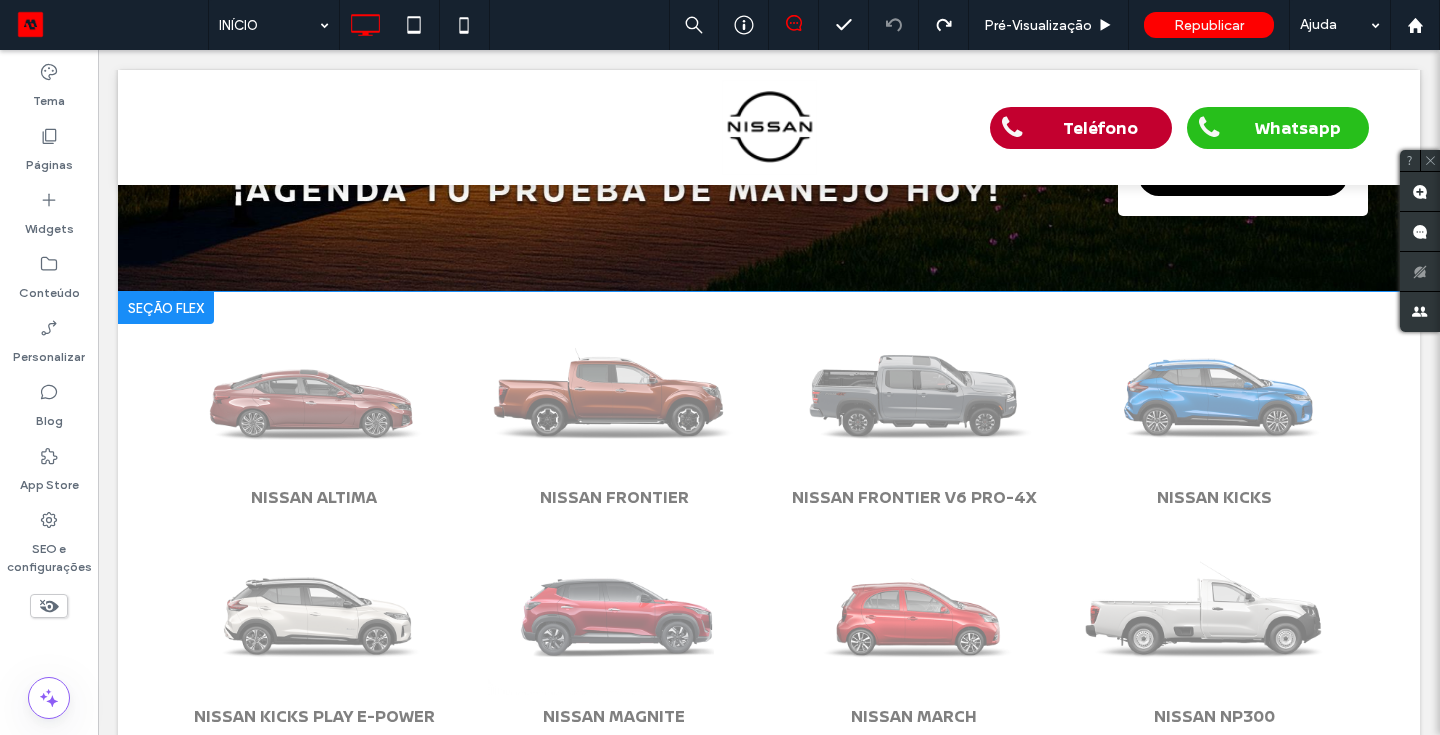 click on "Clique para editar no Modo Flex" at bounding box center [769, 1257] 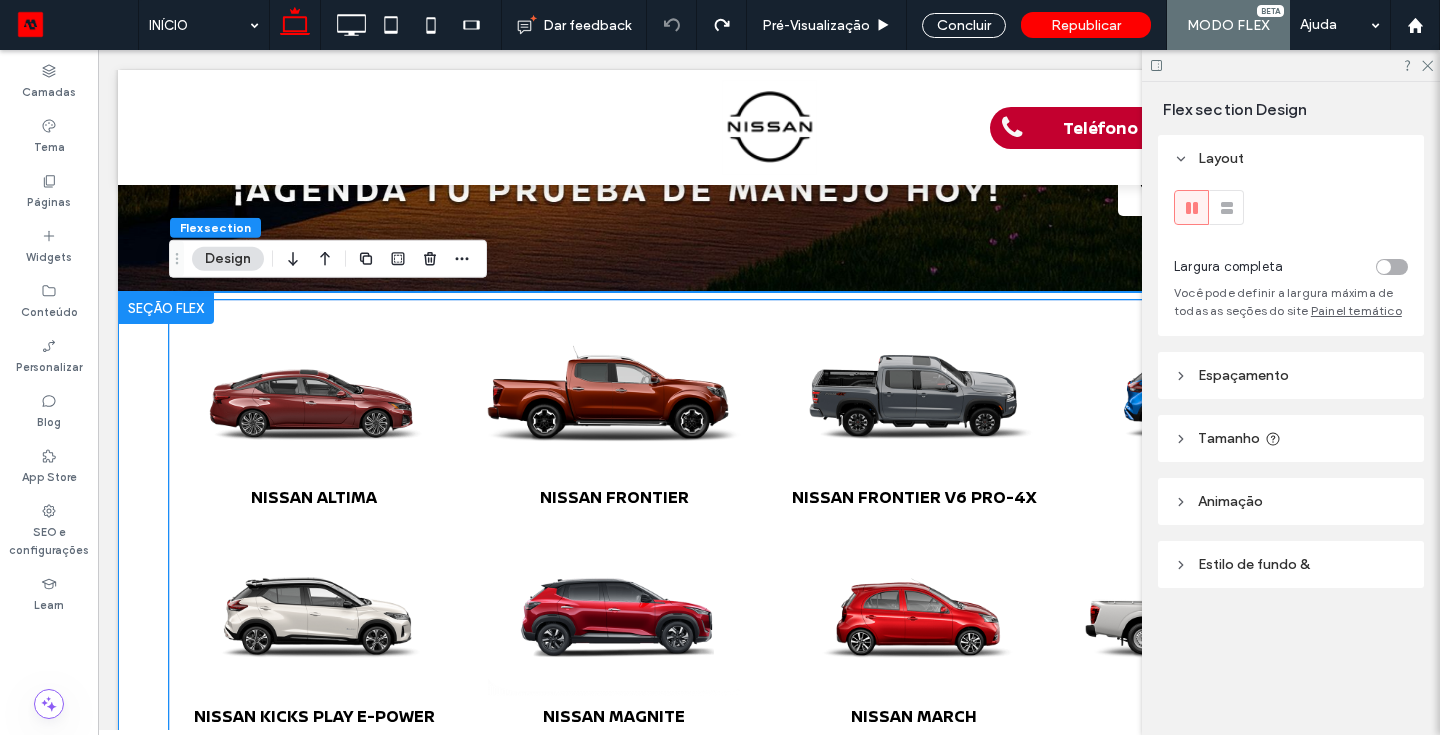 click at bounding box center [614, 391] 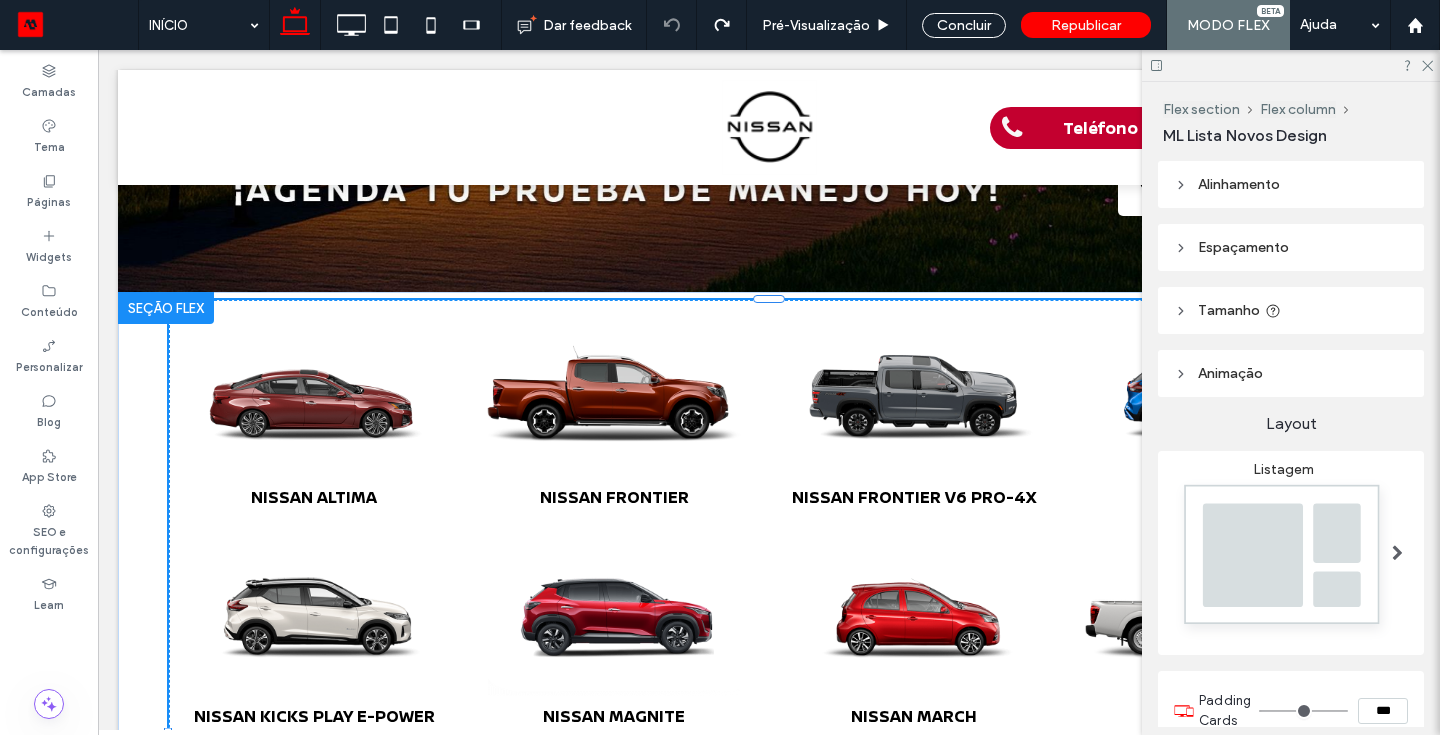 type on "***" 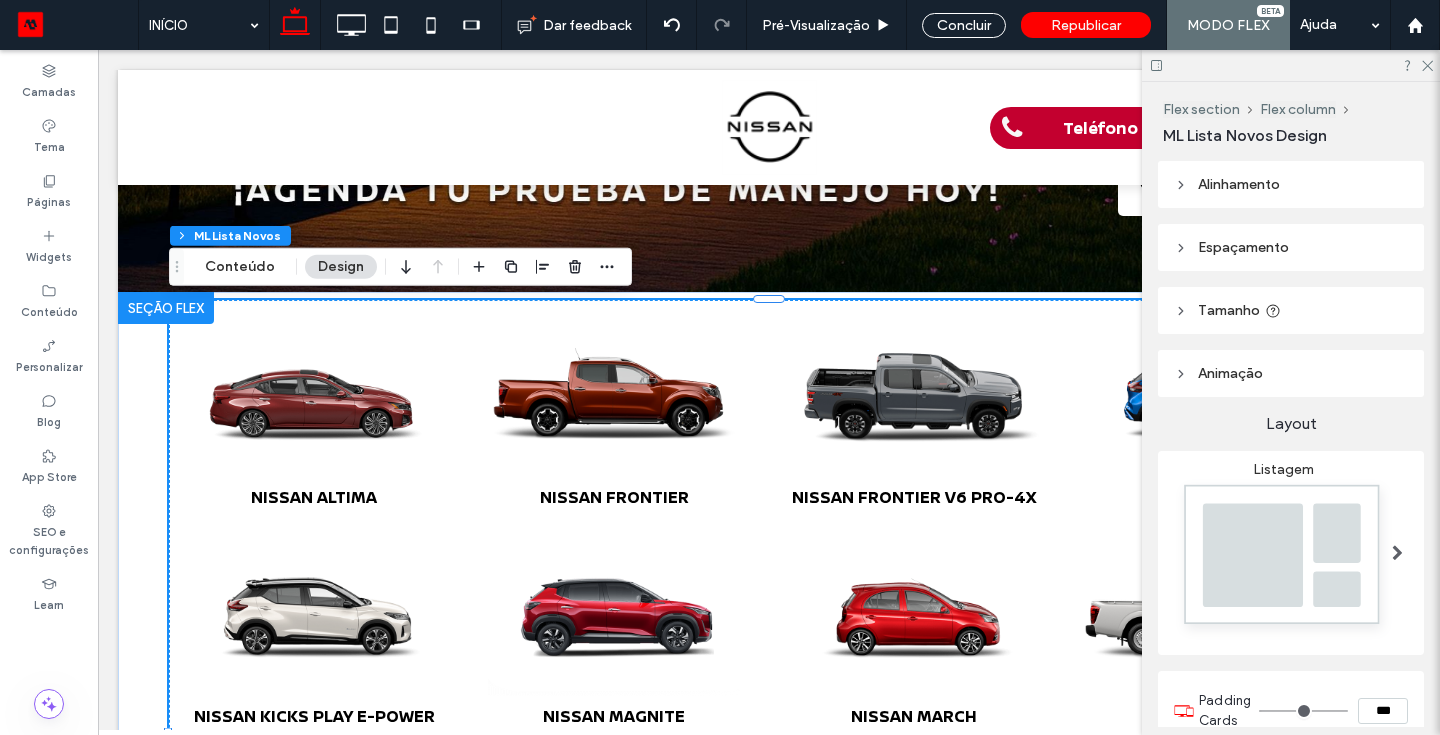 click at bounding box center (914, 391) 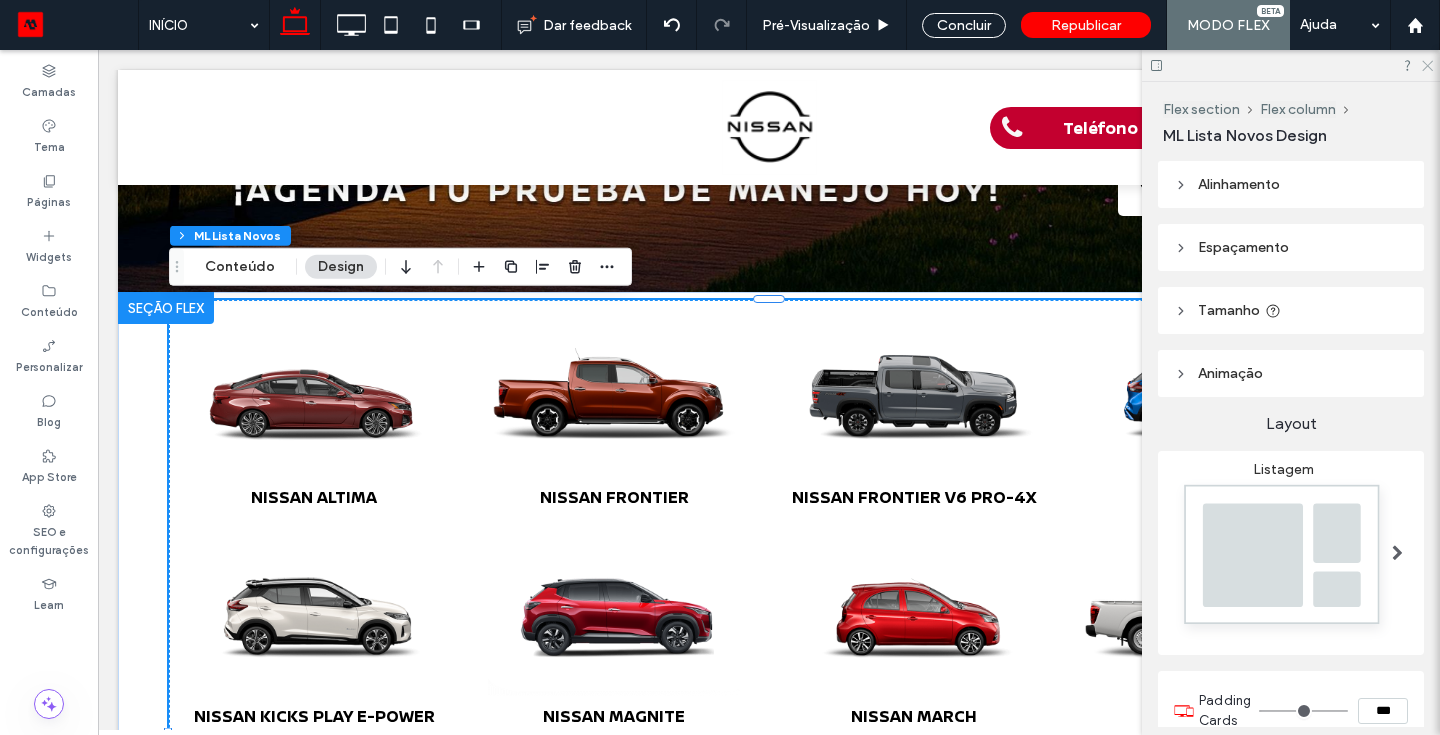click 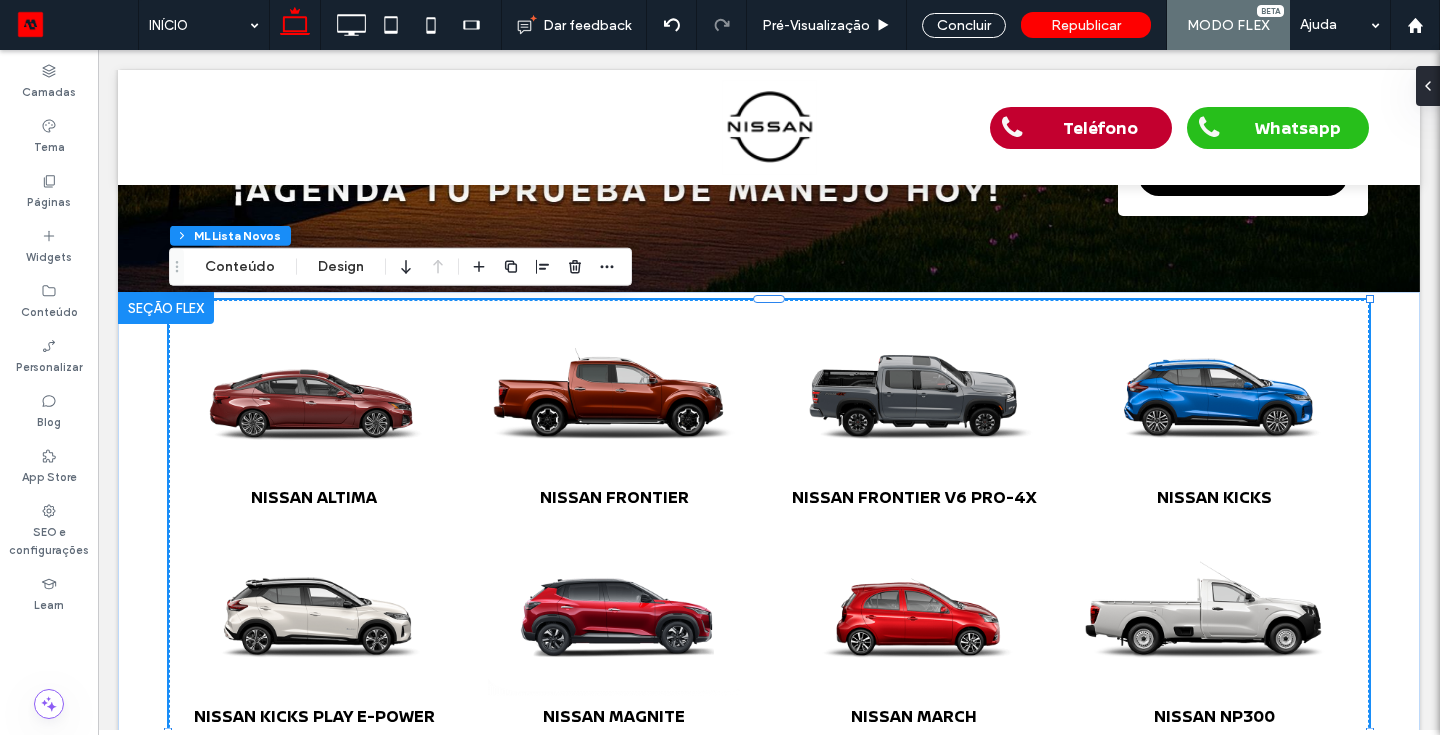 click on "Teléfono
Whatsapp
Clique para editar no Modo Flex
cabeçalho
Seção Clique para editar no Modo Flex
SOLICITAR PRESUPUESTO Brazil +55 +55 244 results found Afghanistan +93 Albania +355 Algeria +213 American Samoa +1 Andorra +376 Angola +244 Anguilla +1 Antigua & Barbuda +1 Argentina +54 Armenia +374 Aruba +297 Ascension Island +247 Australia +61 Austria +43 Azerbaijan +994 Bahamas +1 Bahrain +973 Bangladesh +880 Barbados +1 Belarus +375 Belgium +32 Belize +501 Benin +229 Bermuda +1 Bhutan +975 Bolivia +591 +387 Botswana" at bounding box center [769, 1010] 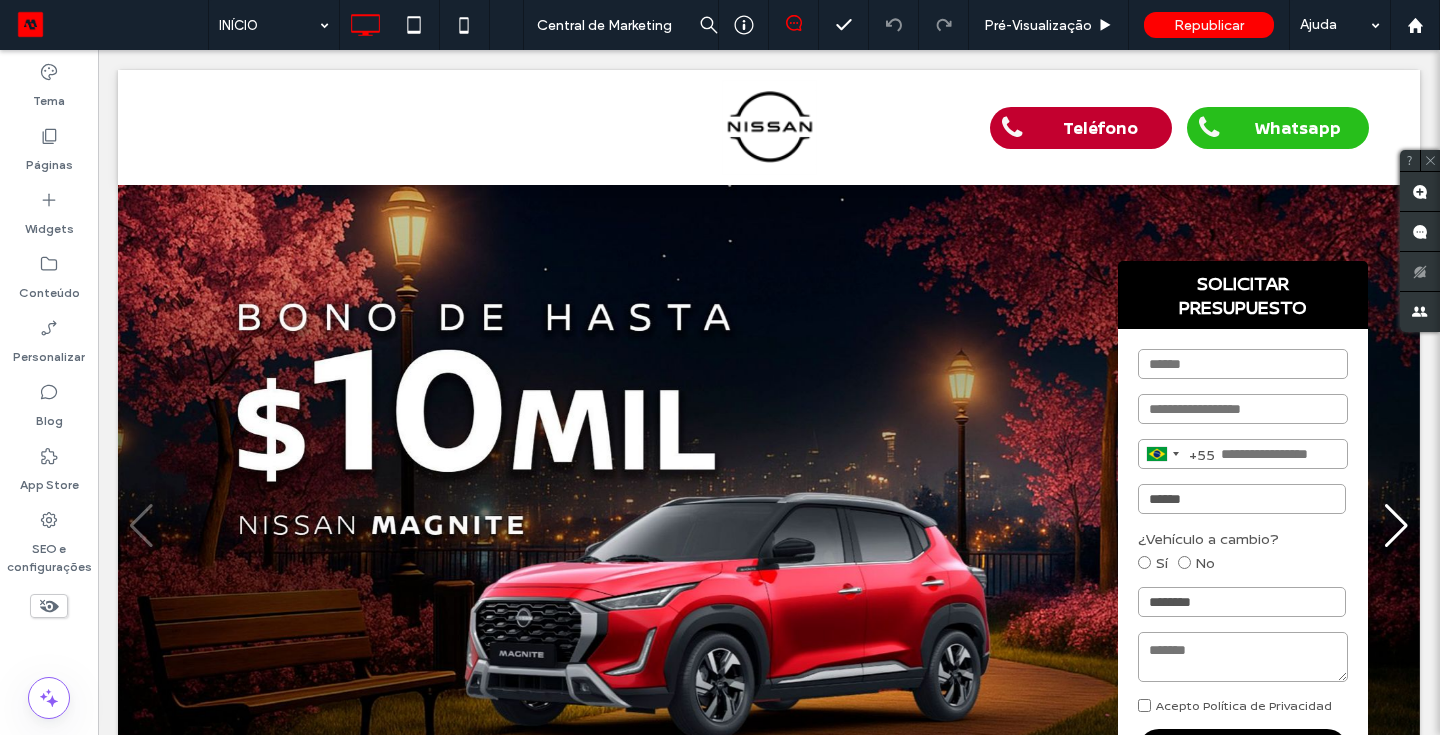 scroll, scrollTop: 0, scrollLeft: 0, axis: both 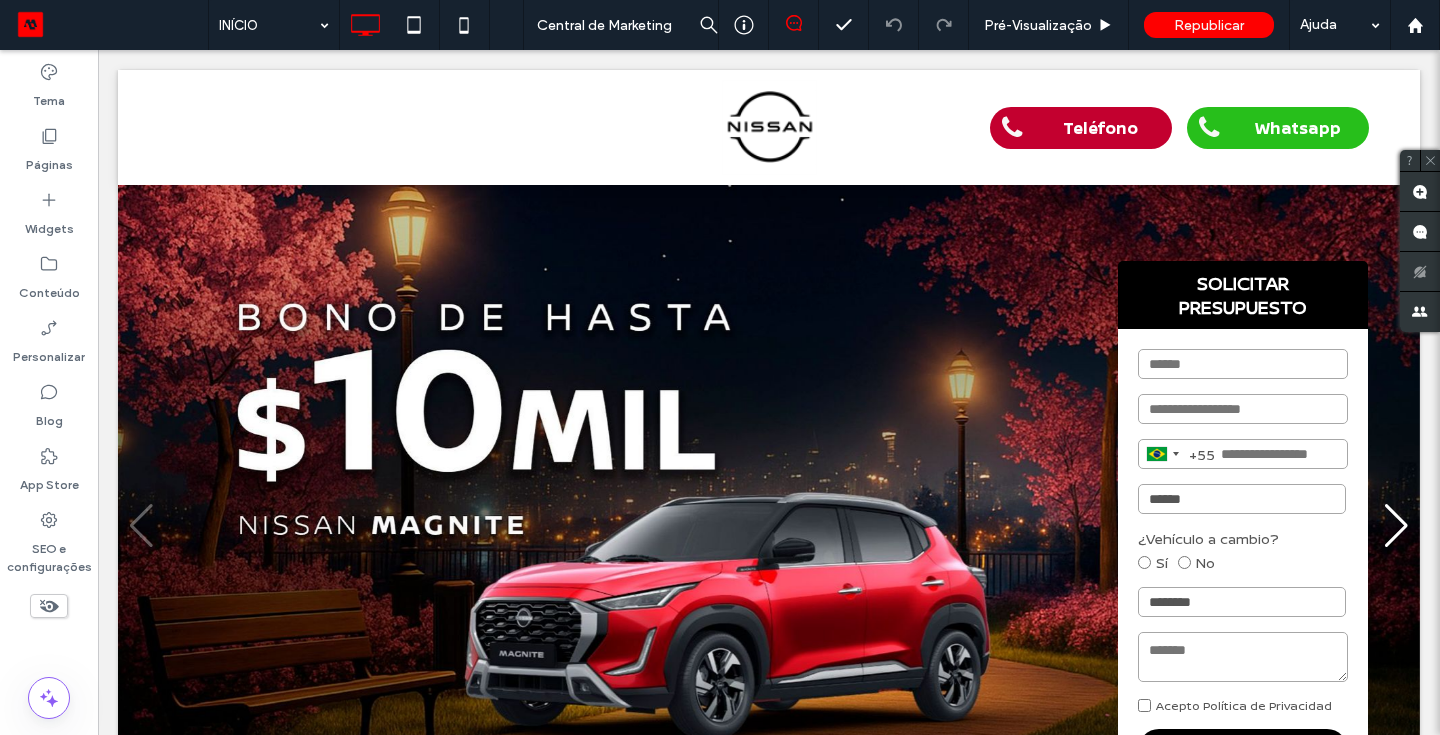 click on "Teléfono
Whatsapp
Clique para editar no Modo Flex
cabeçalho
Seção Clique para editar no Modo Flex
SOLICITAR PRESUPUESTO Brazil +55 +55 244 results found Afghanistan +93 Albania +355 Algeria +213 American Samoa +1 Andorra +376 Angola +244 Anguilla +1 Antigua & Barbuda +1 Argentina +54 Armenia +374 Aruba +297 Ascension Island +247 Australia +61 Austria +43 Azerbaijan +994 Bahamas +1 Bahrain +973 Bangladesh +880 Barbados +1 Belarus +375 Belgium +32 Belize +501 Benin +229 Bermuda +1 Bhutan +975 Bolivia +591 +387 Botswana" at bounding box center [769, 1164] 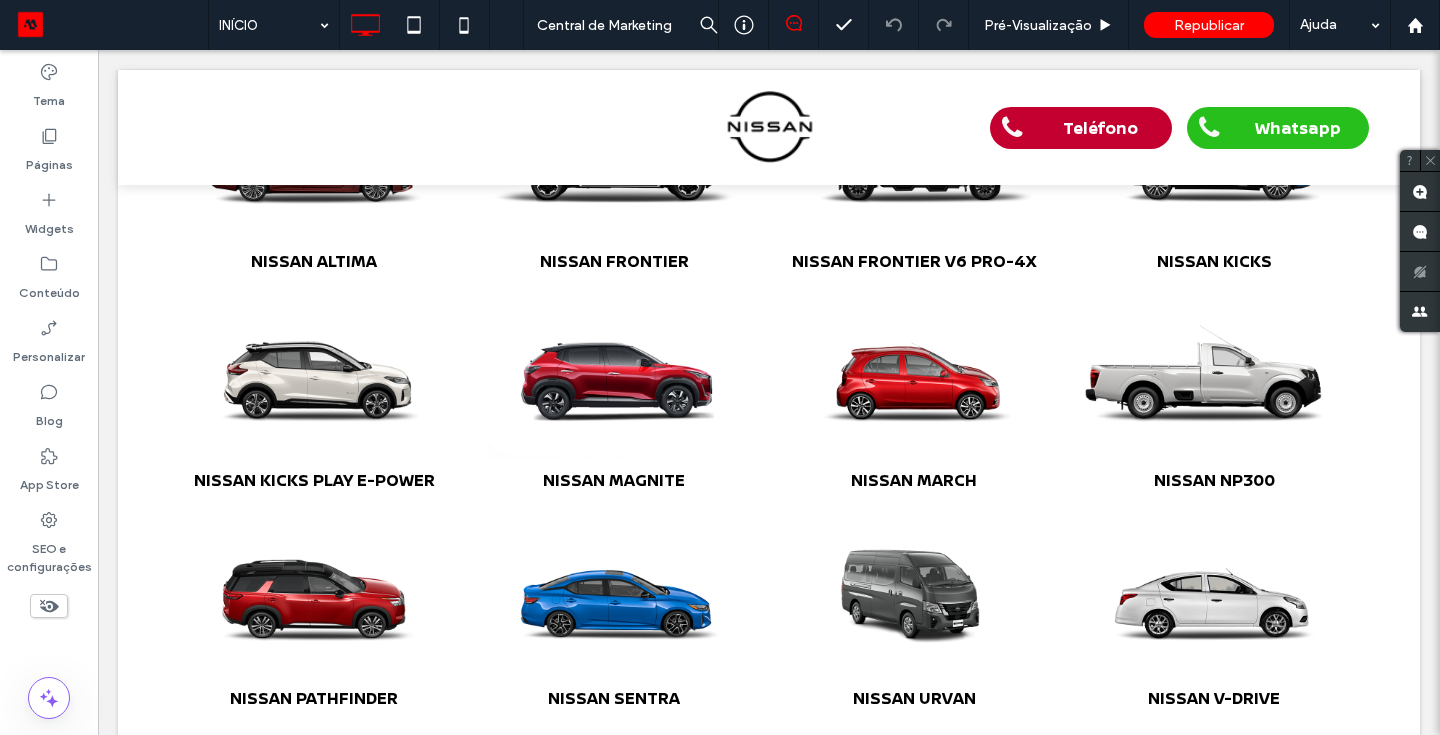 scroll, scrollTop: 973, scrollLeft: 0, axis: vertical 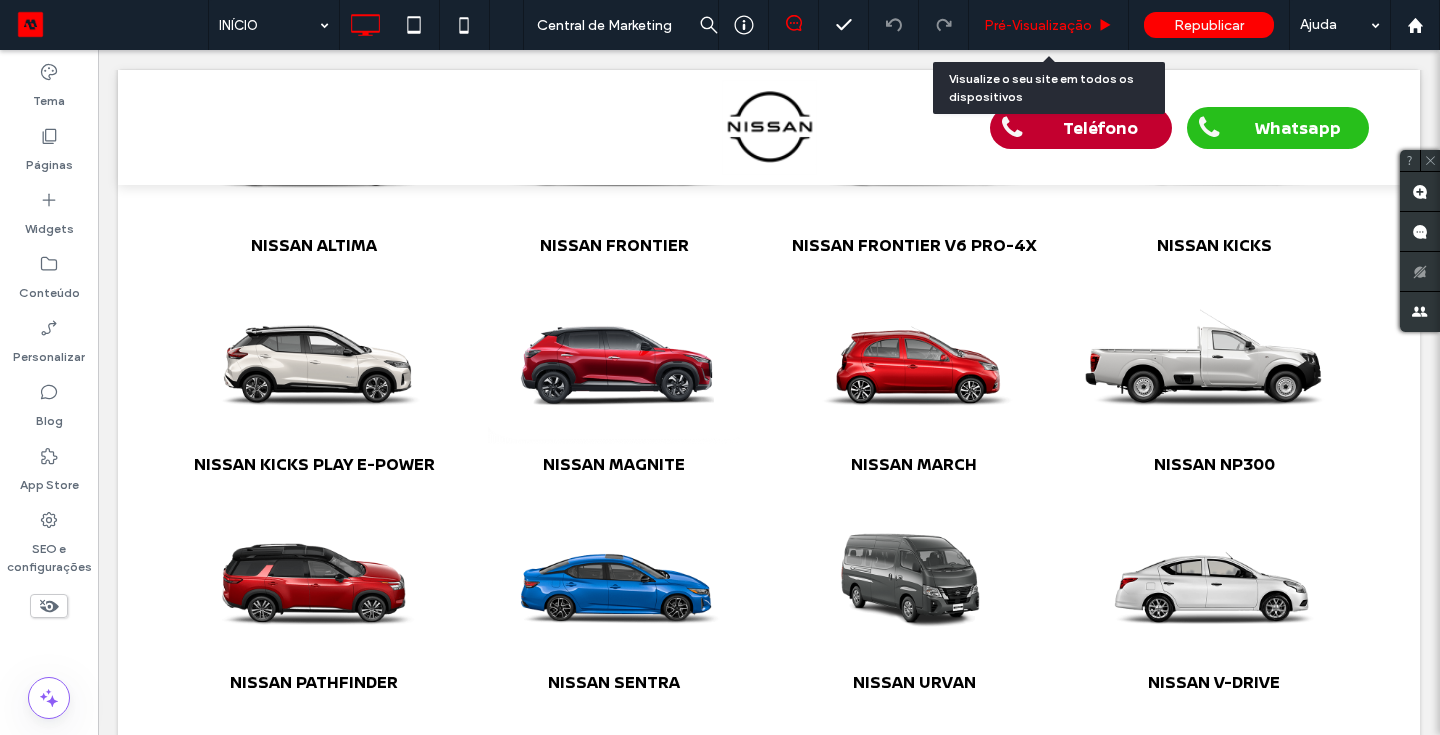 click on "Pré-Visualizaçāo" at bounding box center [1038, 25] 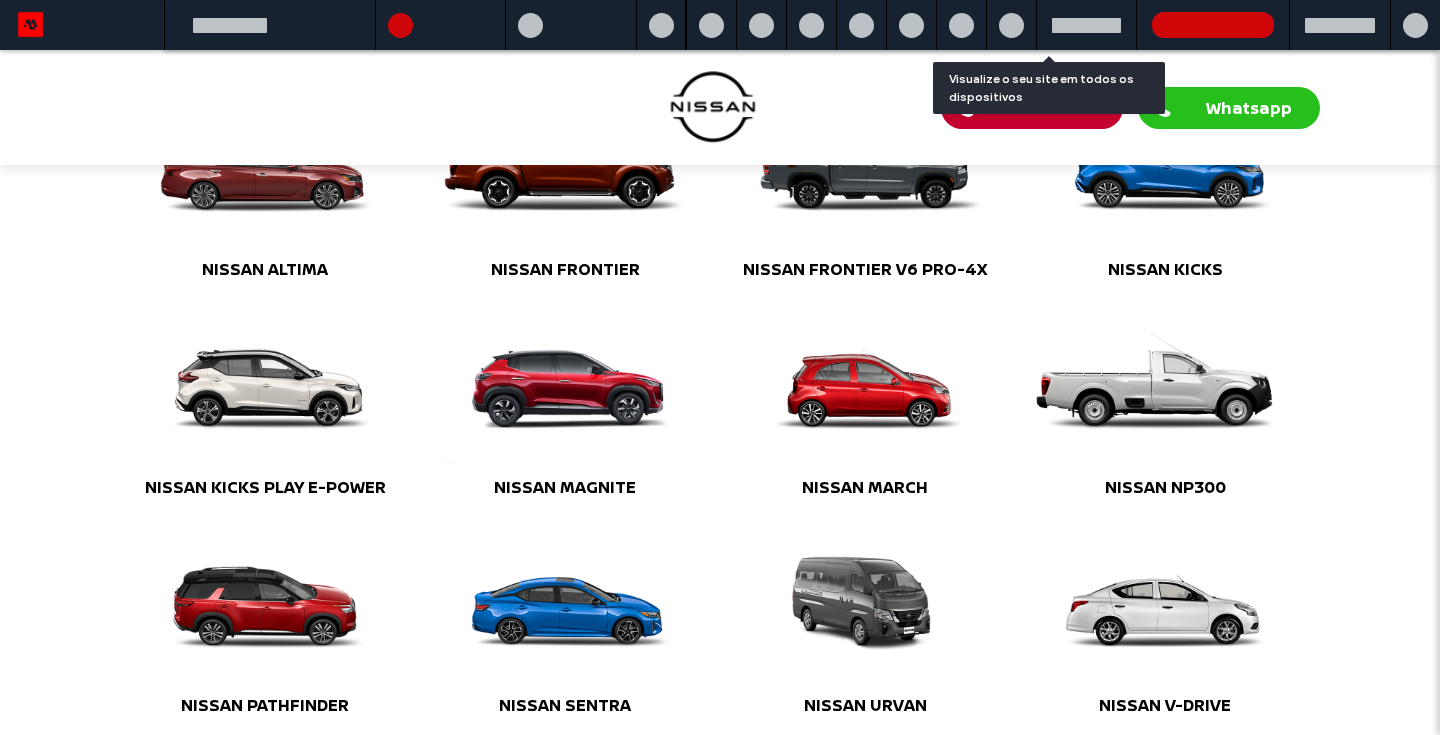 scroll, scrollTop: 1046, scrollLeft: 0, axis: vertical 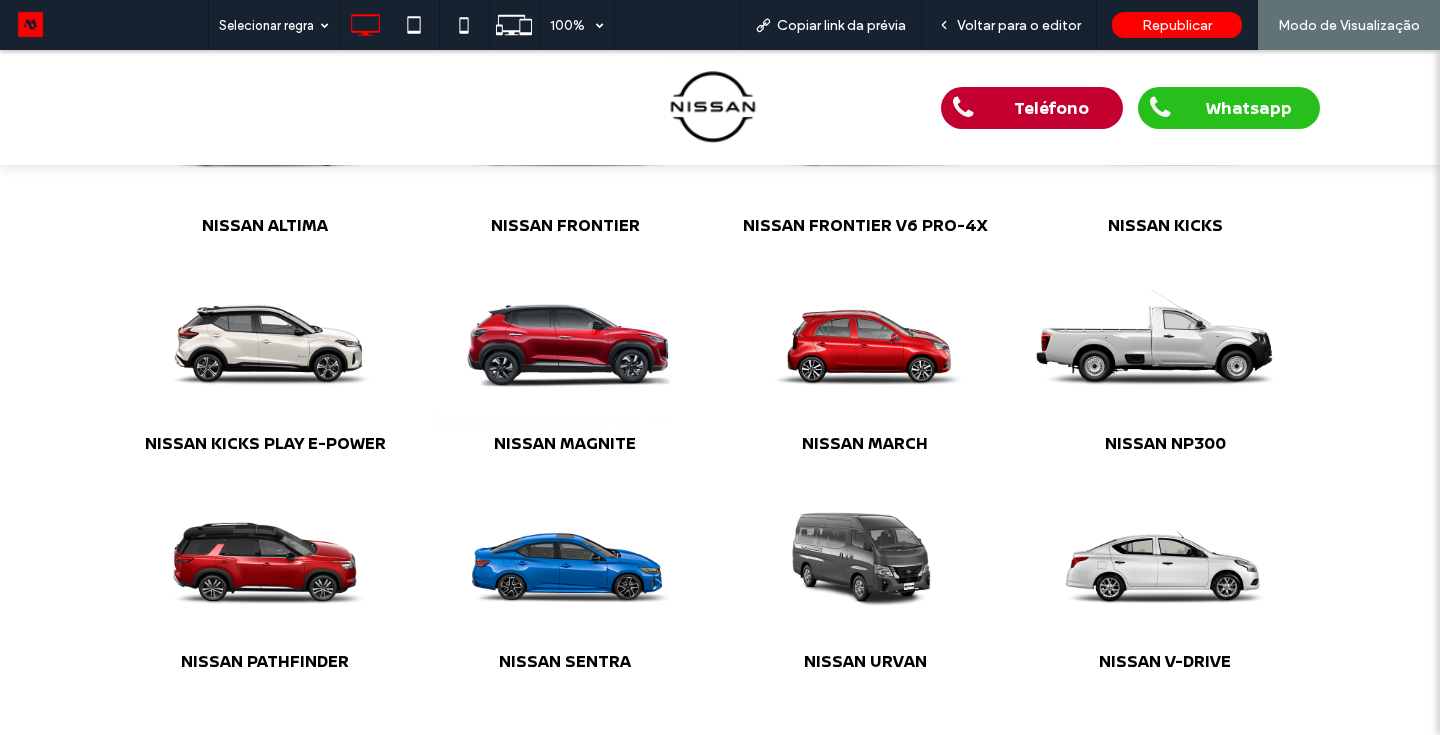 click at bounding box center (565, 336) 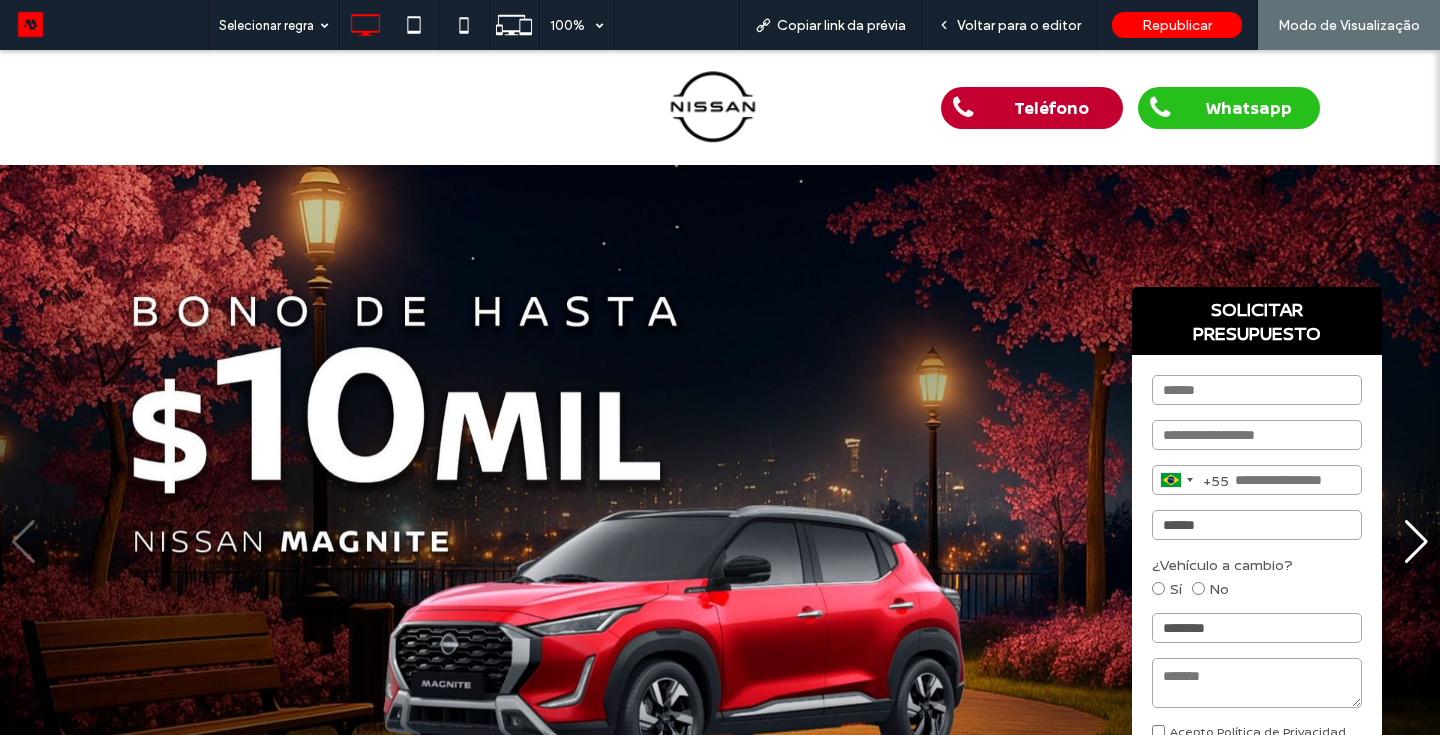 scroll, scrollTop: 1046, scrollLeft: 0, axis: vertical 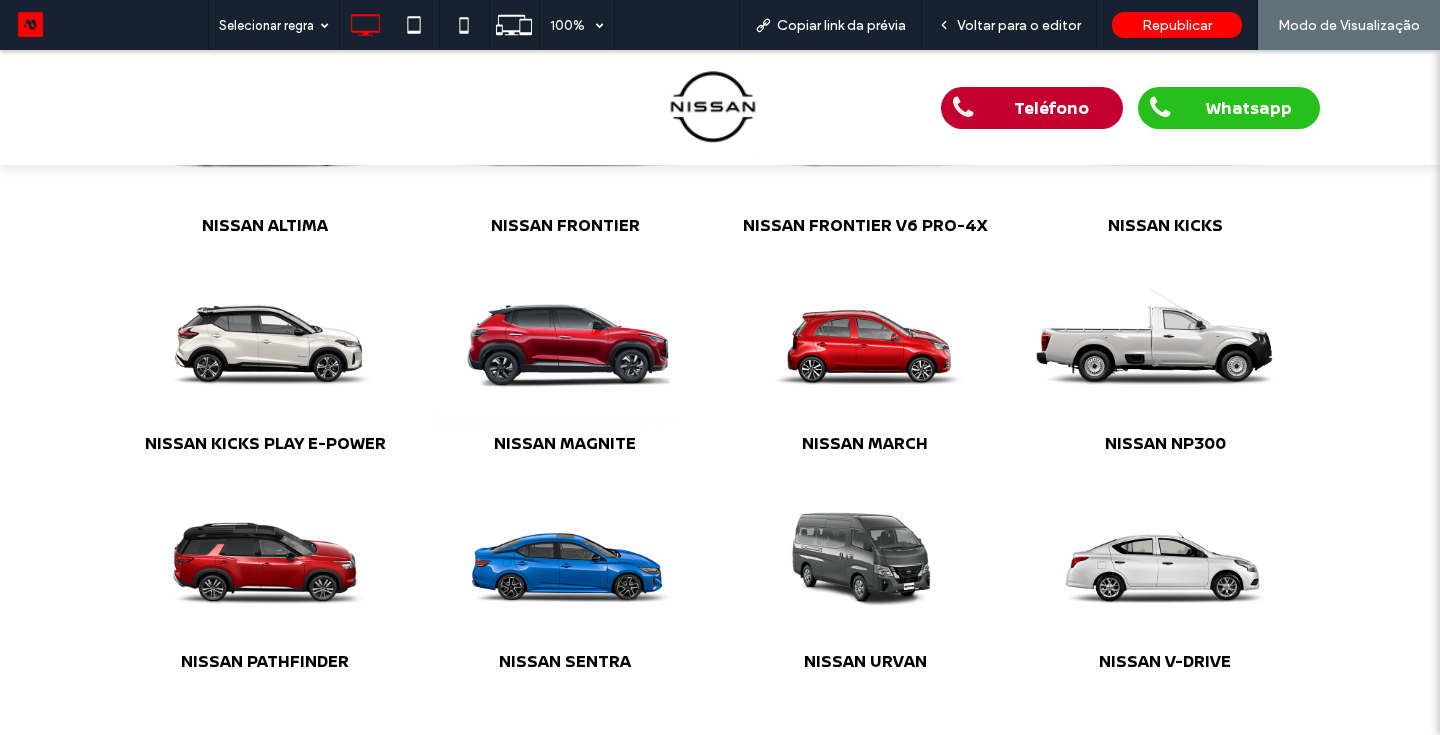 click at bounding box center (565, 336) 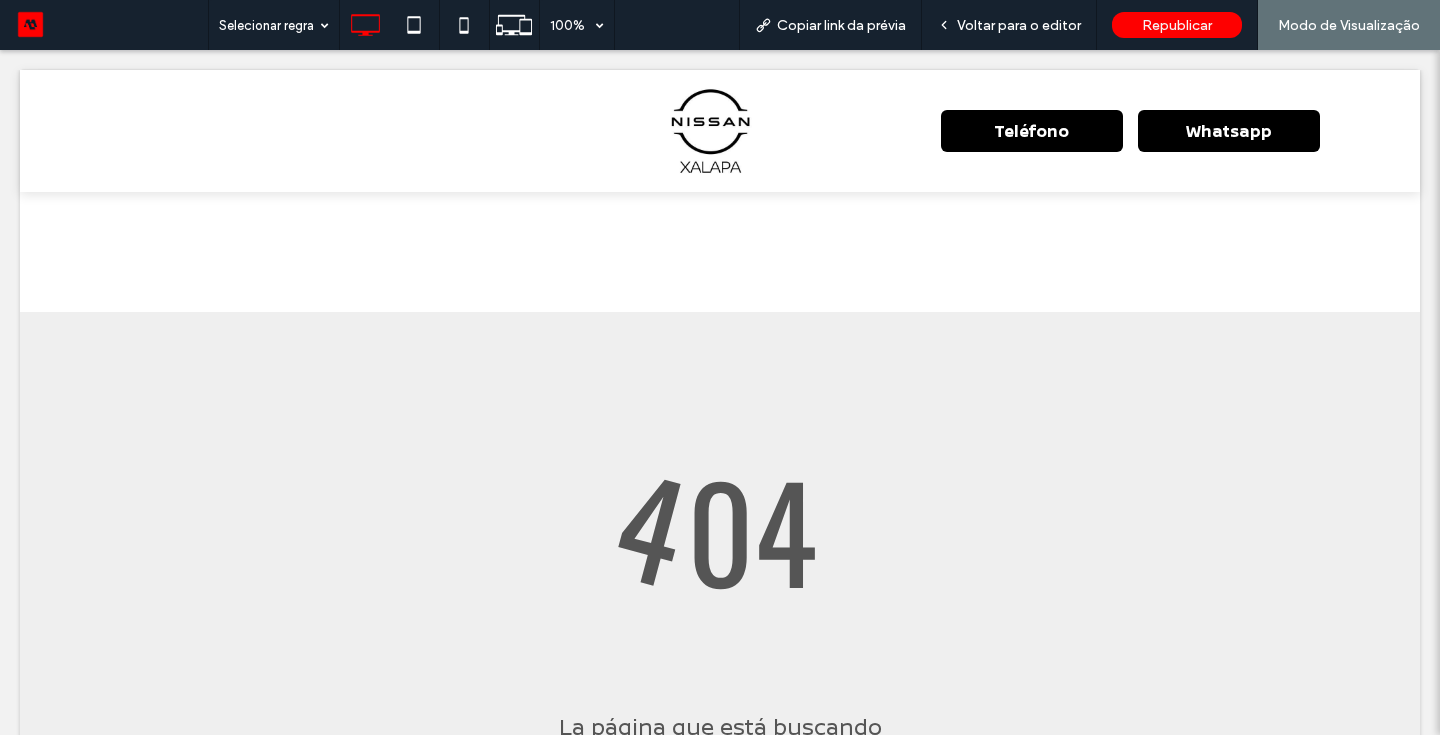 scroll, scrollTop: 0, scrollLeft: 0, axis: both 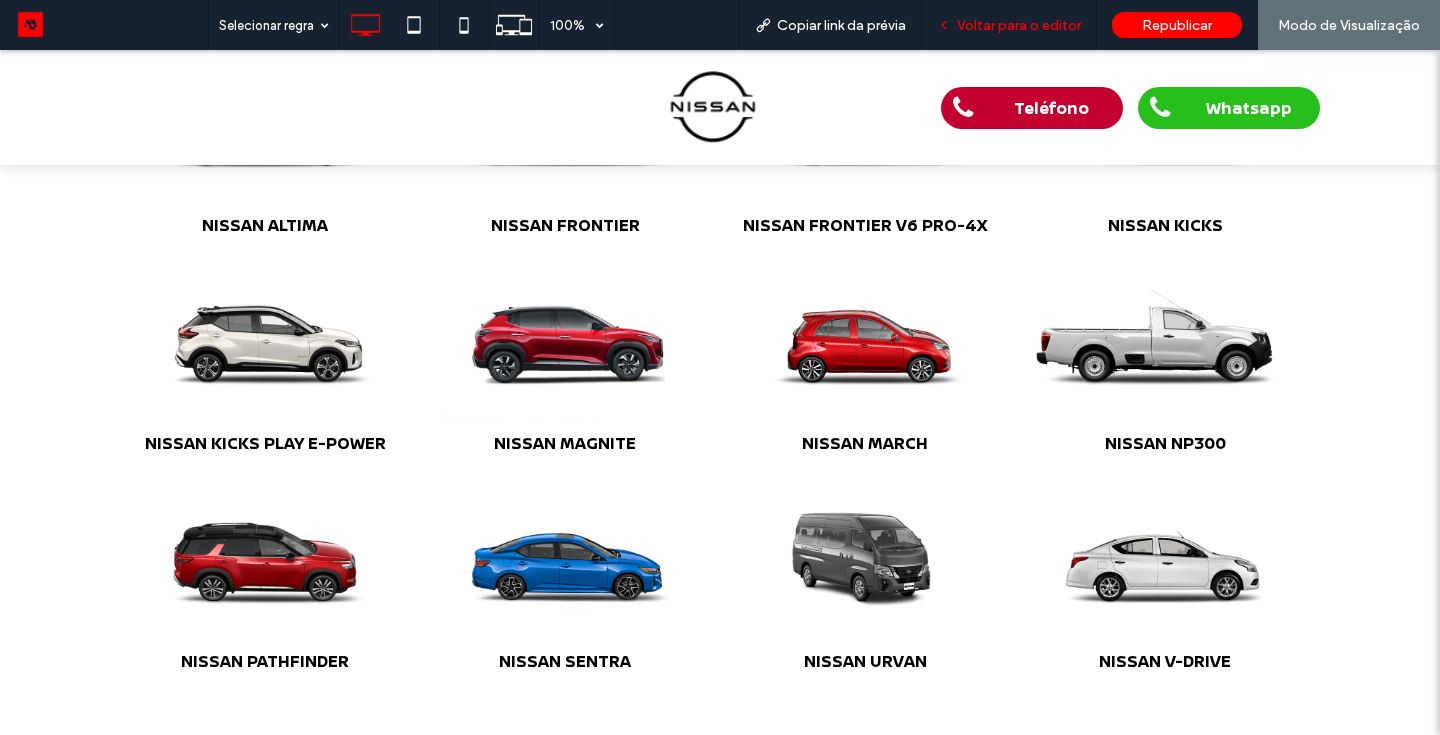 click on "Voltar para o editor" at bounding box center (1019, 25) 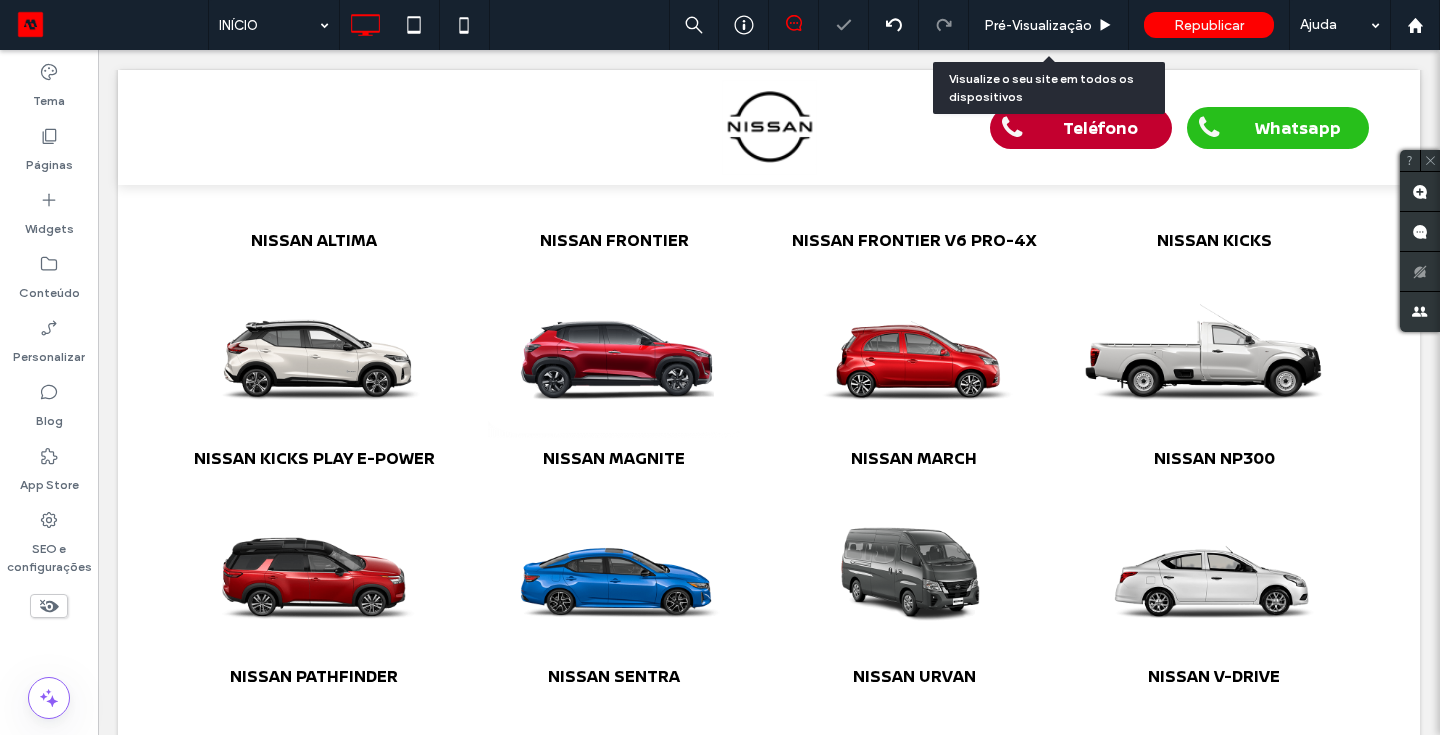 scroll, scrollTop: 973, scrollLeft: 0, axis: vertical 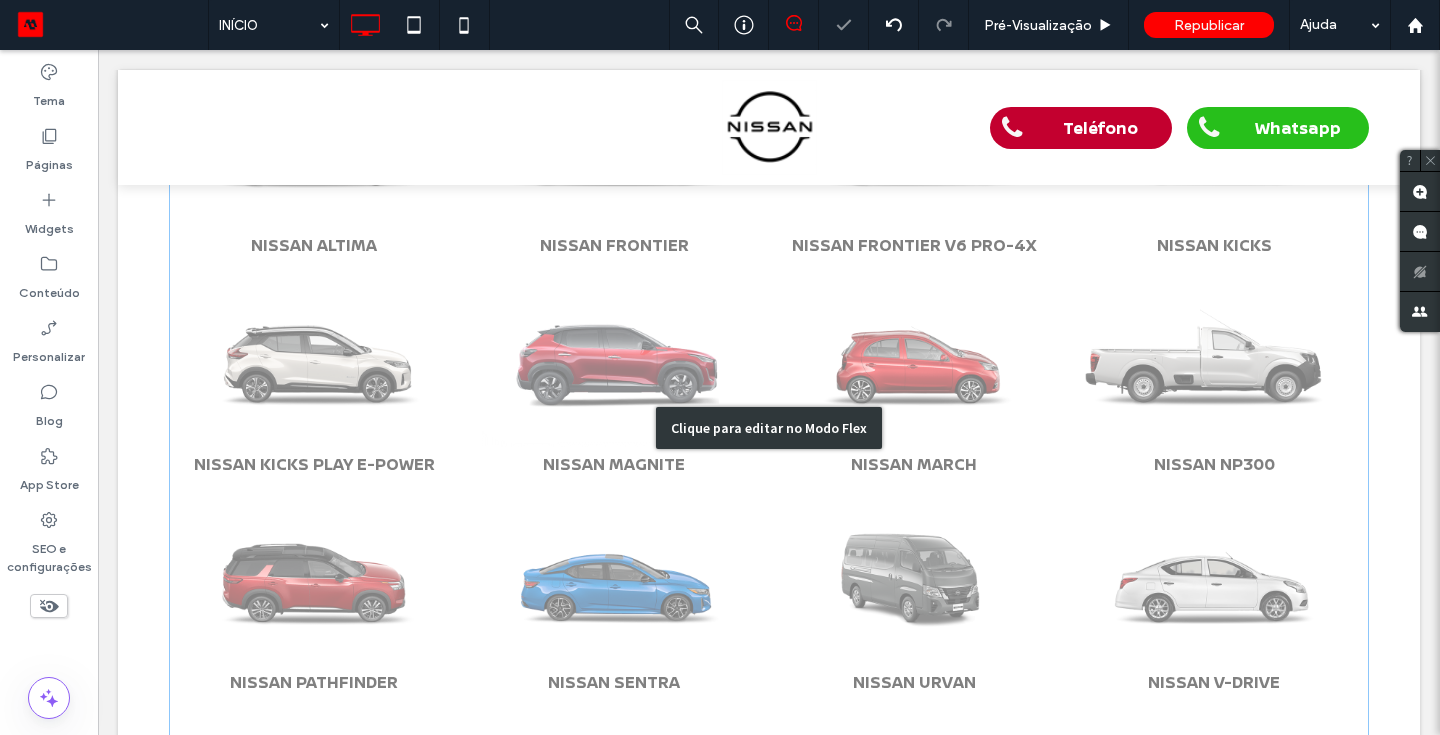 click on "Clique para editar no Modo Flex" at bounding box center (769, 427) 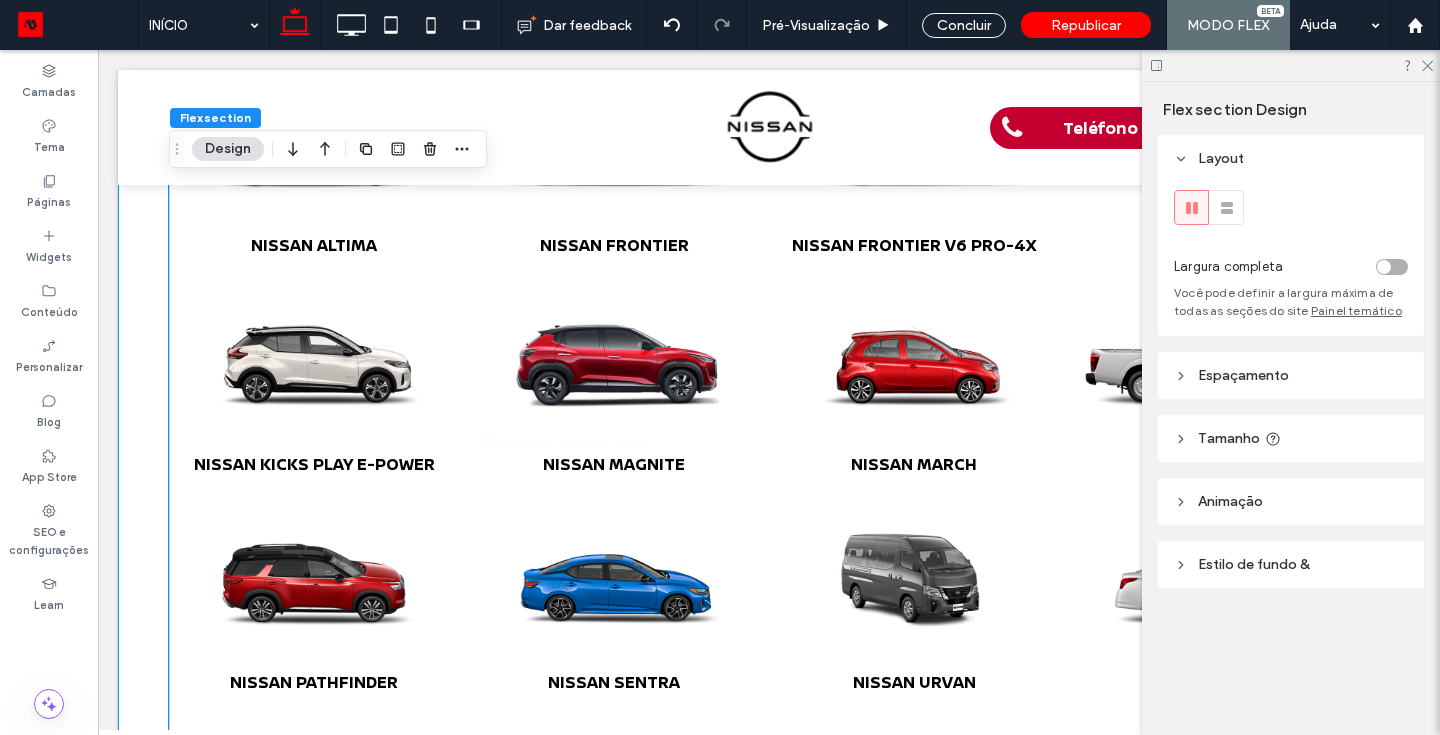 click at bounding box center [614, 357] 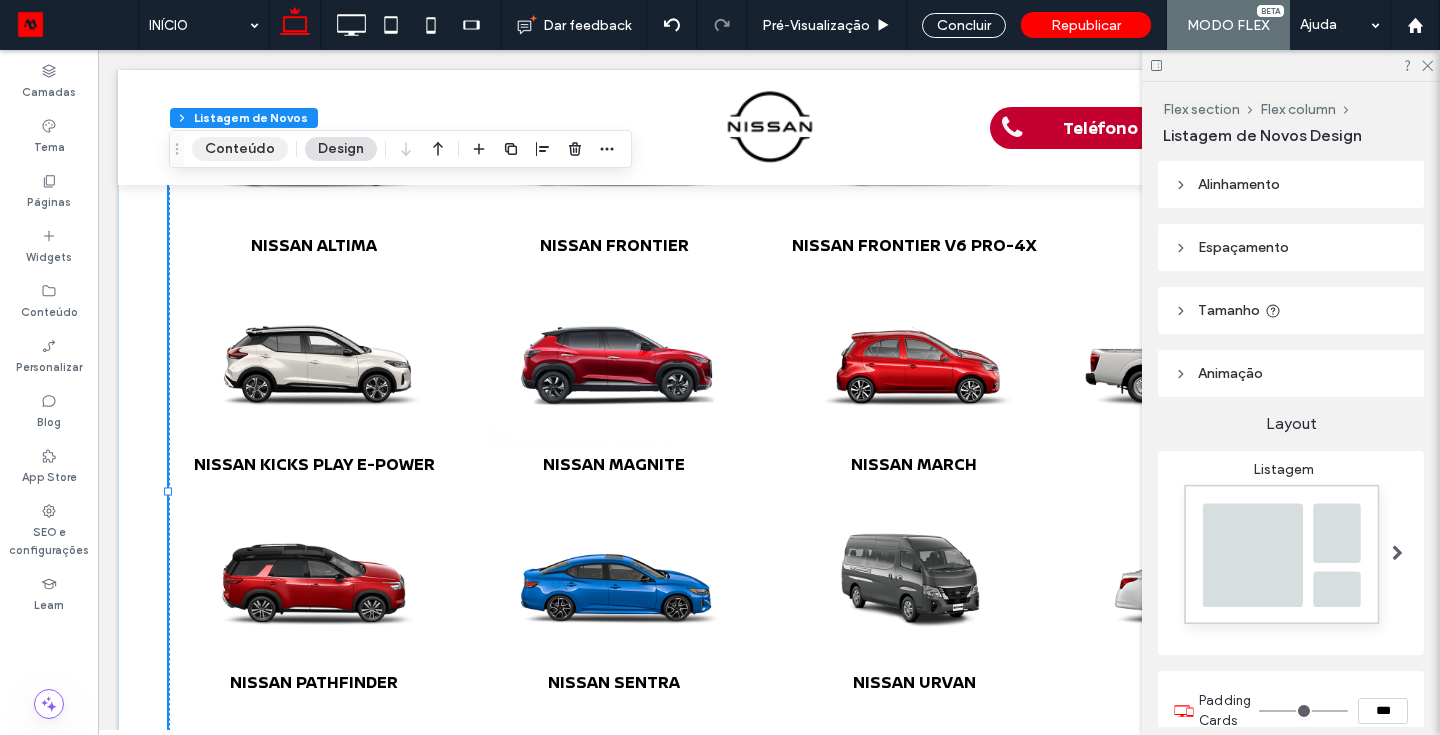 click on "Conteúdo" at bounding box center (240, 149) 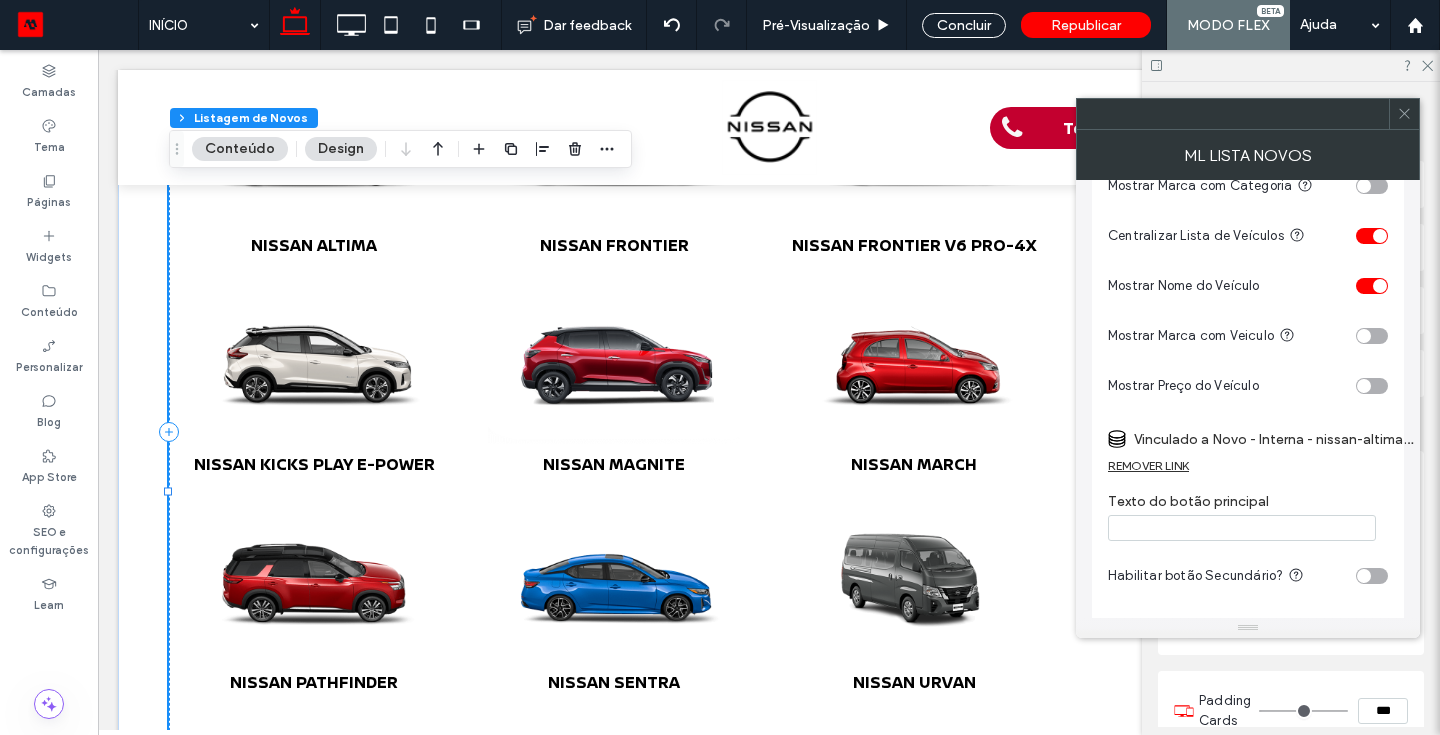 scroll, scrollTop: 481, scrollLeft: 0, axis: vertical 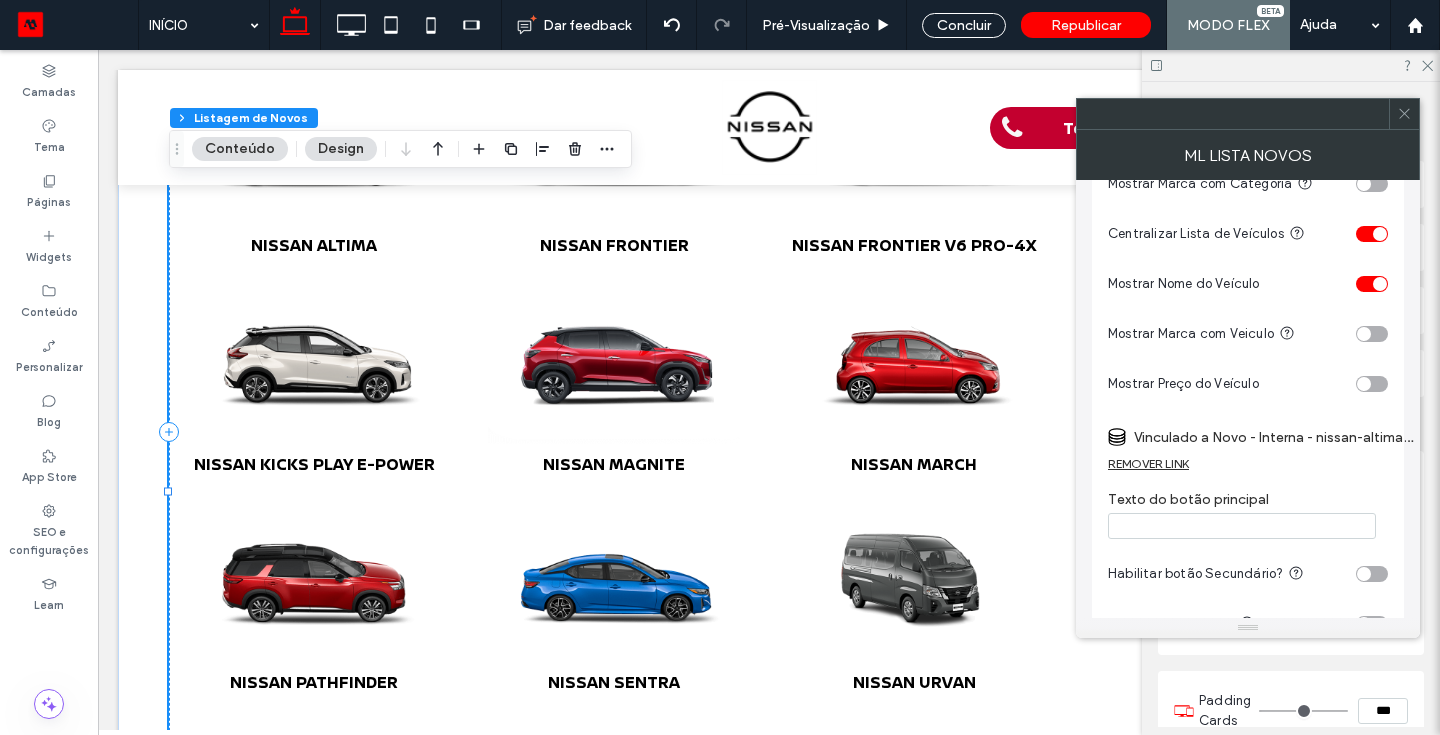 click on "Vinculado a Novo - Interna - nissan-altima-precio-nuevo" at bounding box center [1274, 437] 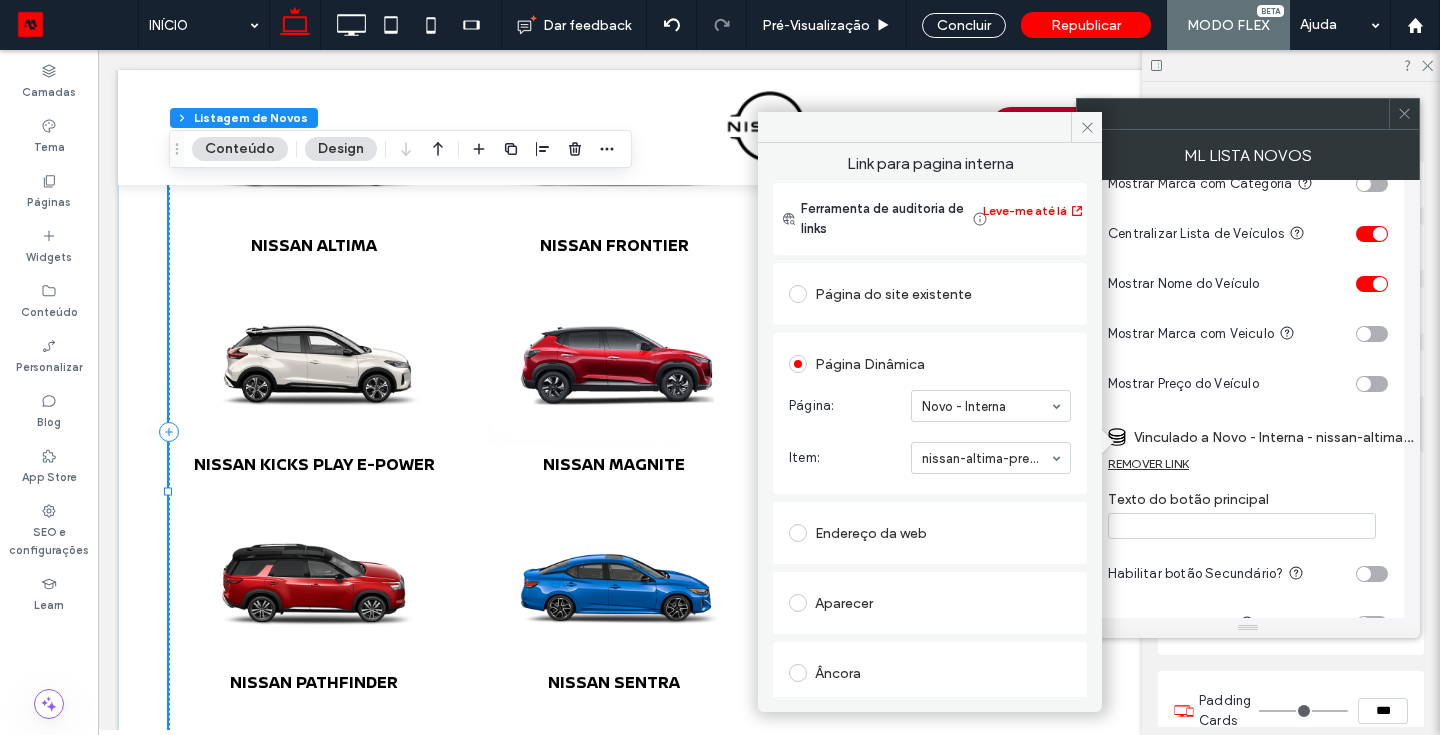 click 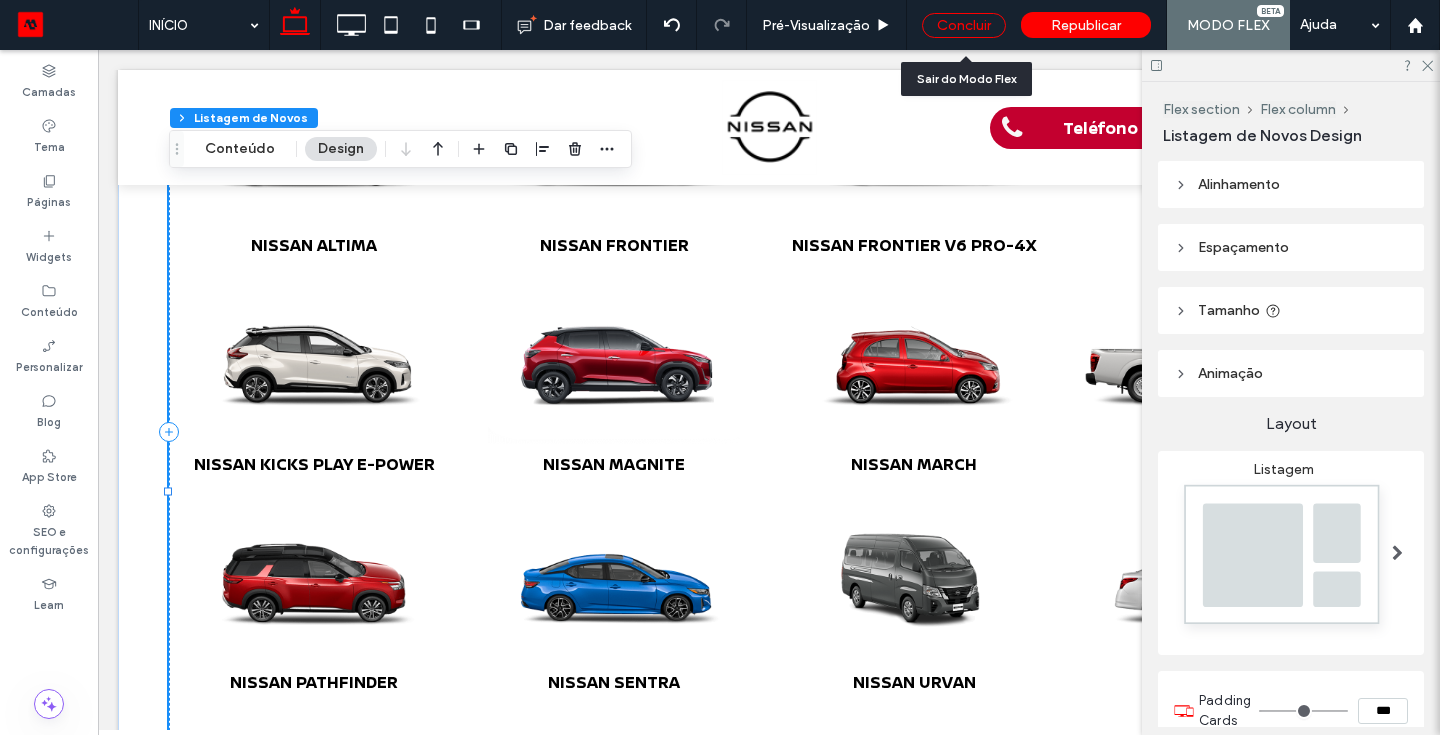 click on "Concluir" at bounding box center [964, 25] 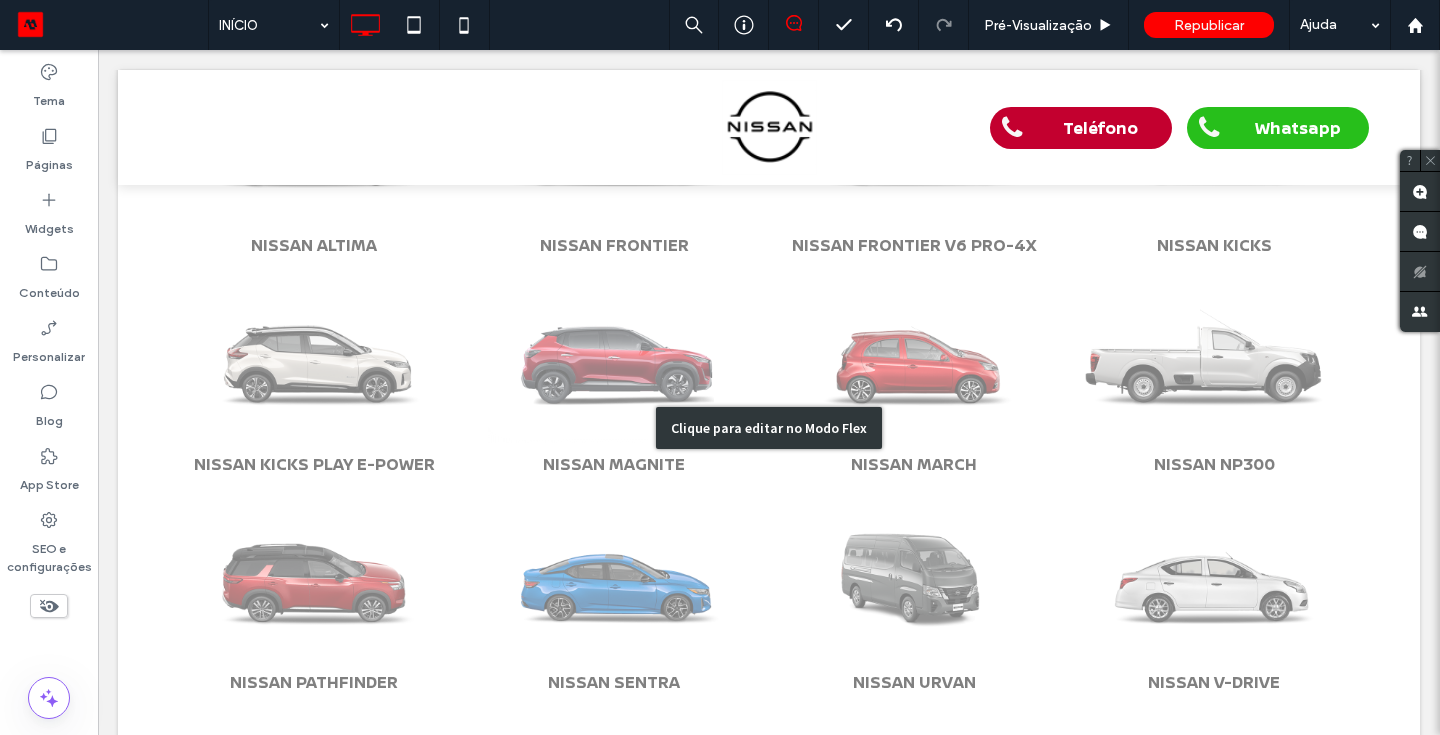 click on "Clique para editar no Modo Flex" at bounding box center [769, 427] 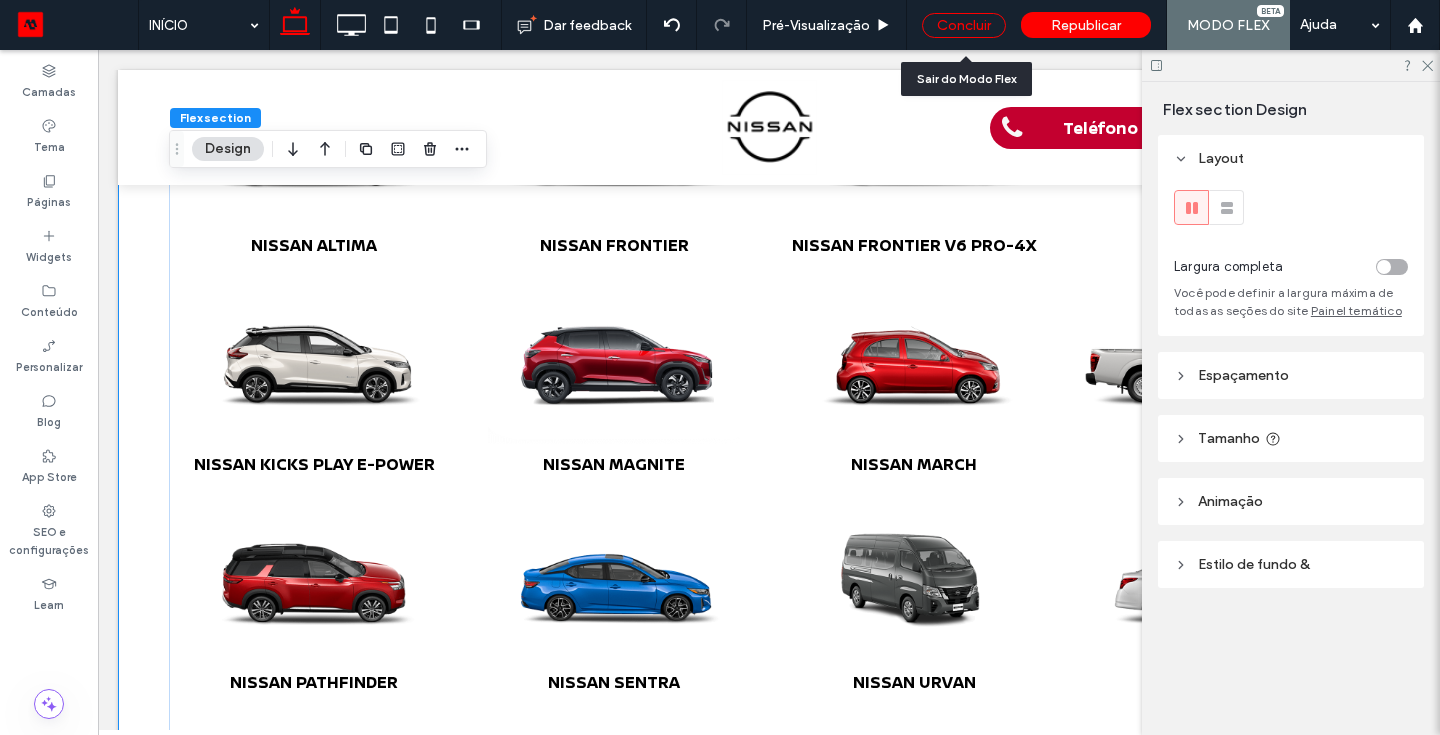 click on "Concluir" at bounding box center [964, 25] 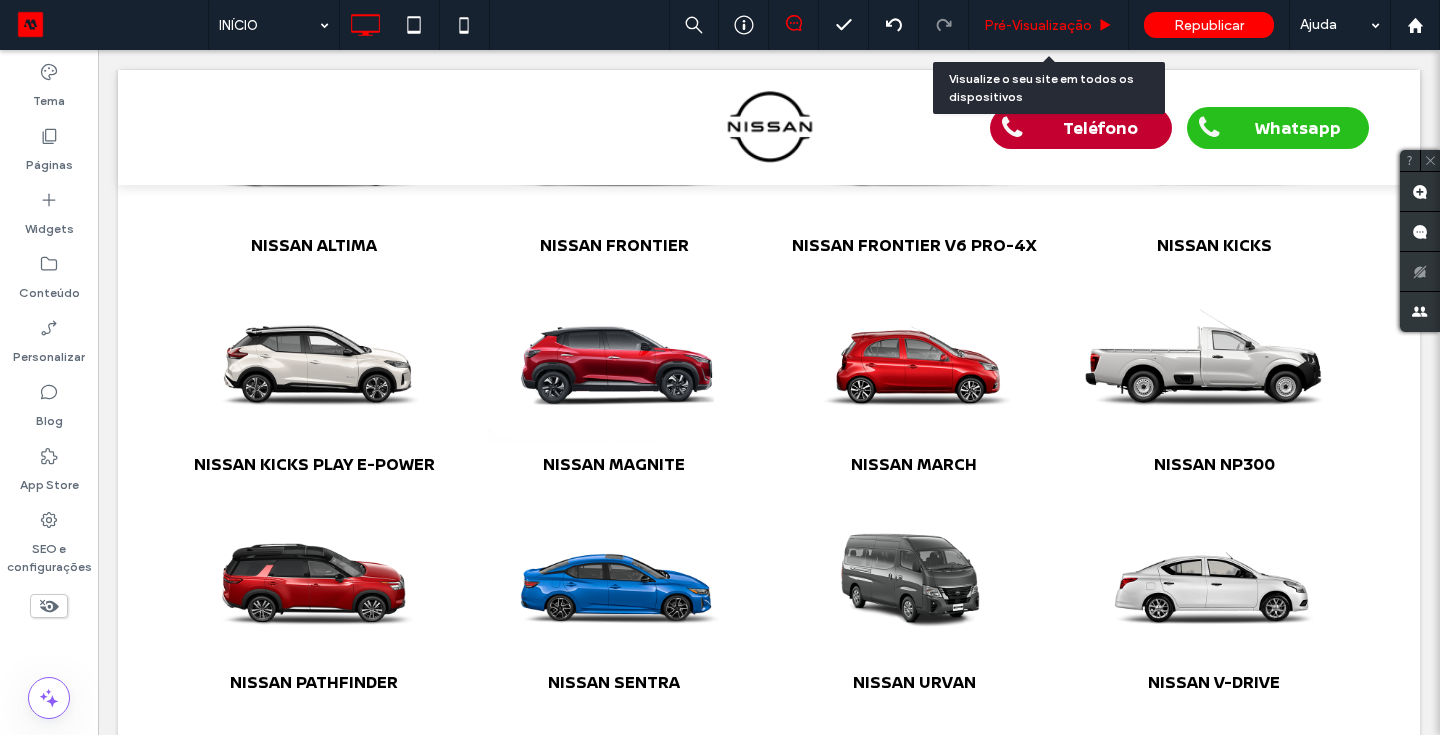 click on "Pré-Visualizaçāo" at bounding box center [1038, 25] 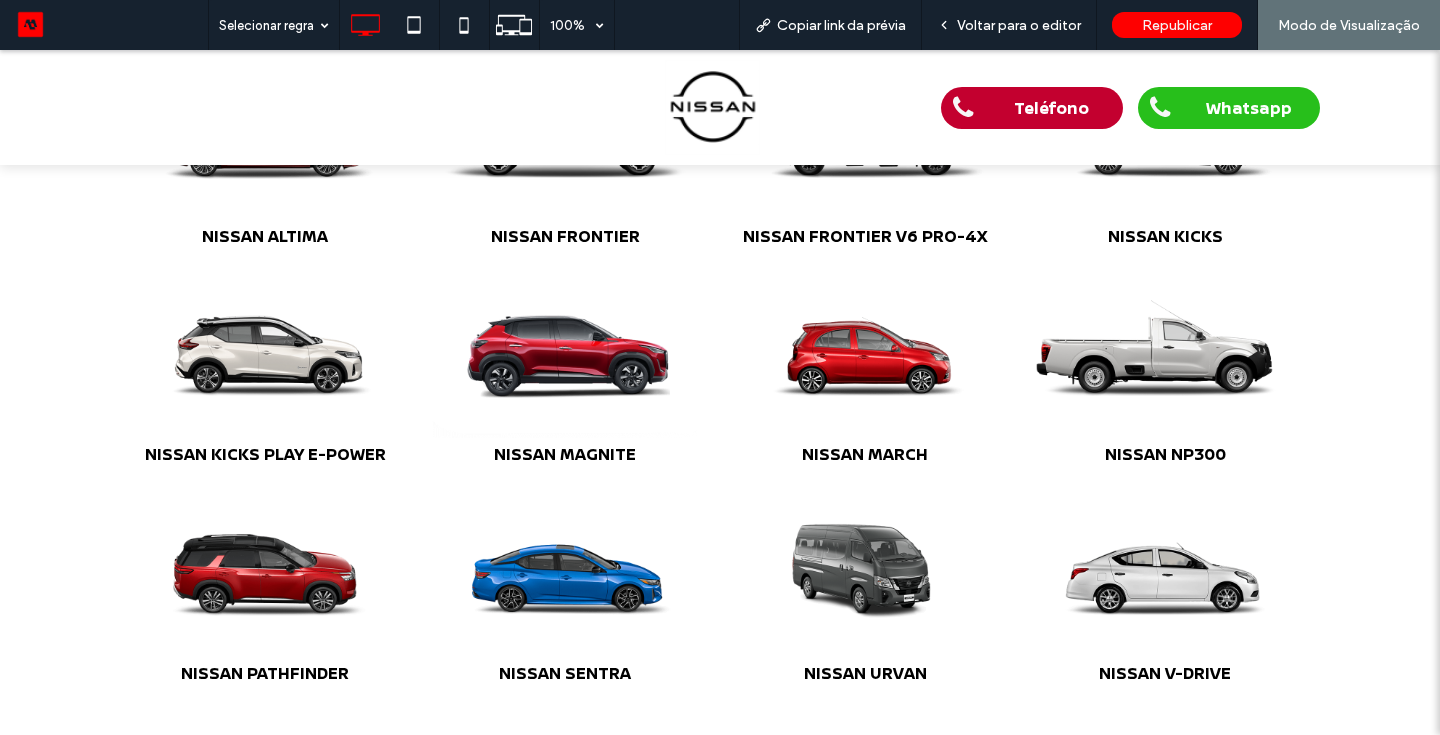 scroll, scrollTop: 1046, scrollLeft: 0, axis: vertical 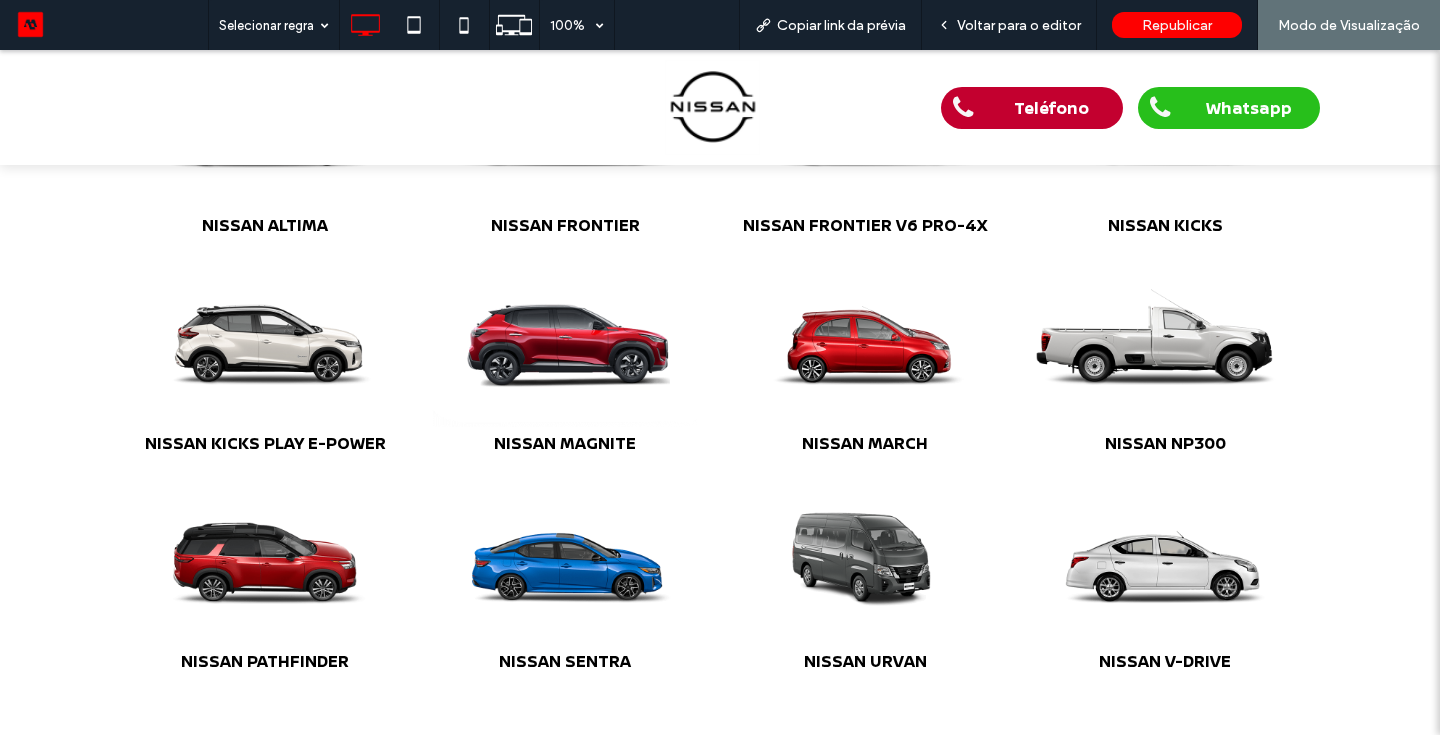 drag, startPoint x: 503, startPoint y: 381, endPoint x: 500, endPoint y: 430, distance: 49.09175 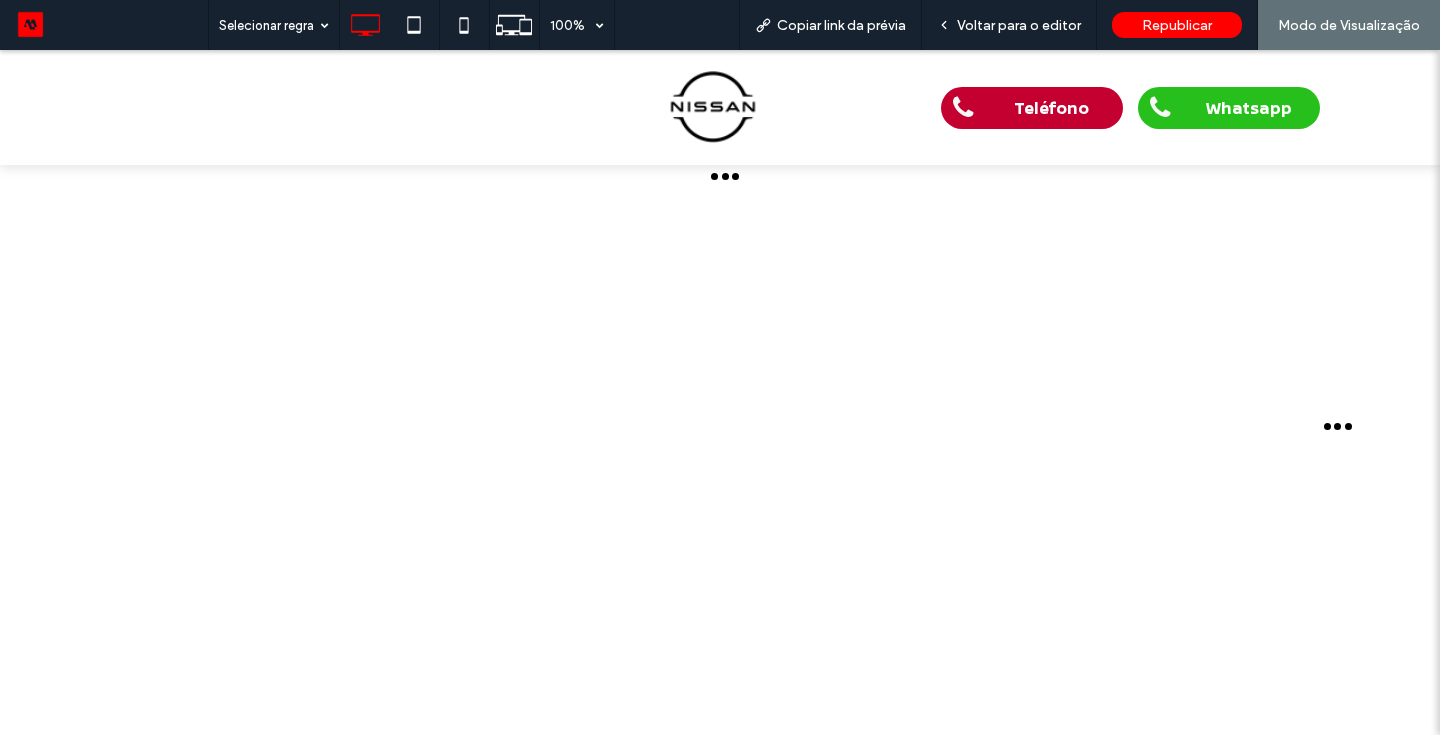 scroll, scrollTop: 0, scrollLeft: 0, axis: both 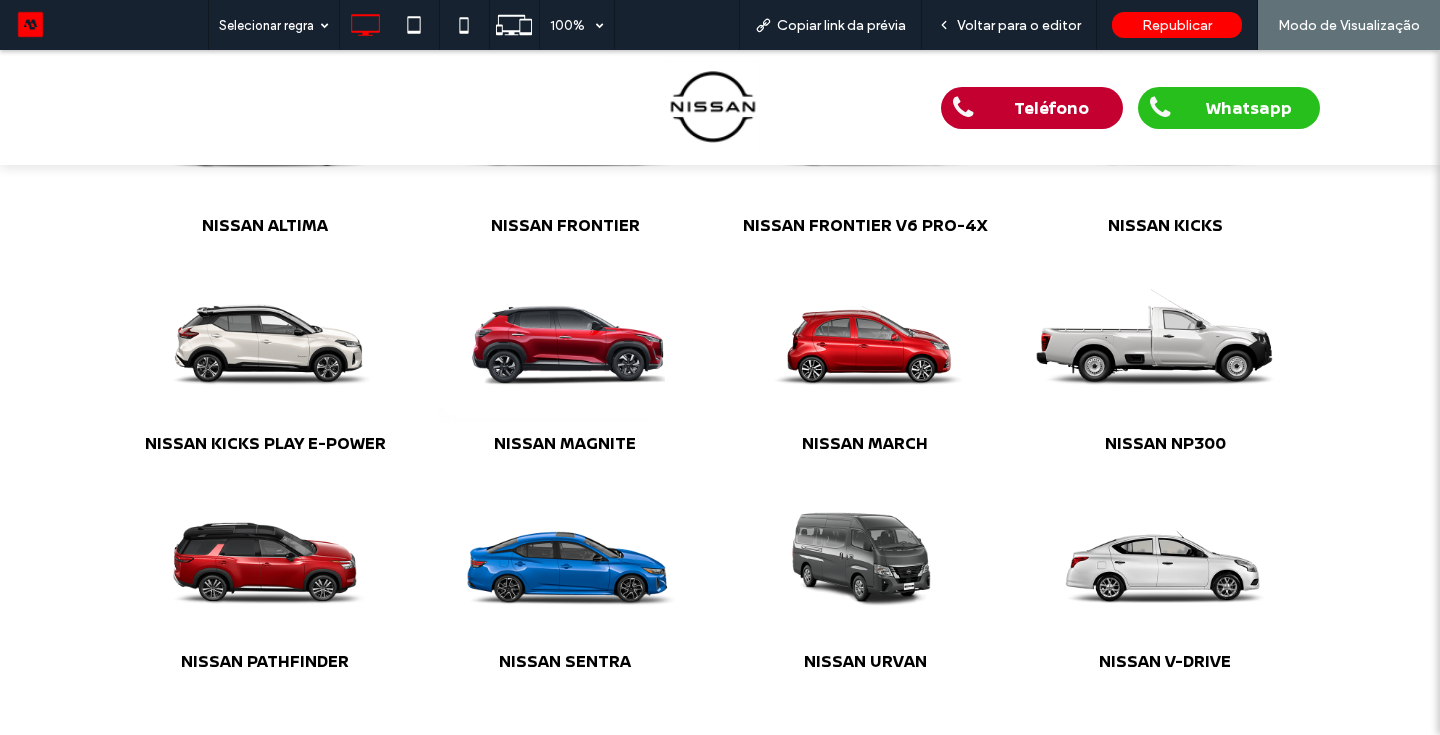 click at bounding box center (565, 554) 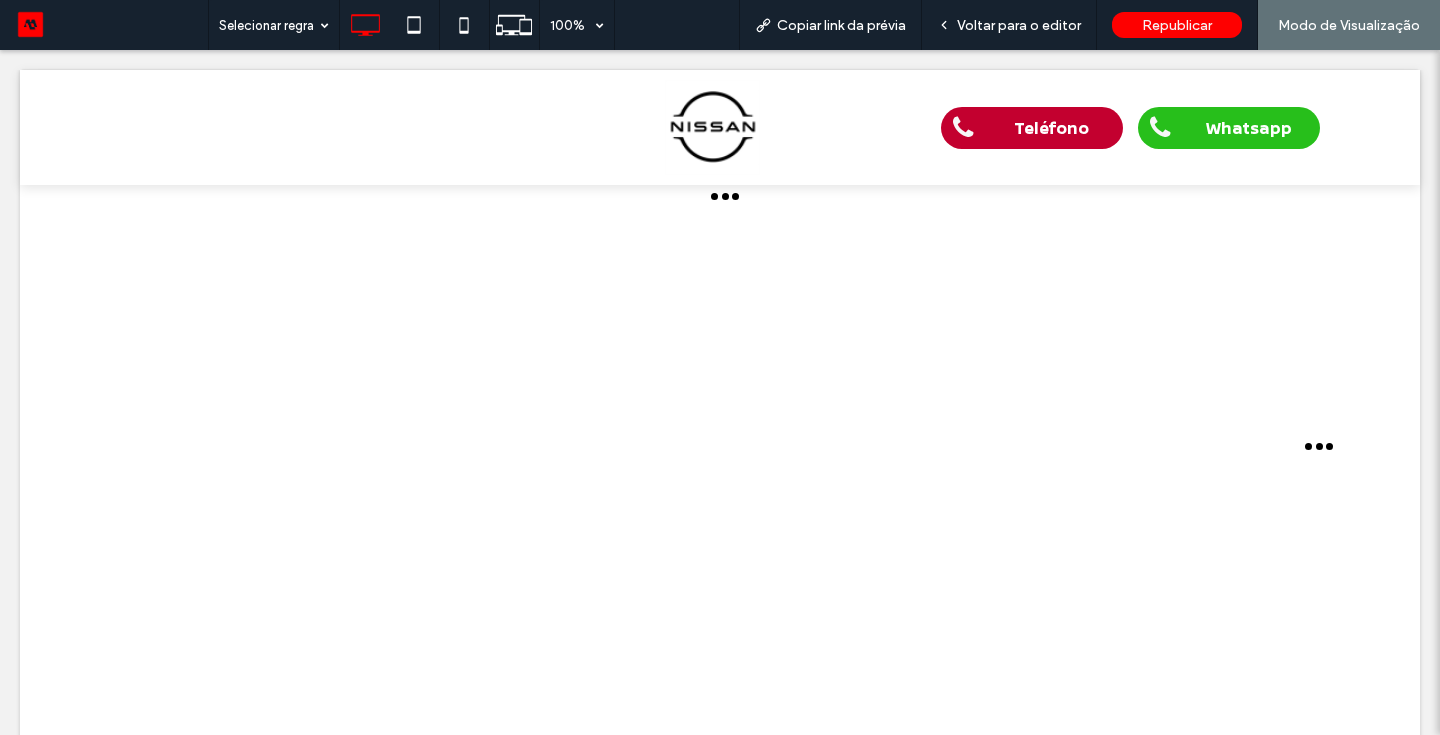 scroll, scrollTop: 0, scrollLeft: 0, axis: both 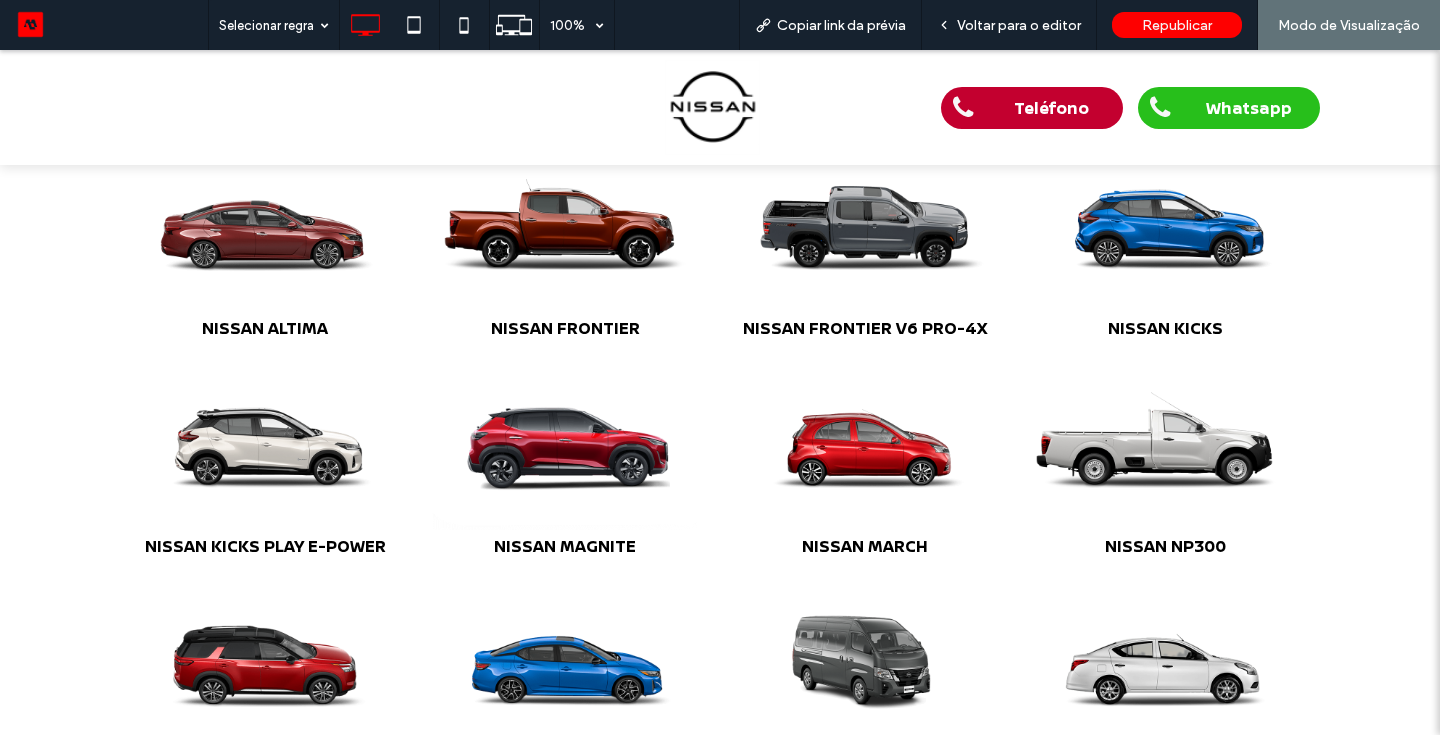 click at bounding box center [565, 439] 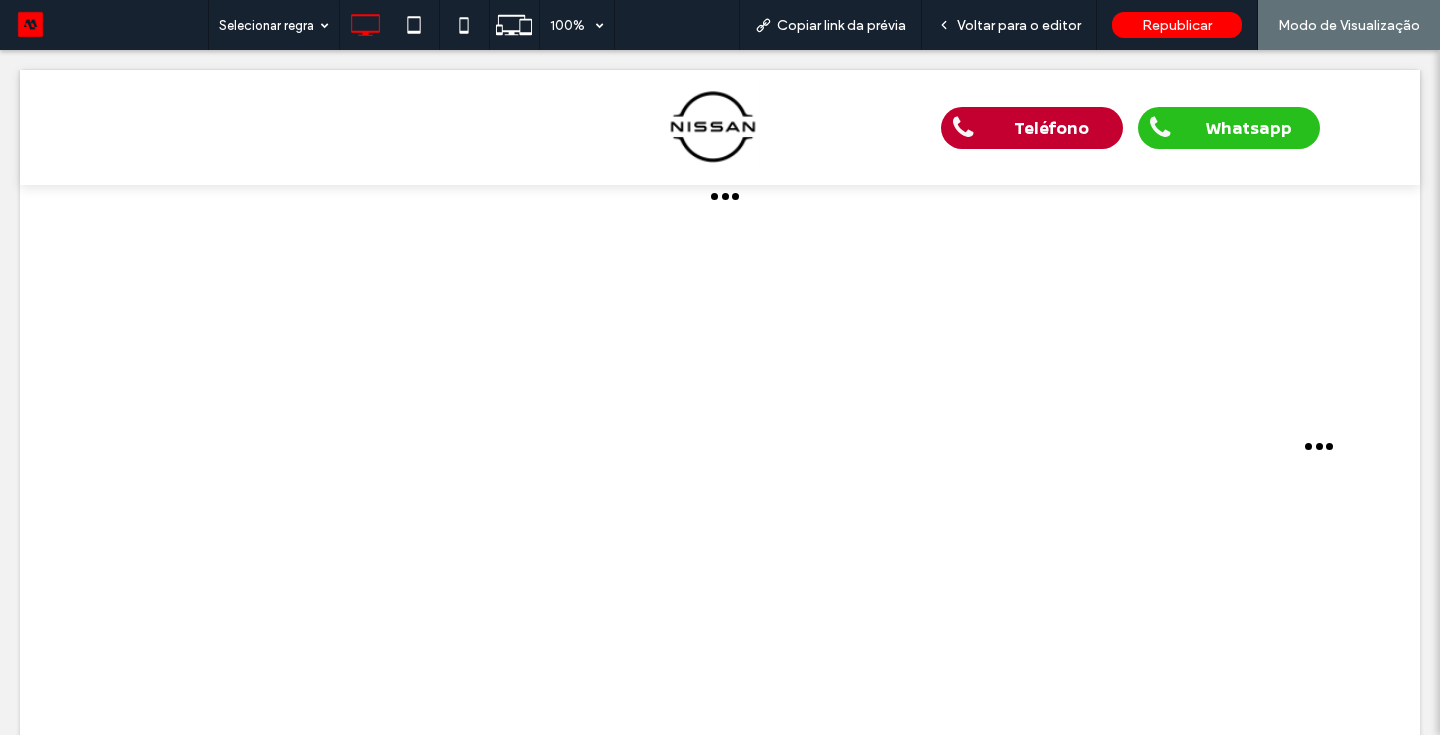 scroll, scrollTop: 0, scrollLeft: 0, axis: both 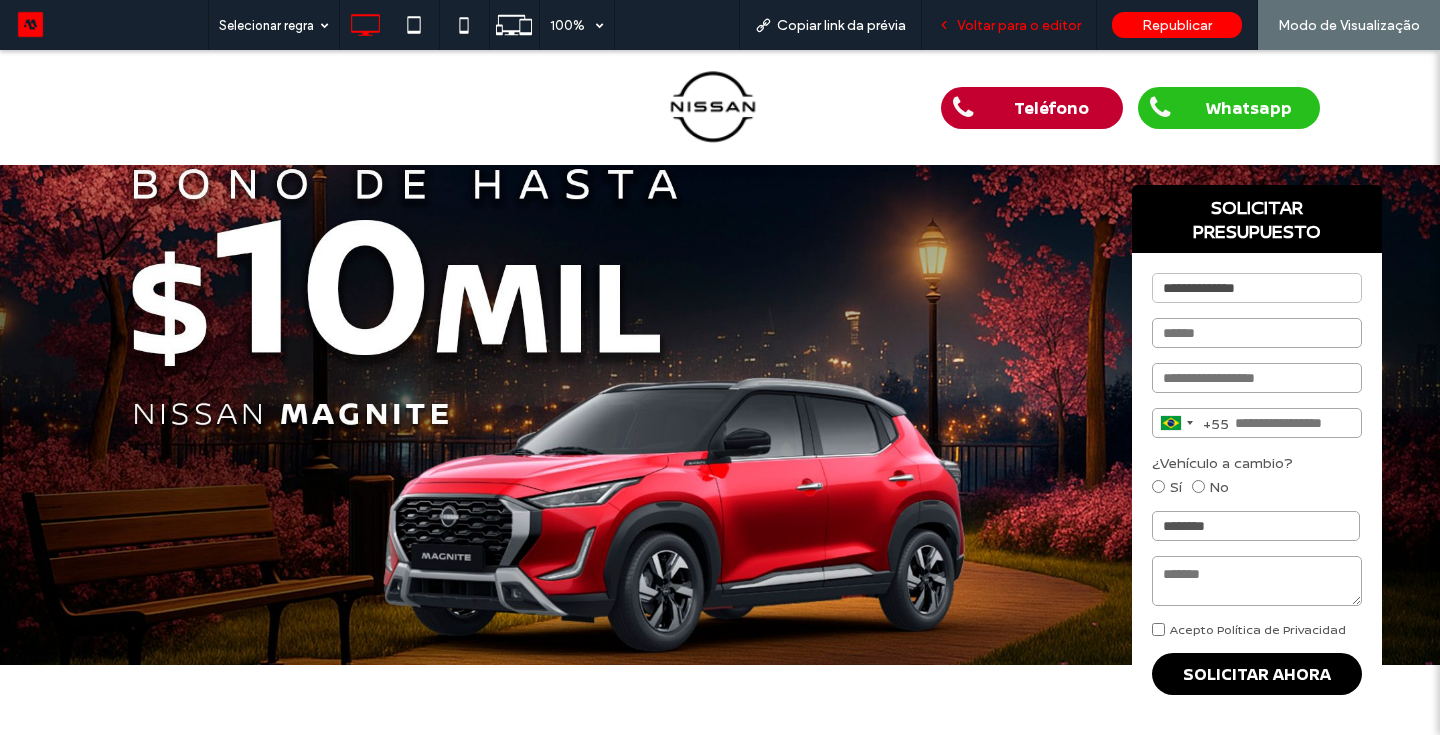 click on "Voltar para o editor" at bounding box center (1019, 25) 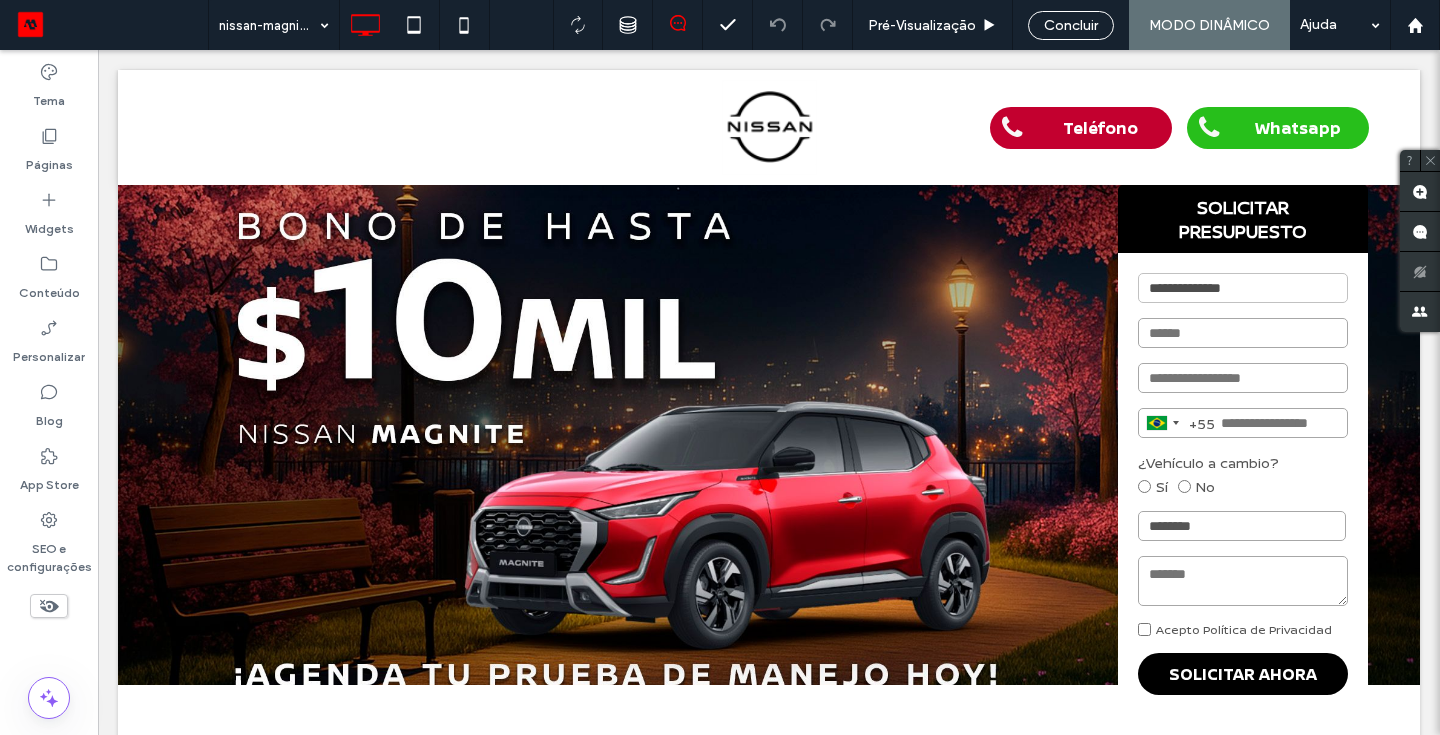 click on "**********" at bounding box center (769, 1431) 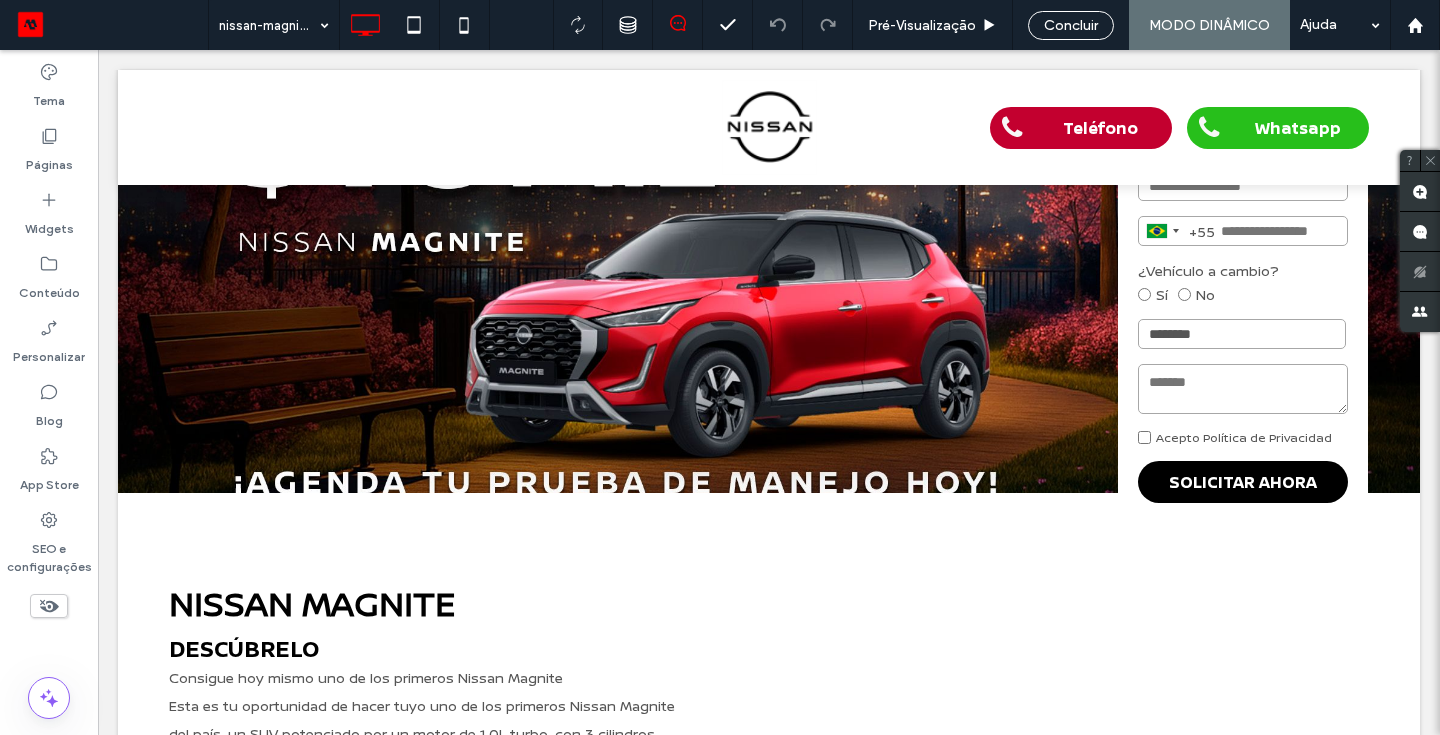 scroll, scrollTop: 200, scrollLeft: 0, axis: vertical 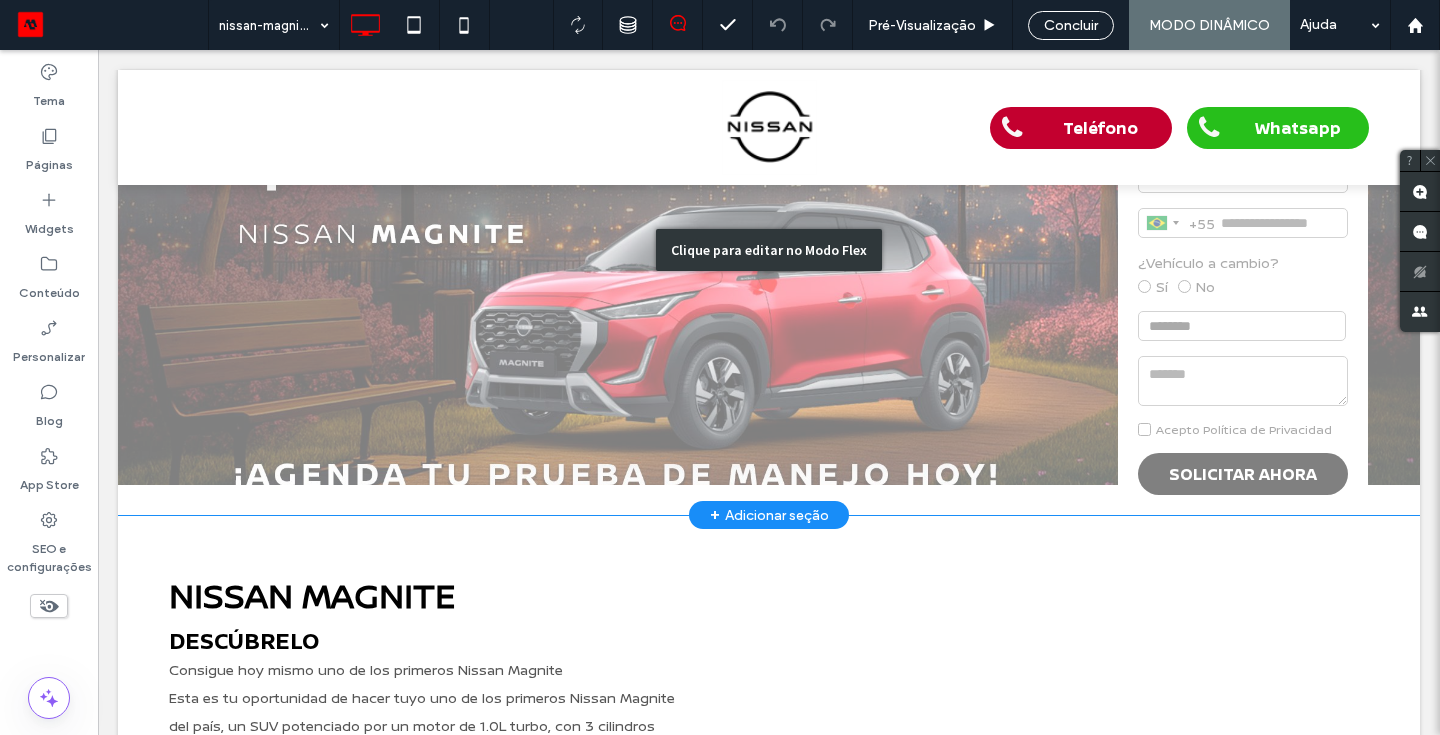 click on "Clique para editar no Modo Flex" at bounding box center [769, 250] 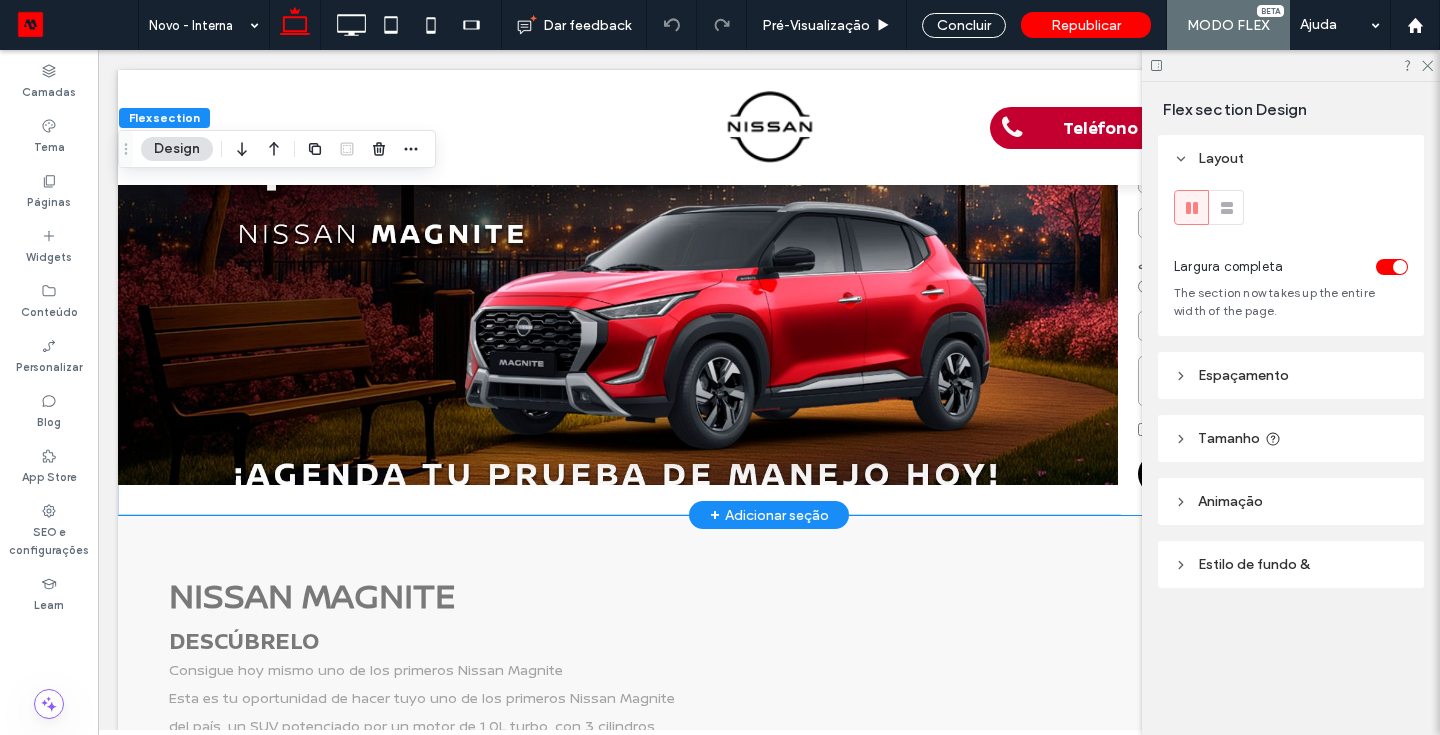 click at bounding box center [769, 235] 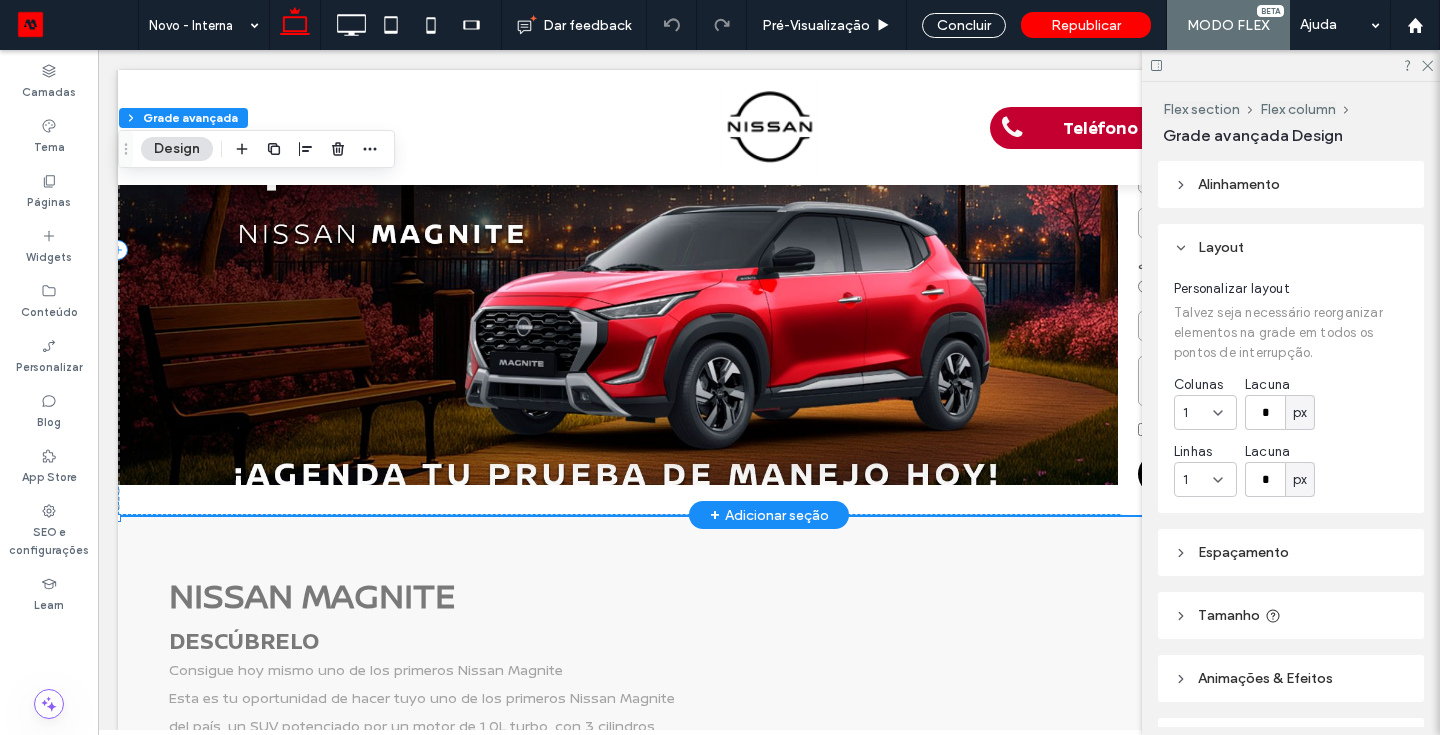 click at bounding box center (769, 235) 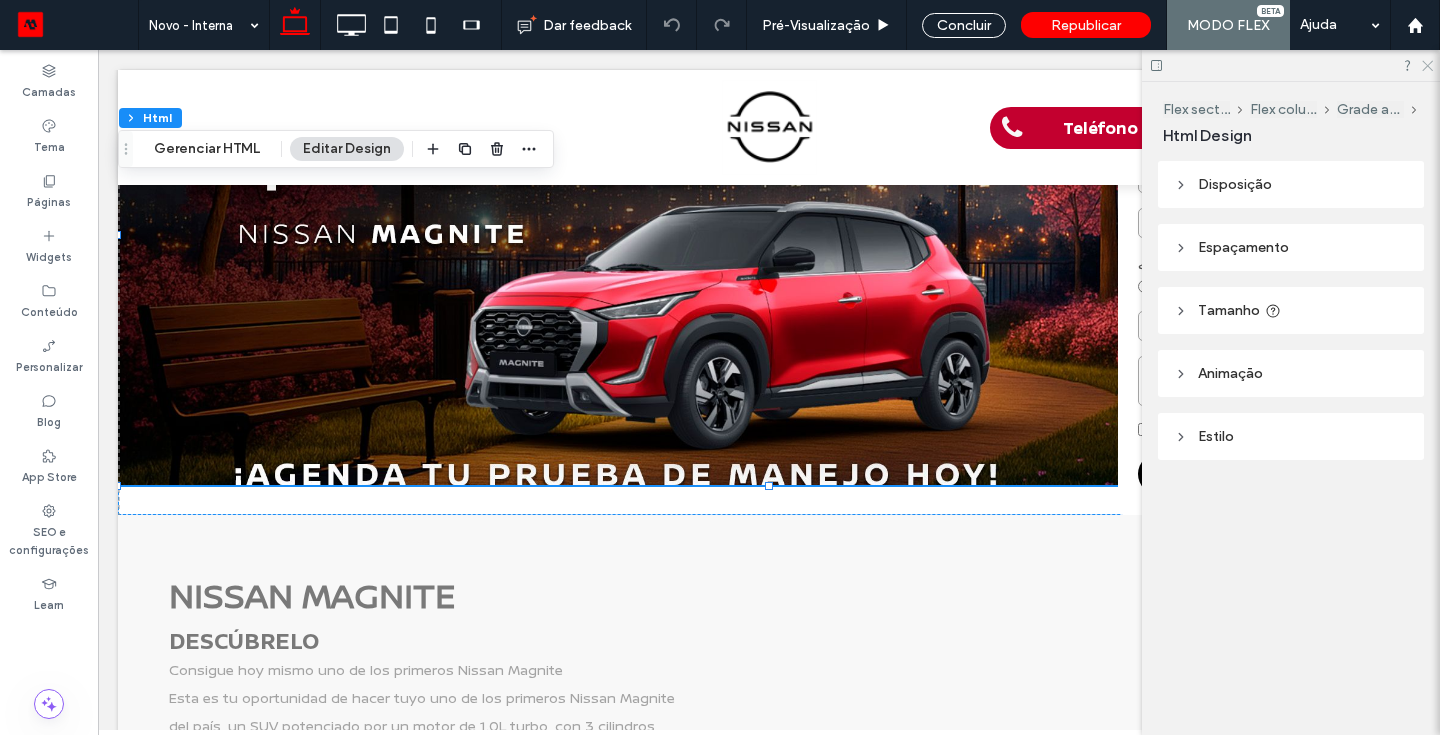 click 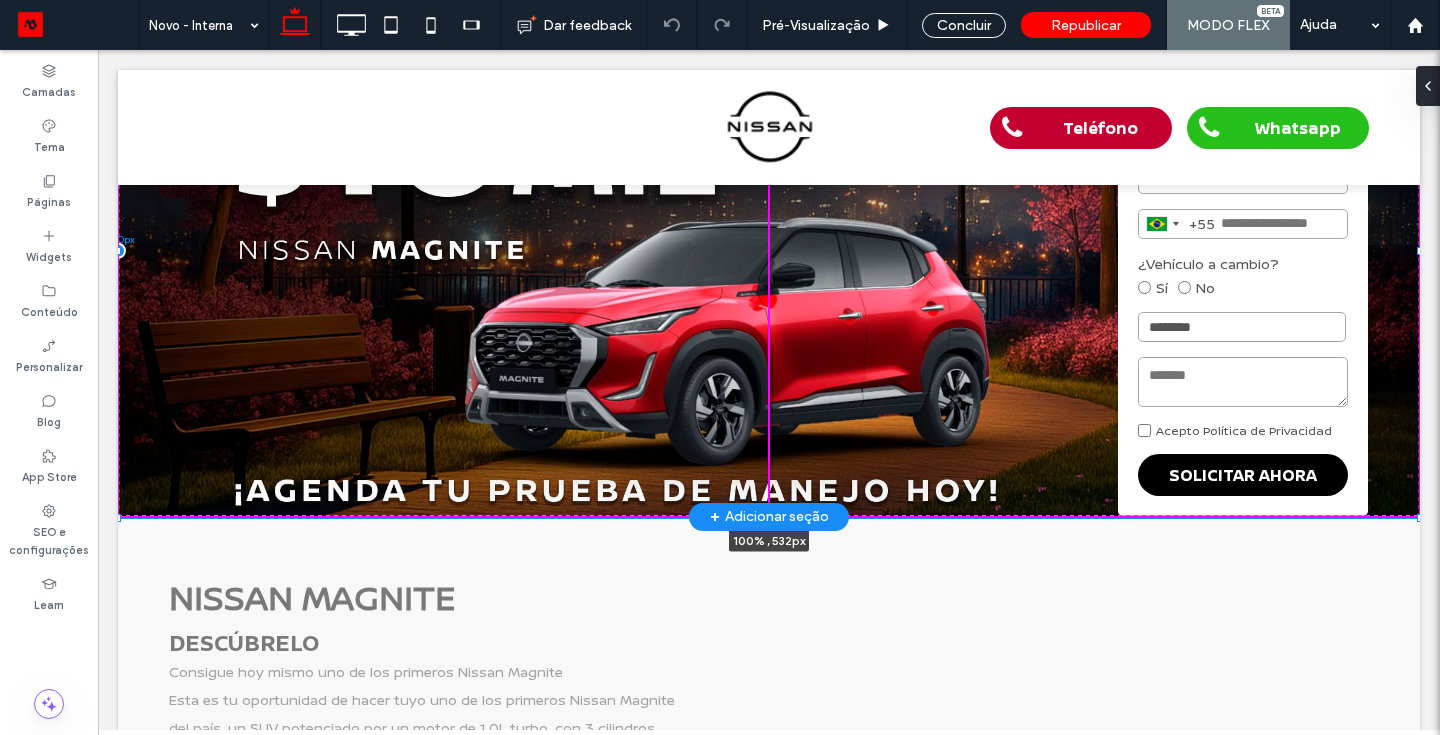 drag, startPoint x: 769, startPoint y: 484, endPoint x: 768, endPoint y: 529, distance: 45.01111 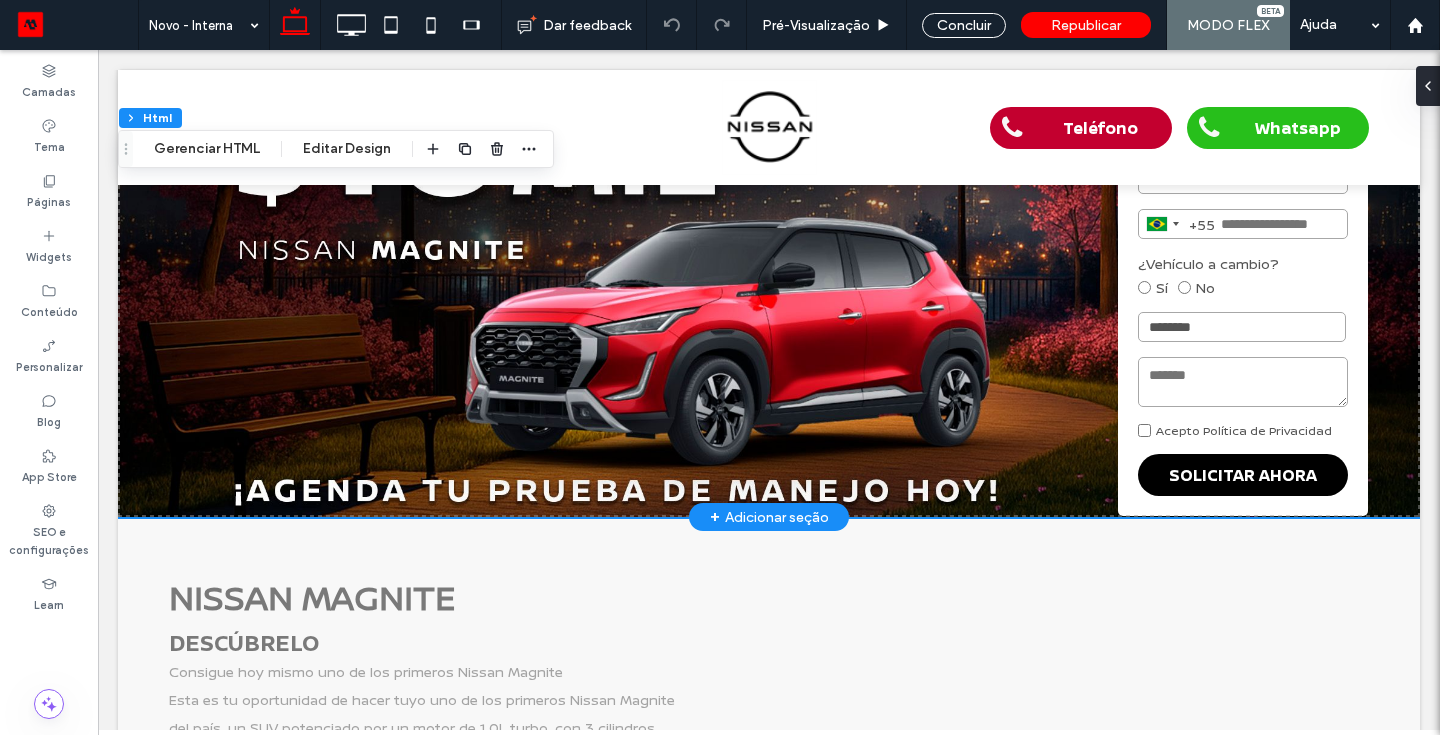 scroll, scrollTop: 200, scrollLeft: 0, axis: vertical 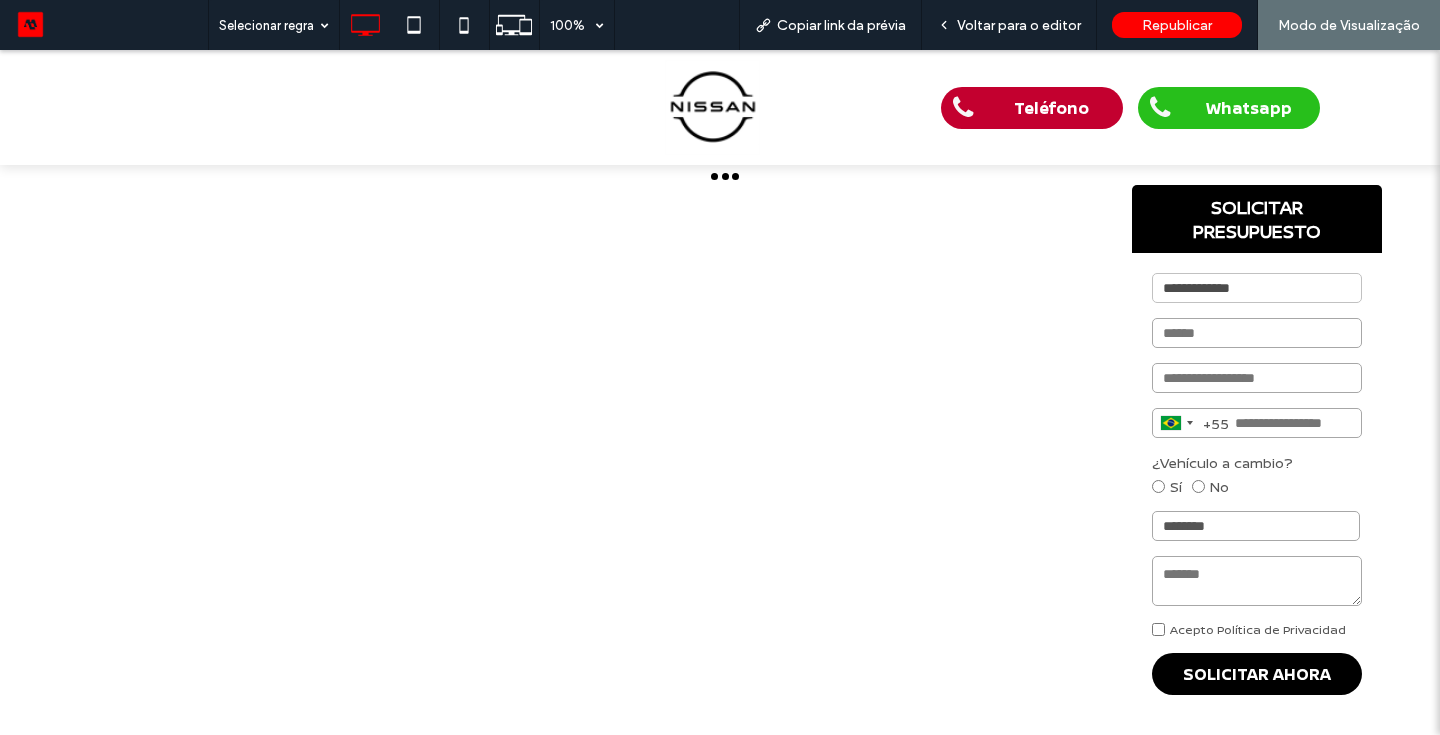 click at bounding box center [720, 431] 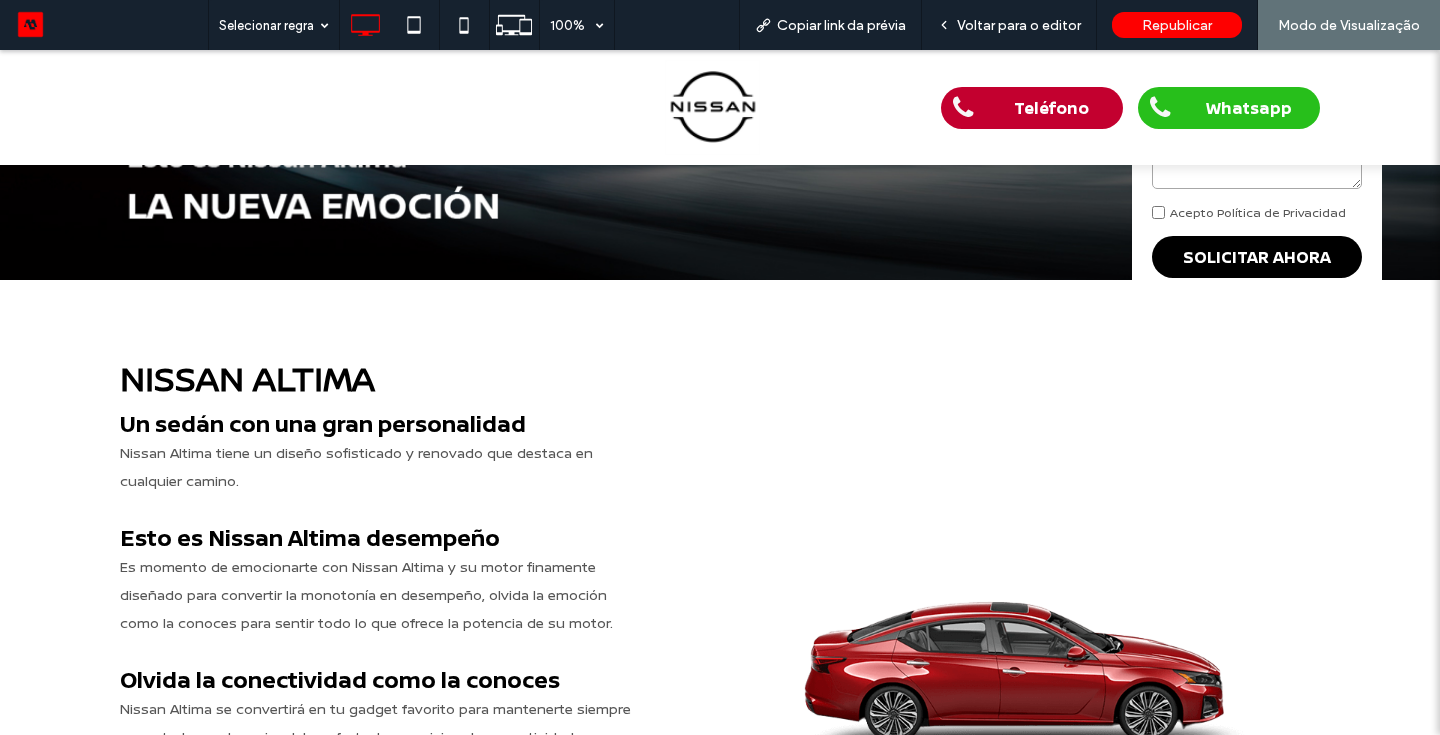 scroll, scrollTop: 440, scrollLeft: 0, axis: vertical 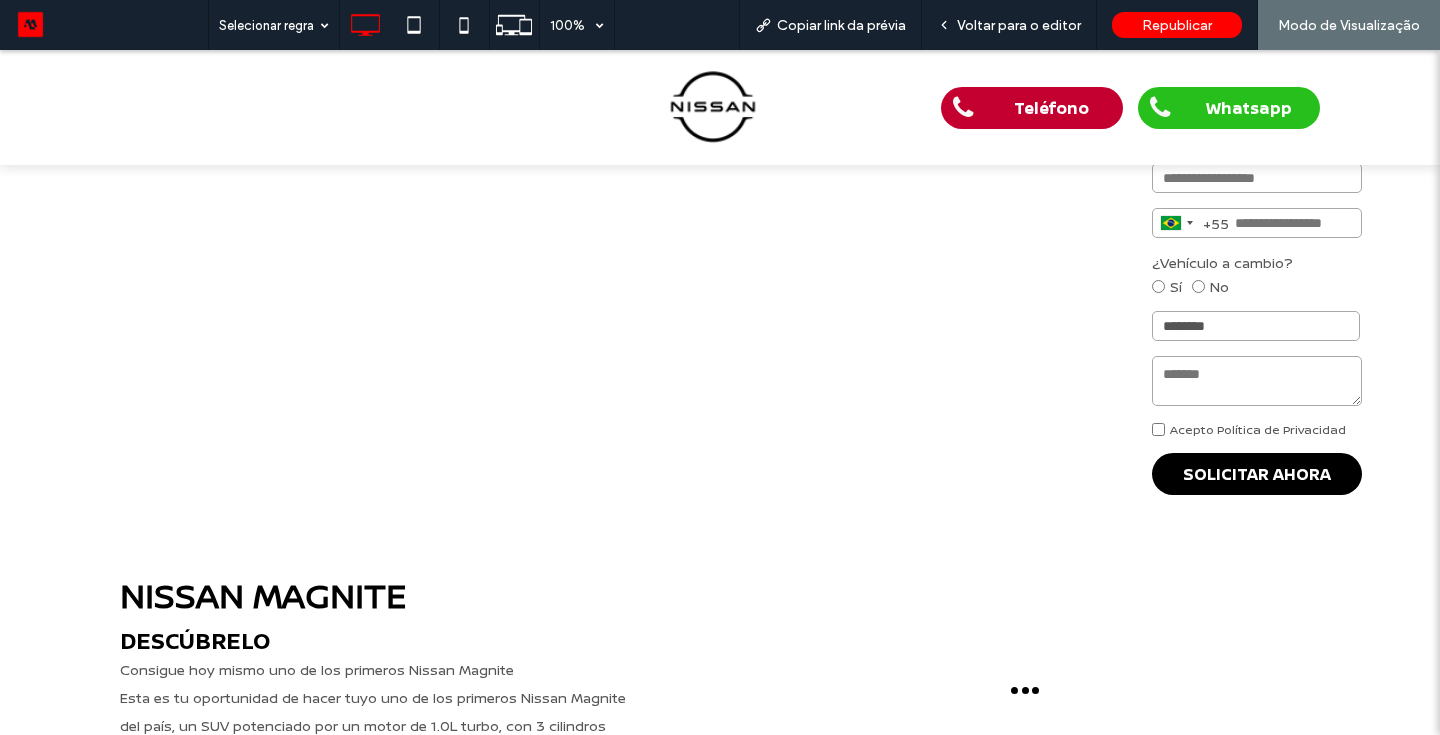 click at bounding box center (720, 231) 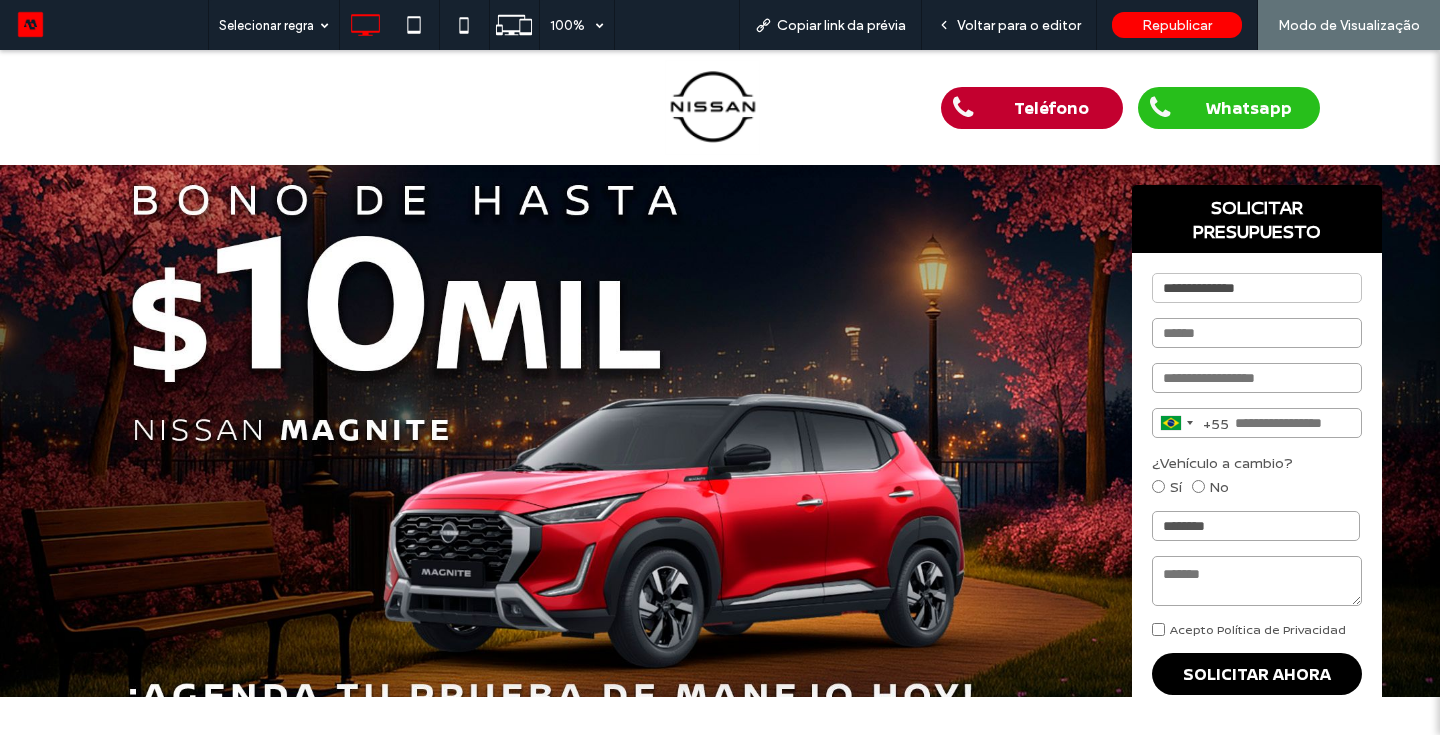 scroll, scrollTop: 40, scrollLeft: 0, axis: vertical 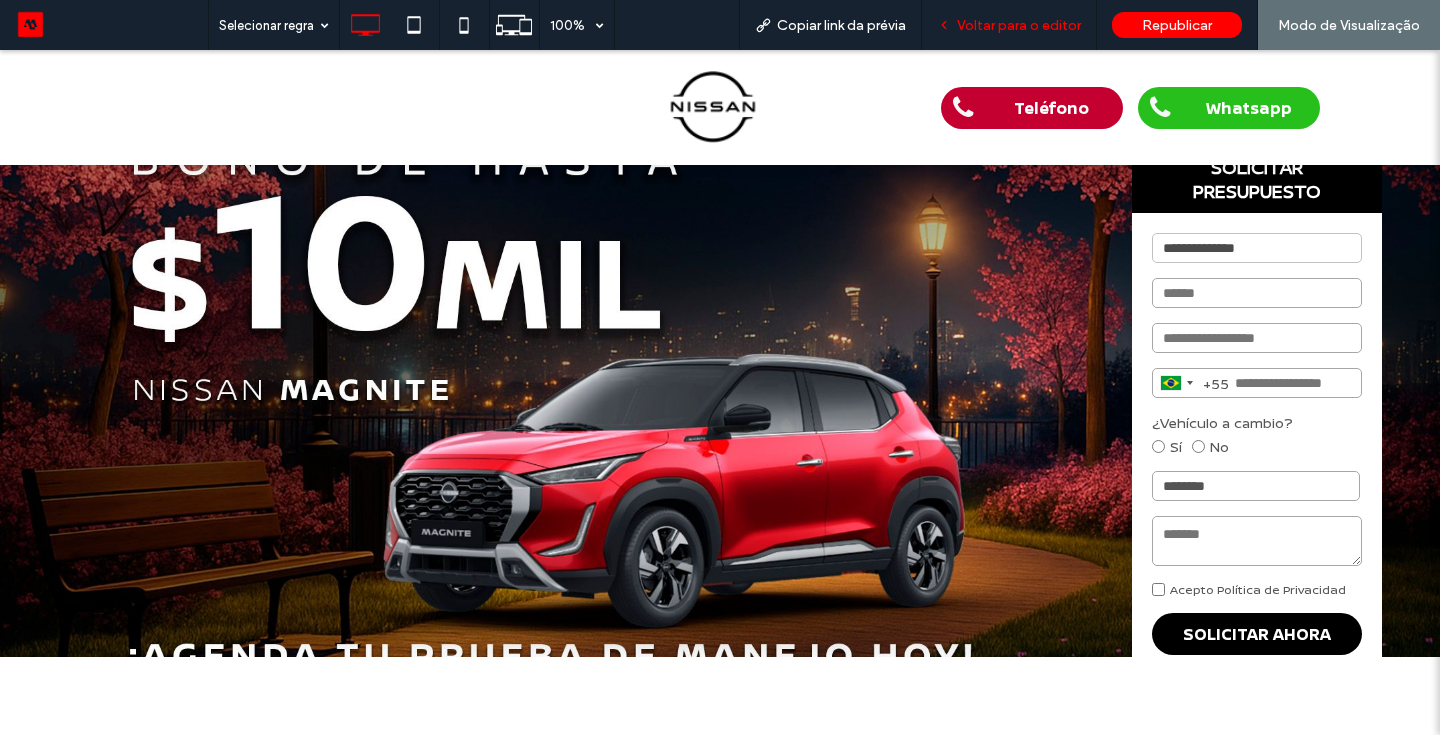 click on "Voltar para o editor" at bounding box center (1009, 25) 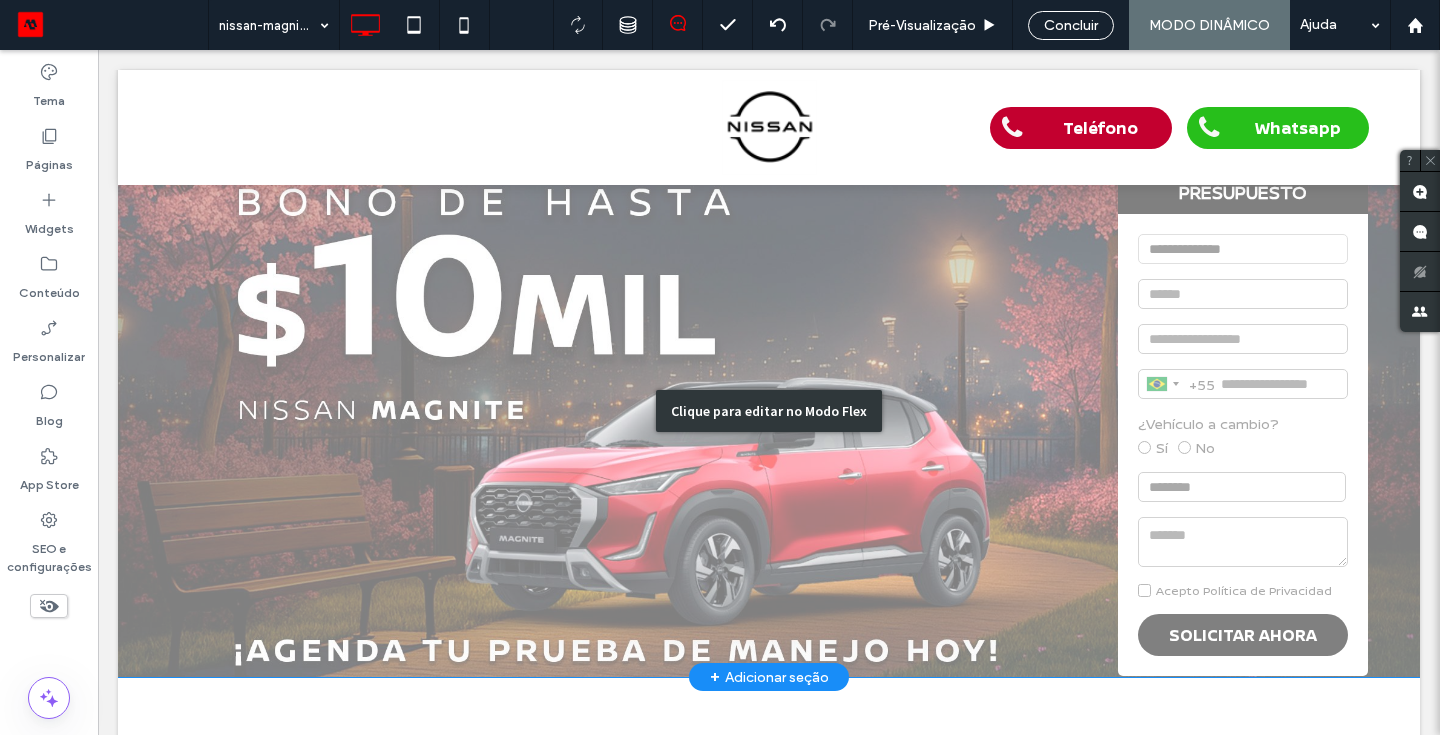 click on "Clique para editar no Modo Flex" at bounding box center [769, 411] 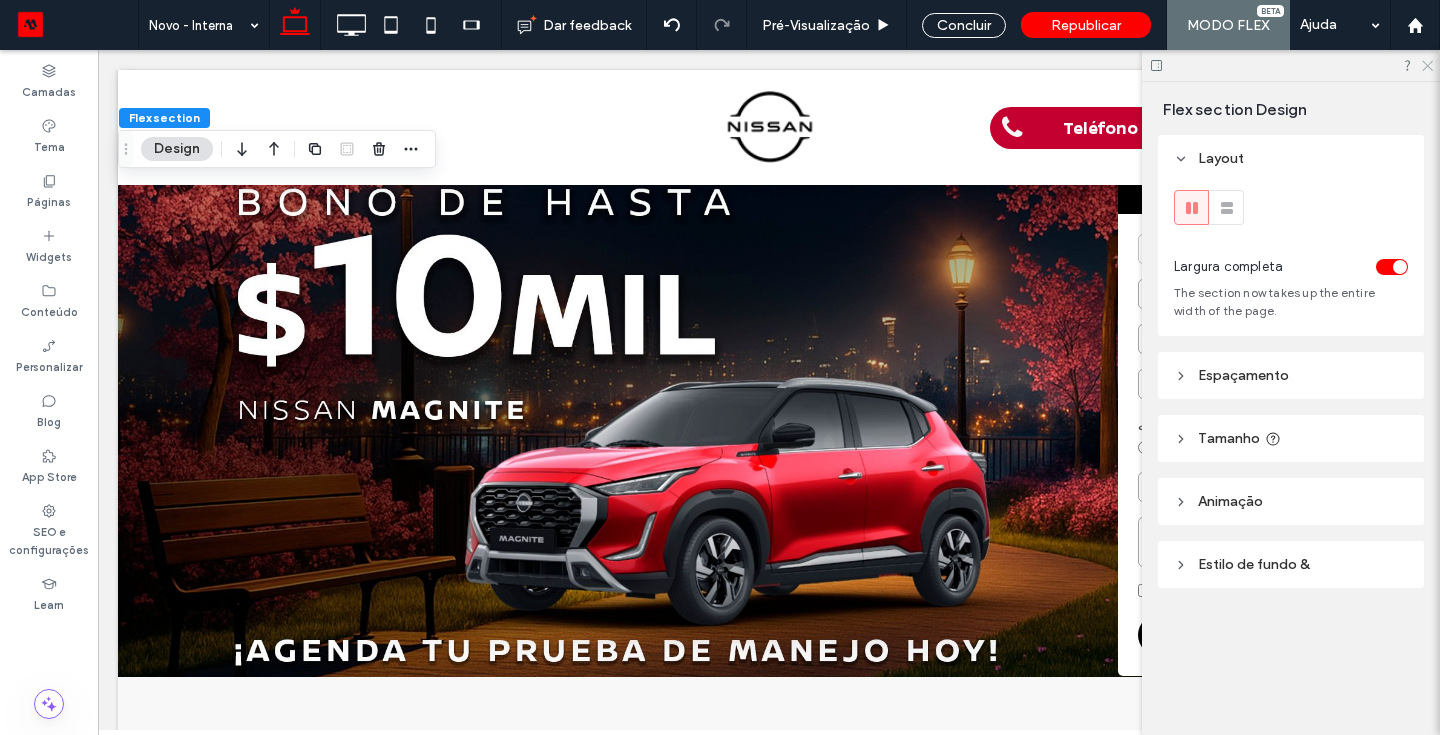 click 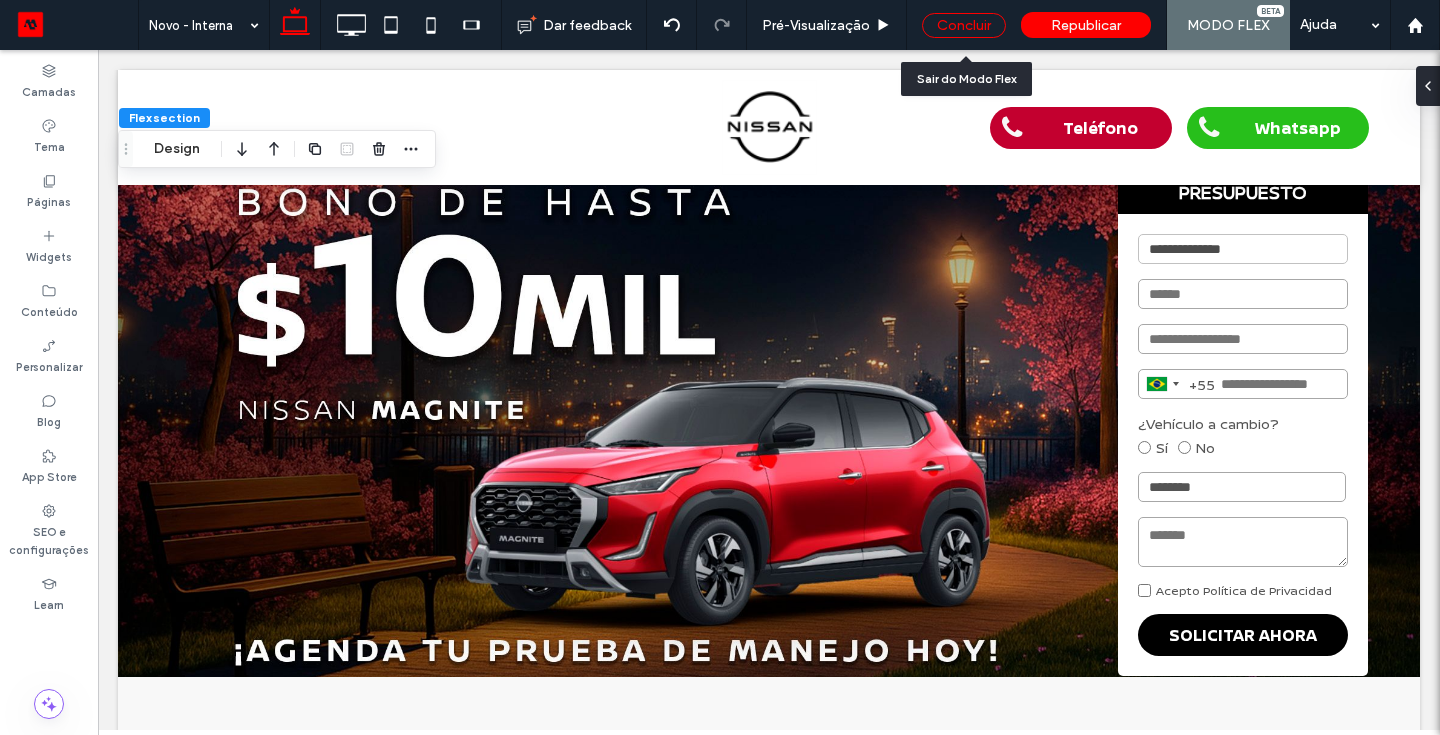 click on "Concluir" at bounding box center [964, 25] 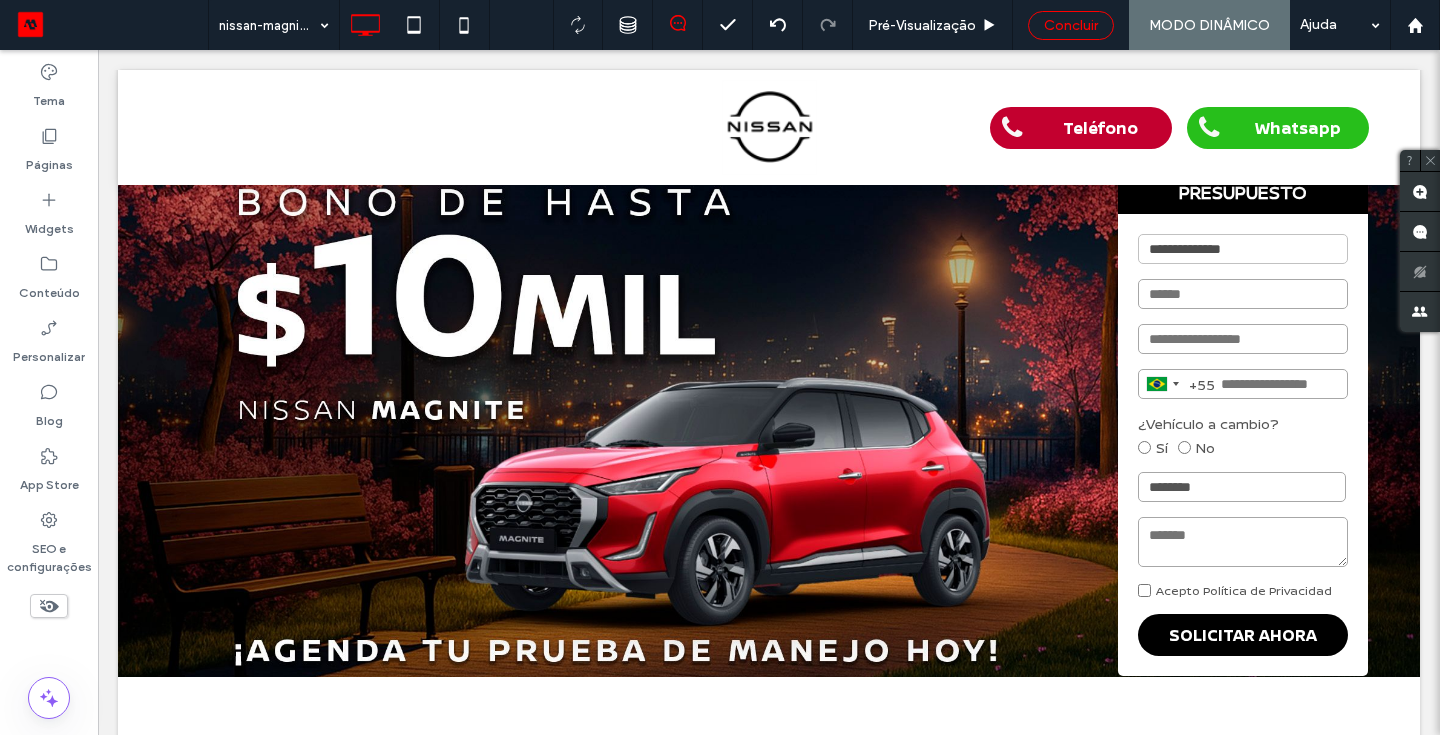 click on "Concluir" at bounding box center [1071, 25] 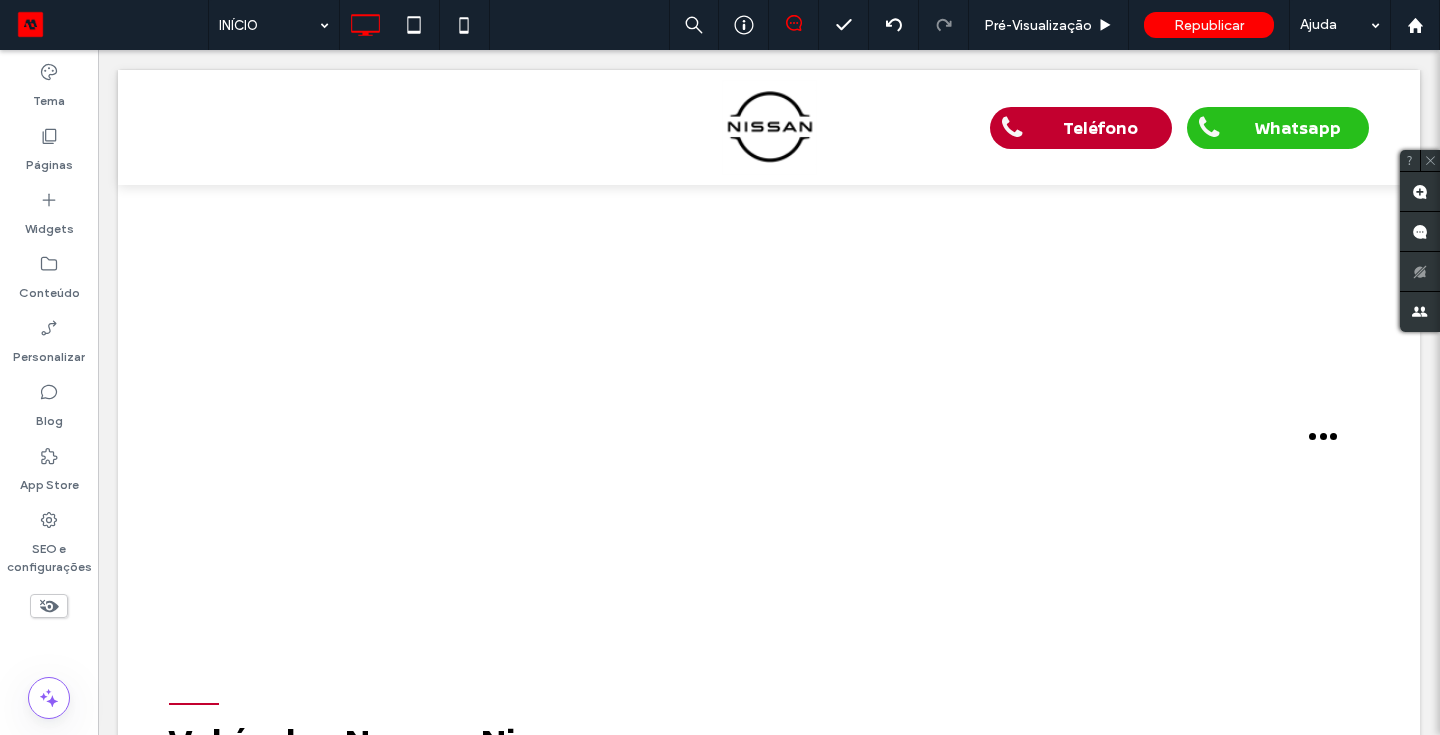scroll, scrollTop: 0, scrollLeft: 0, axis: both 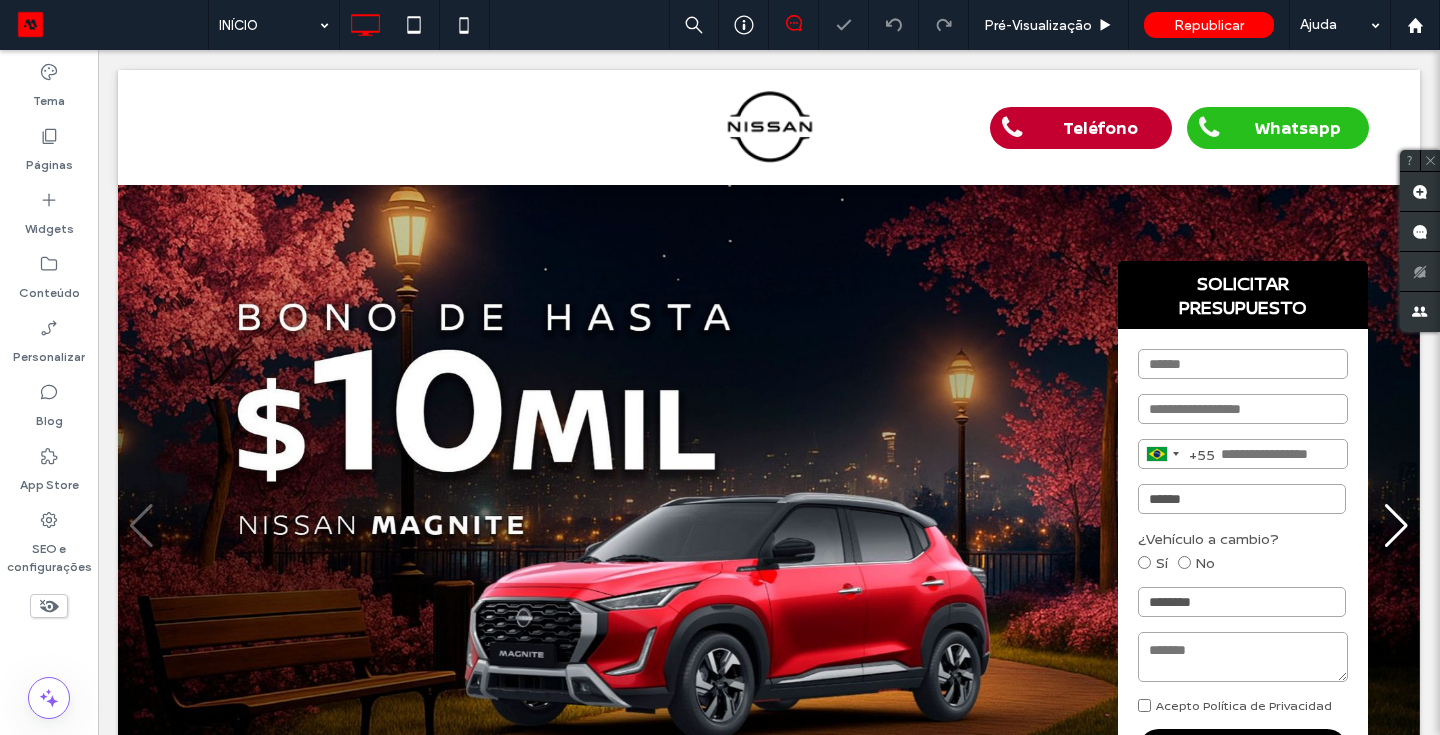 click on "Teléfono
Whatsapp
Clique para editar no Modo Flex
cabeçalho
Seção Clique para editar no Modo Flex
SOLICITAR PRESUPUESTO Brazil +55 +55 244 results found Afghanistan +93 Albania +355 Algeria +213 American Samoa +1 Andorra +376 Angola +244 Anguilla +1 Antigua & Barbuda +1 Argentina +54 Armenia +374 Aruba +297 Ascension Island +247 Australia +61 Austria +43 Azerbaijan +994 Bahamas +1 Bahrain +973 Bangladesh +880 Barbados +1 Belarus +375 Belgium +32 Belize +501 Benin +229 Bermuda +1 Bhutan +975 Bolivia +591 +387 Botswana" at bounding box center [769, 1164] 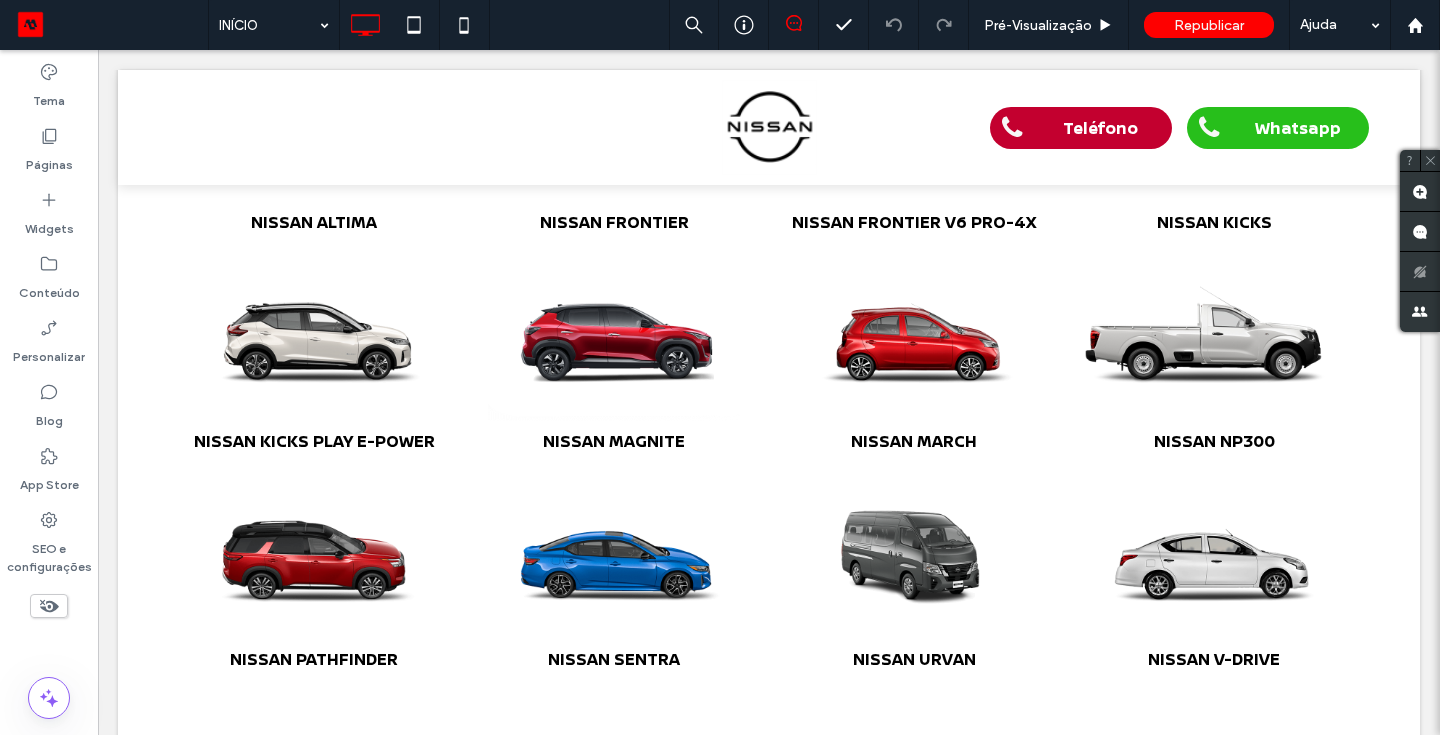 scroll, scrollTop: 1000, scrollLeft: 0, axis: vertical 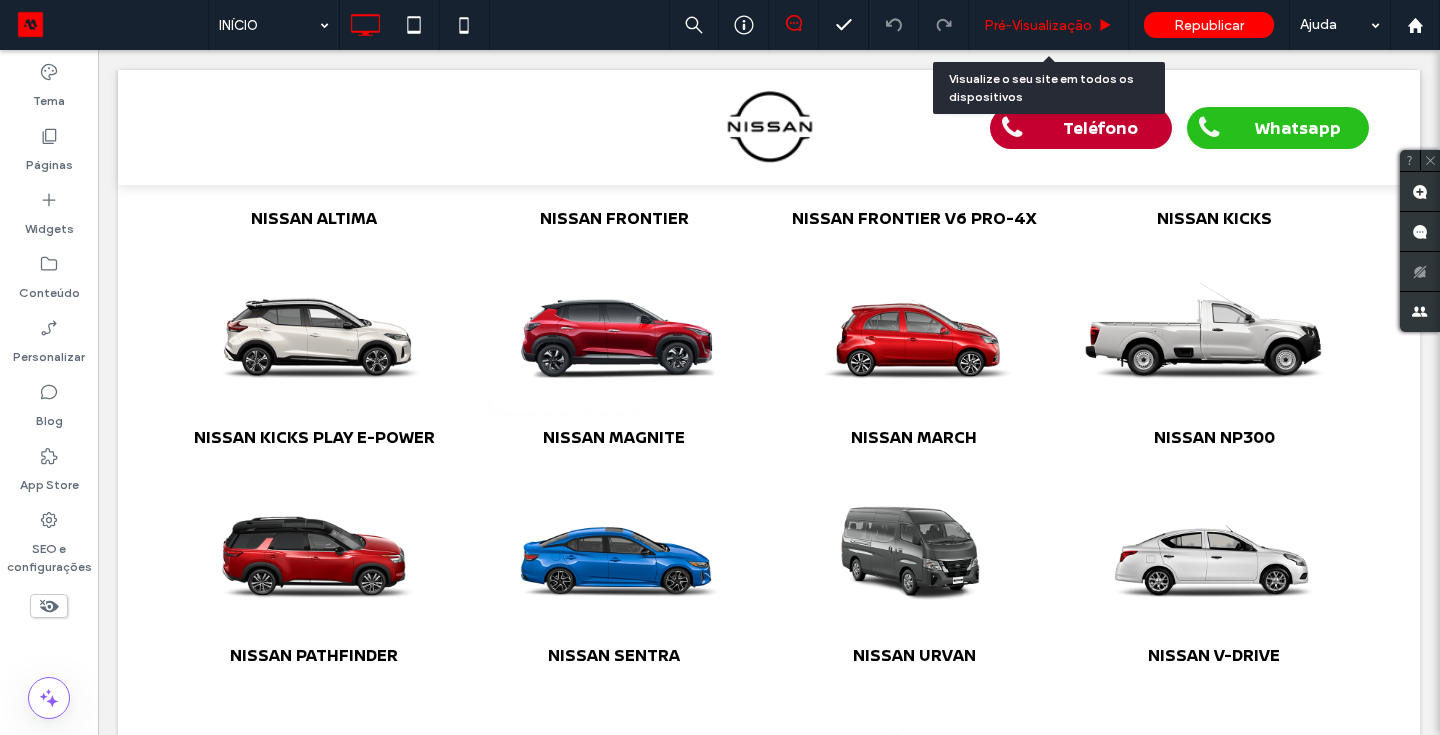 click on "Pré-Visualizaçāo" at bounding box center (1038, 25) 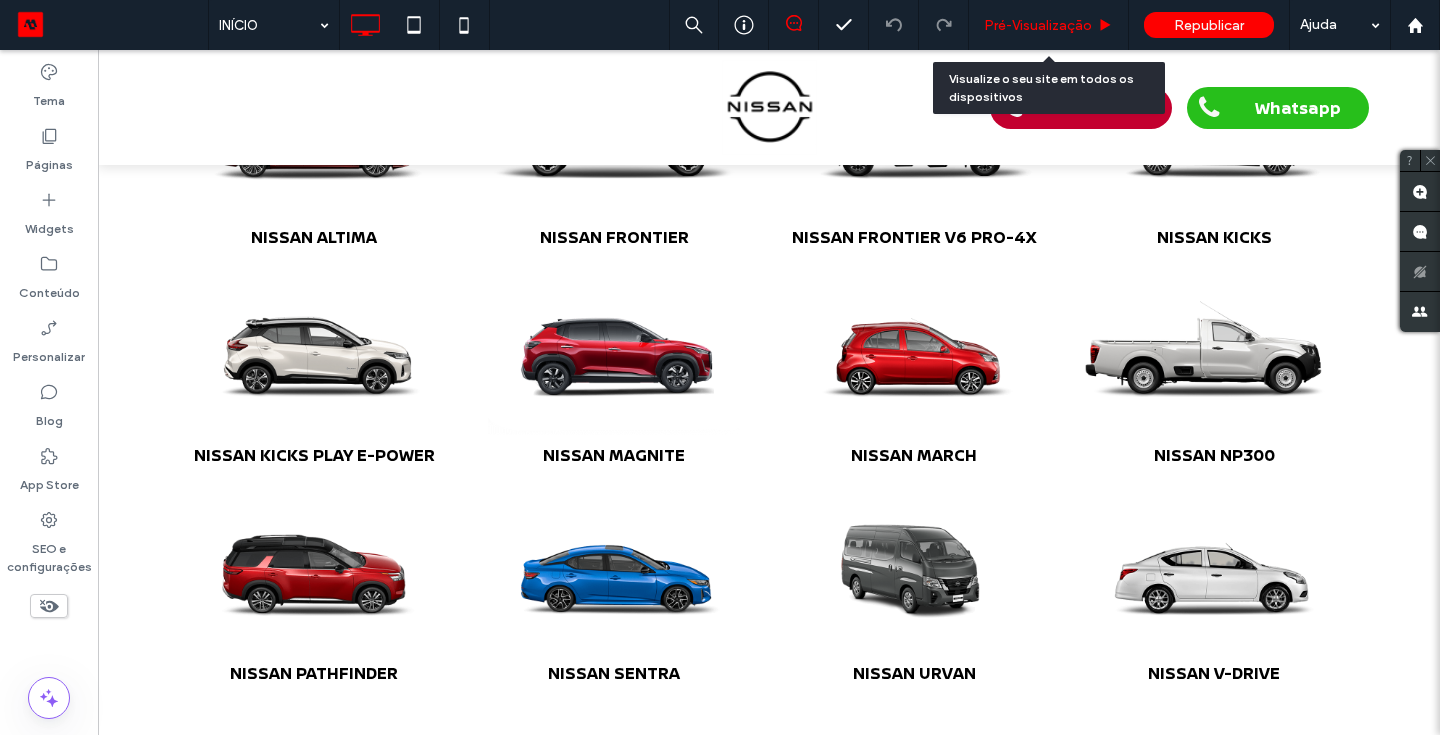 scroll, scrollTop: 1072, scrollLeft: 0, axis: vertical 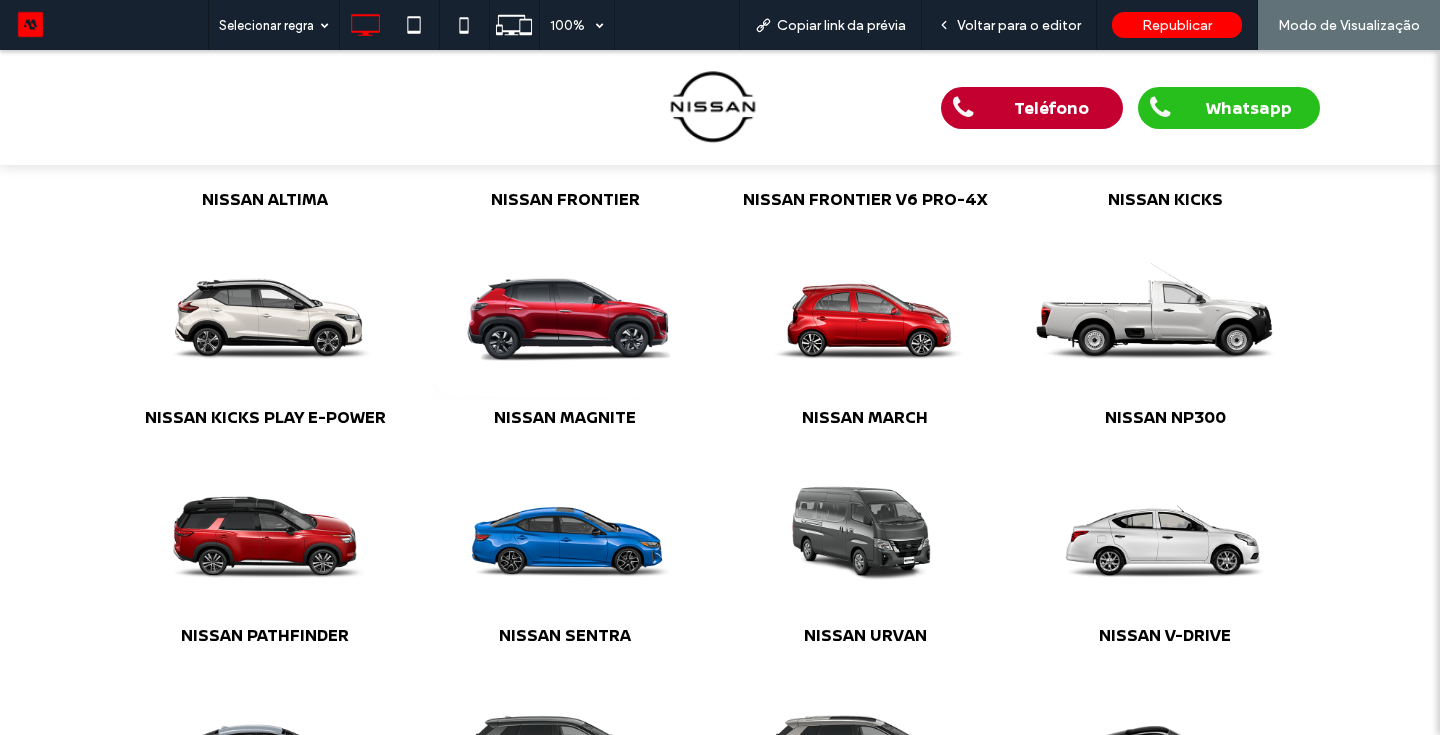 click at bounding box center (565, 310) 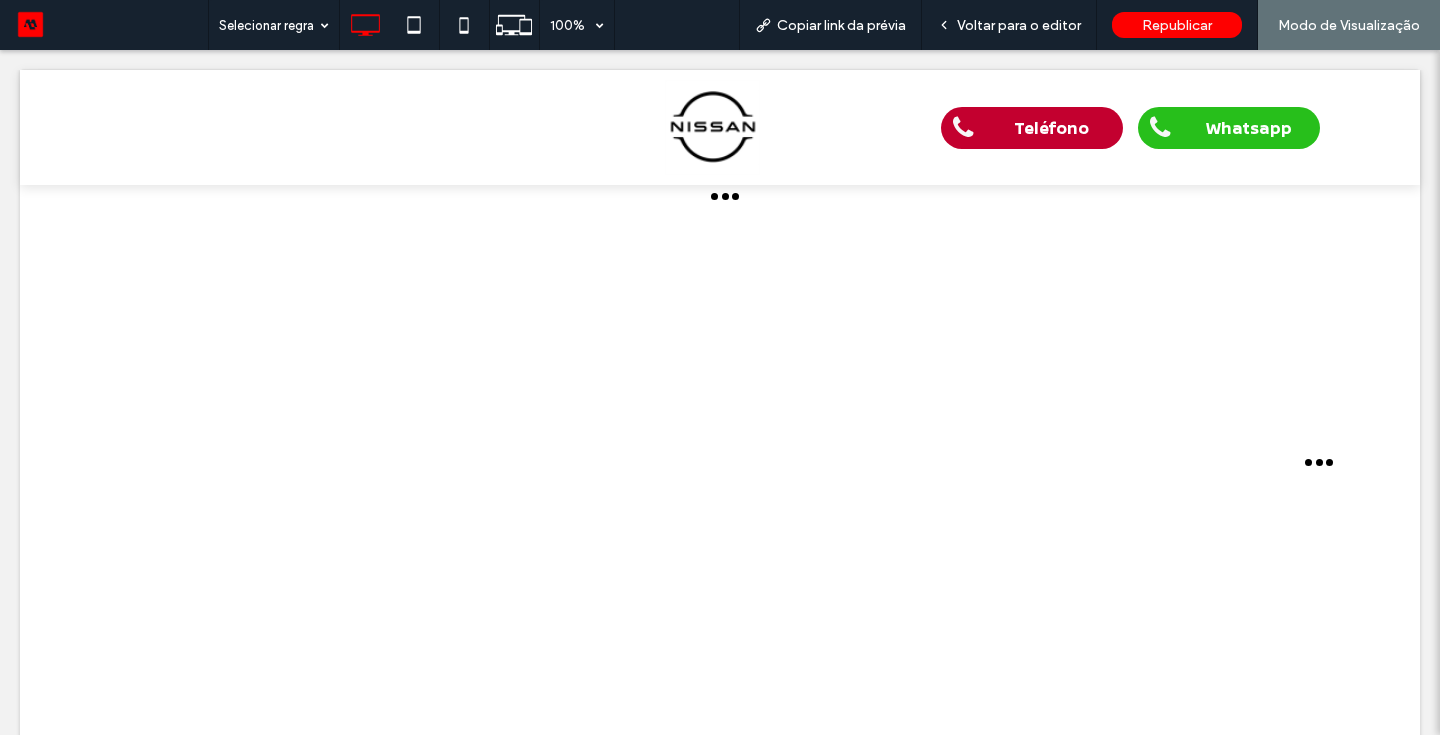 scroll, scrollTop: 0, scrollLeft: 0, axis: both 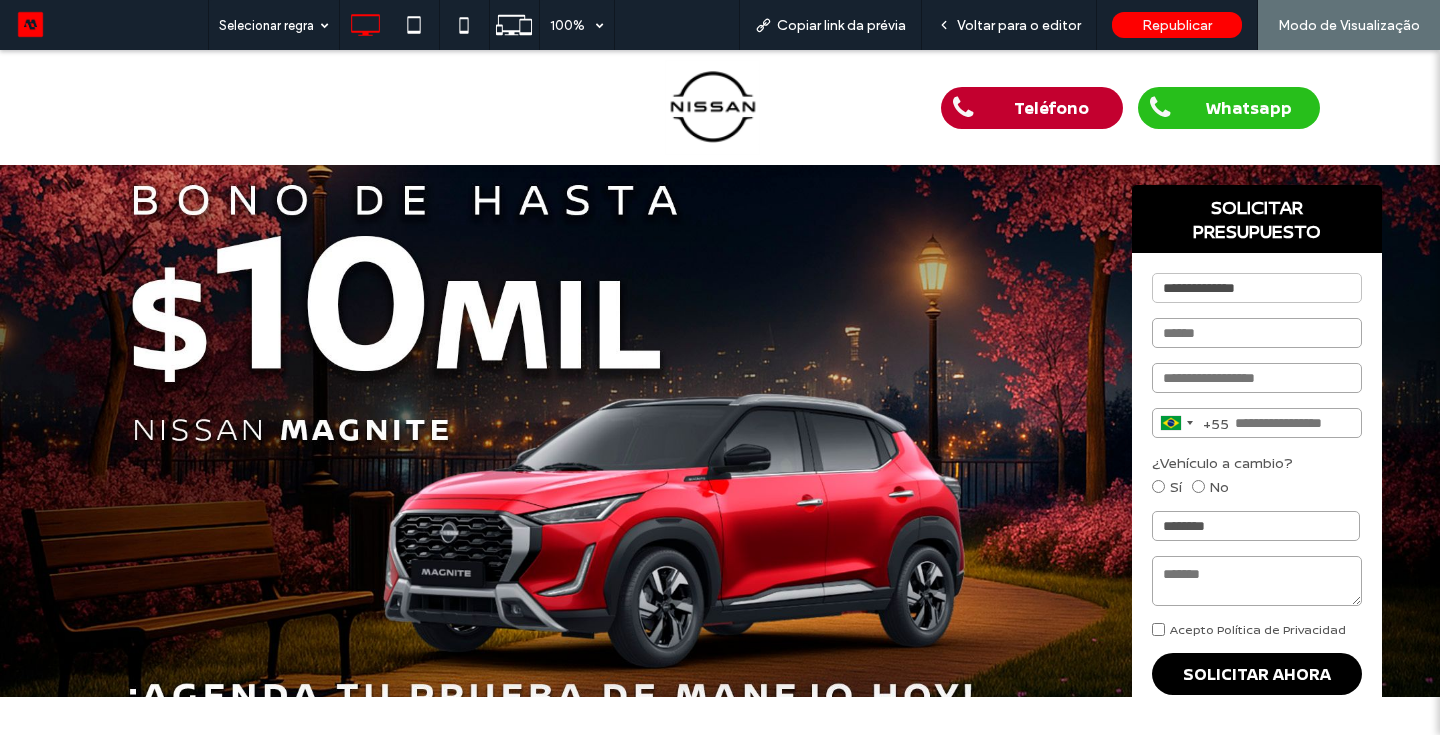 click at bounding box center (720, 431) 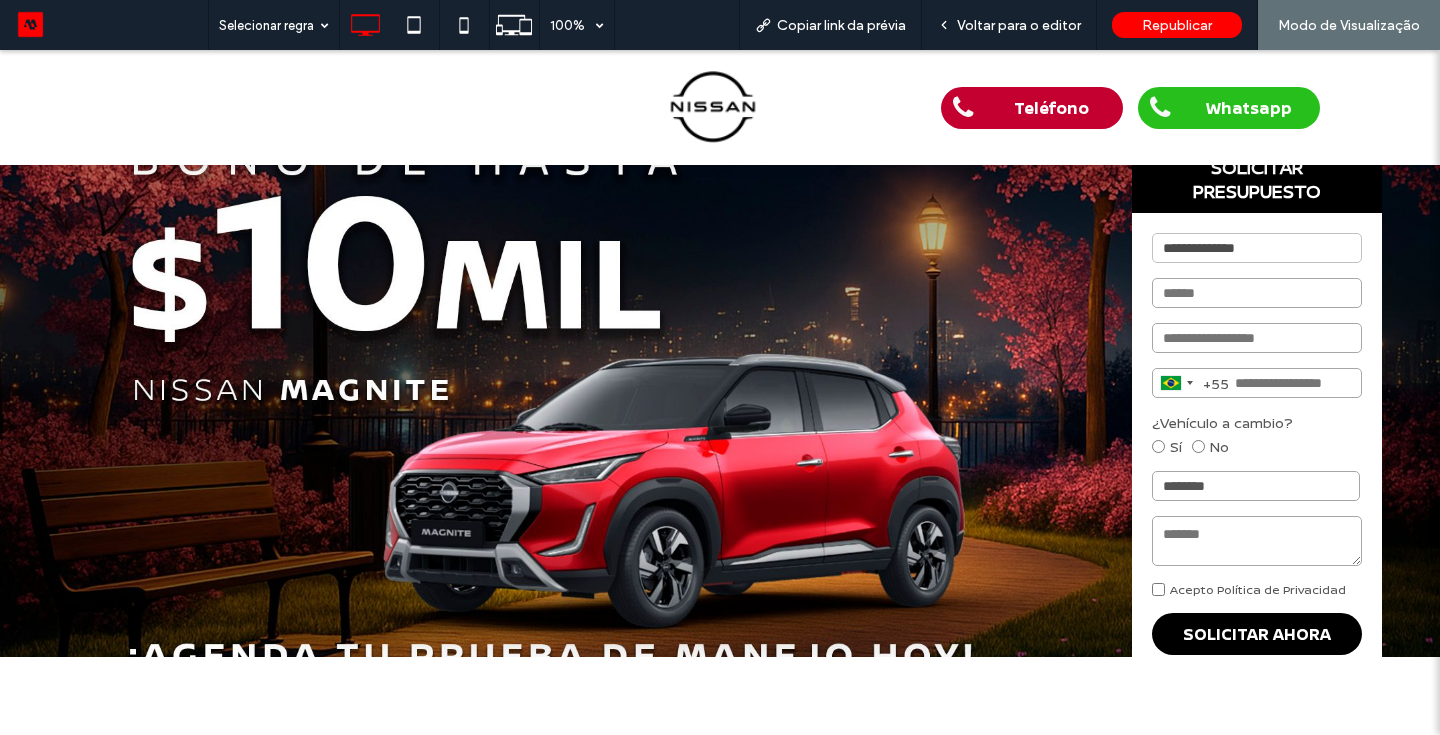scroll, scrollTop: 120, scrollLeft: 0, axis: vertical 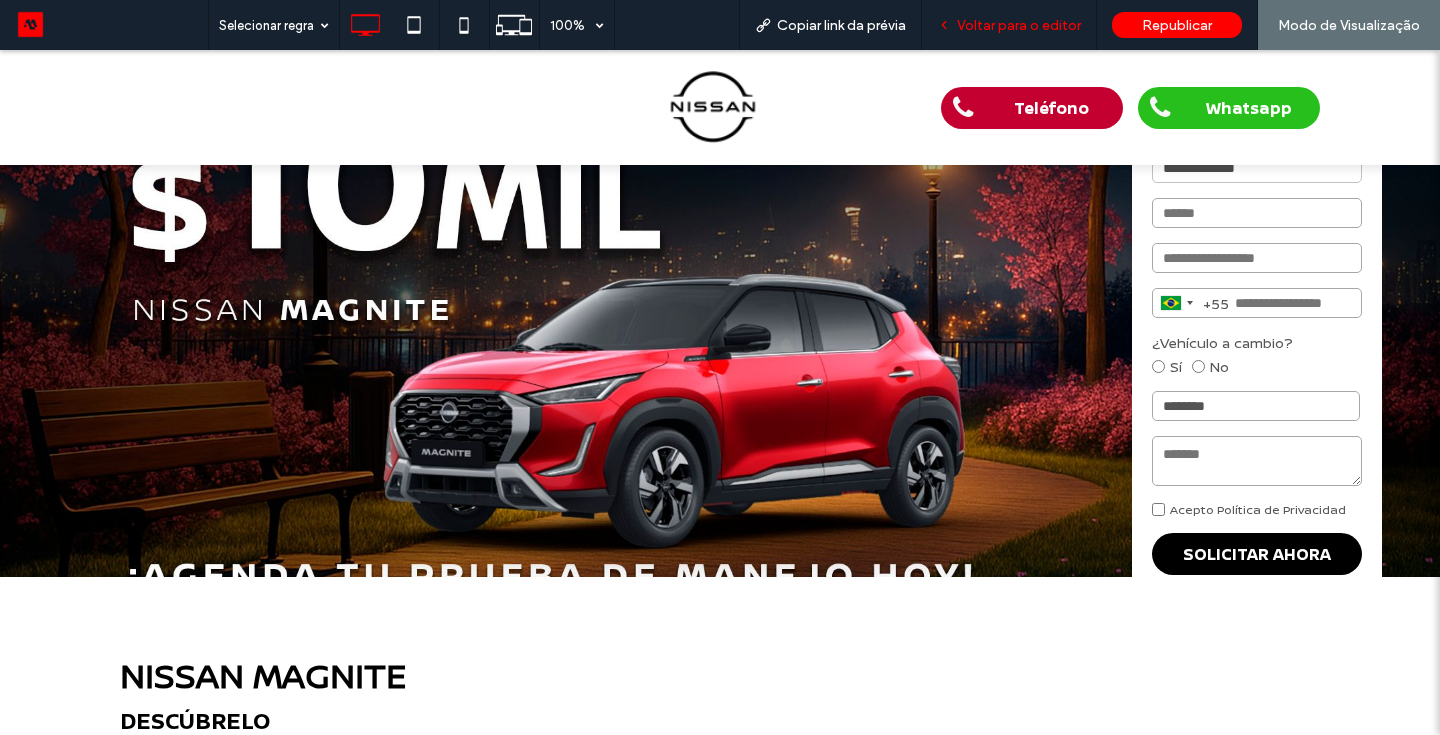 click on "Voltar para o editor" at bounding box center (1009, 25) 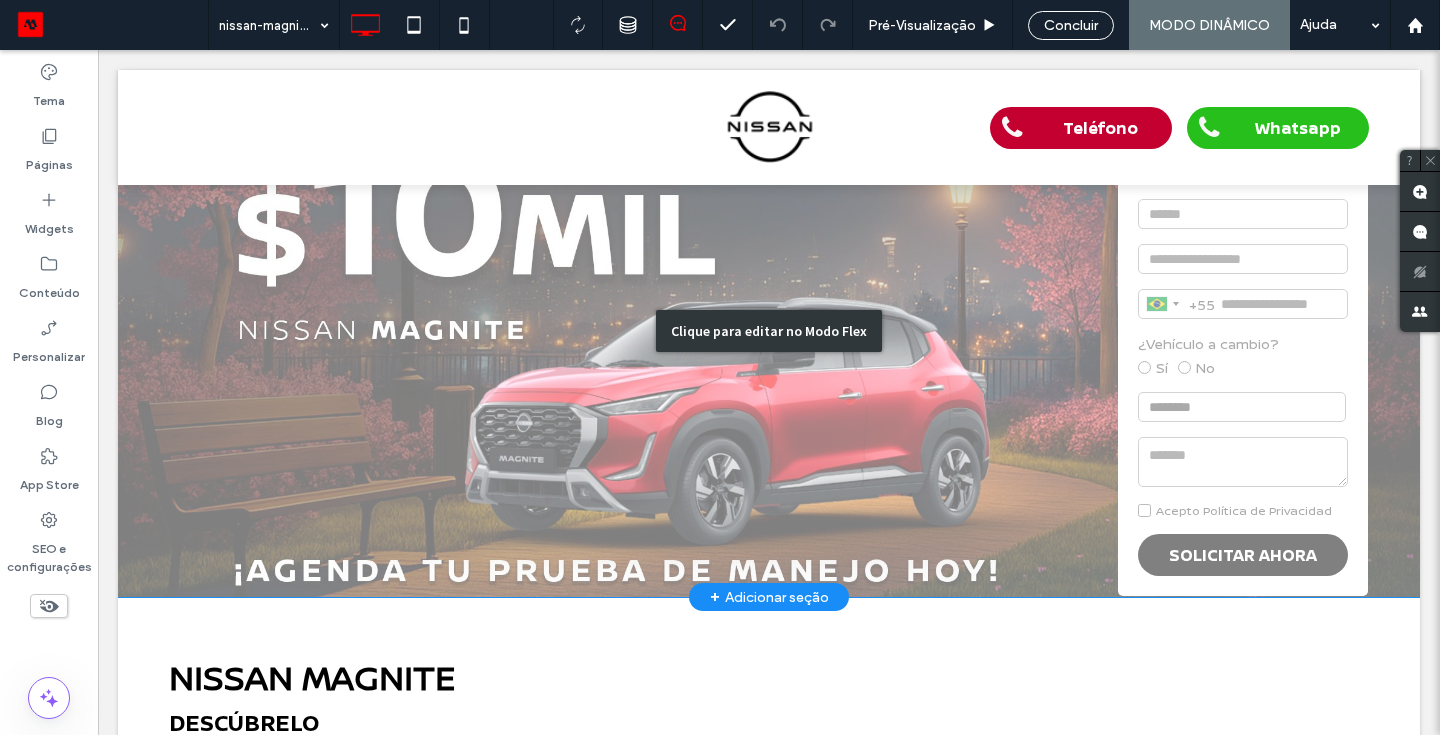 click on "Clique para editar no Modo Flex" at bounding box center [769, 331] 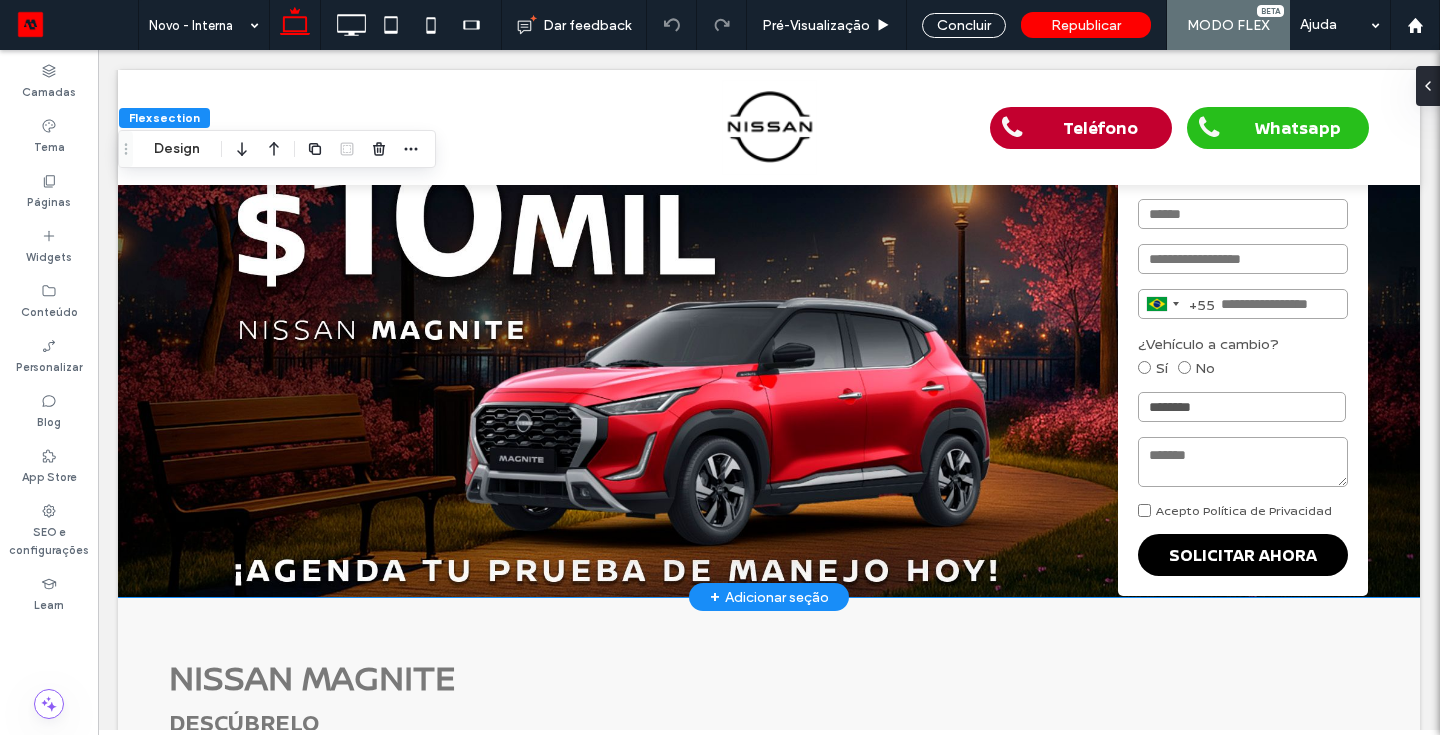 click at bounding box center [769, 331] 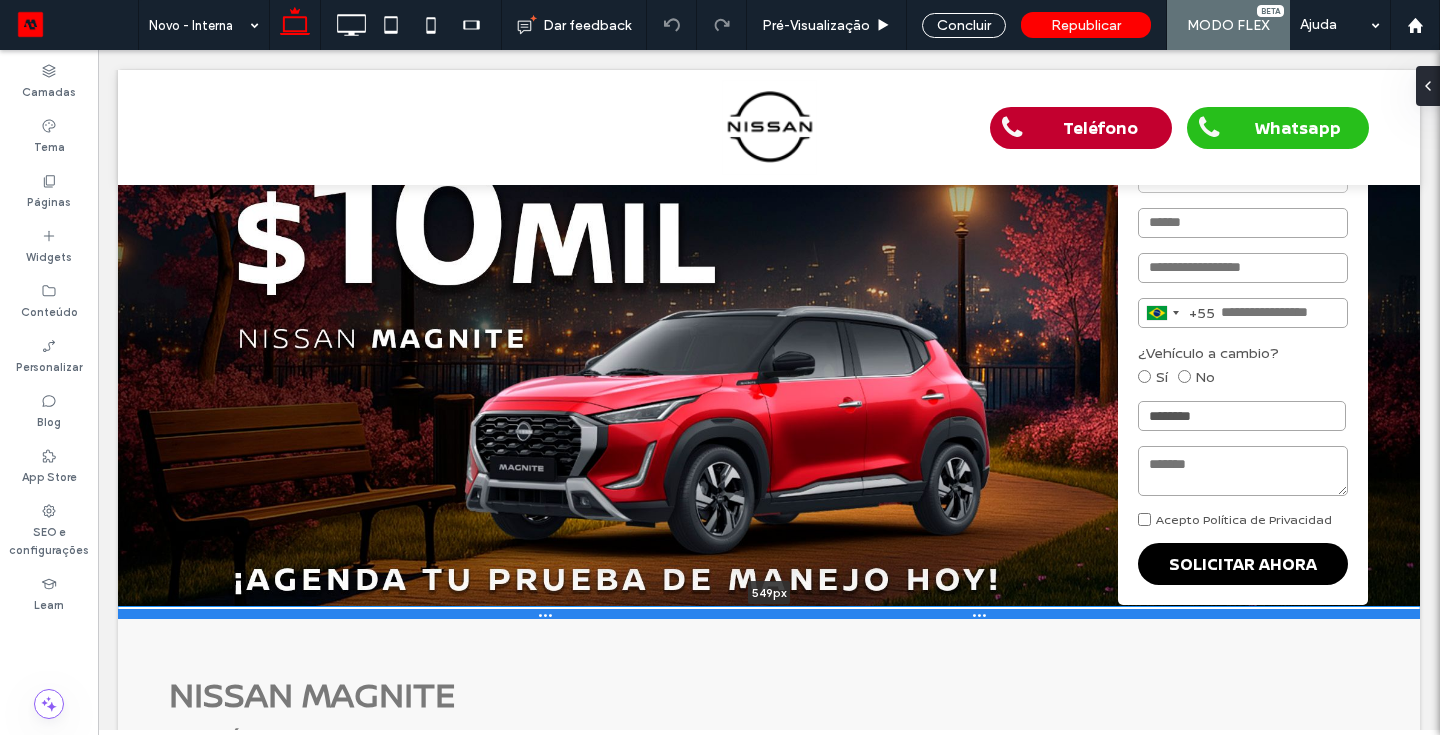 drag, startPoint x: 862, startPoint y: 594, endPoint x: 862, endPoint y: 613, distance: 19 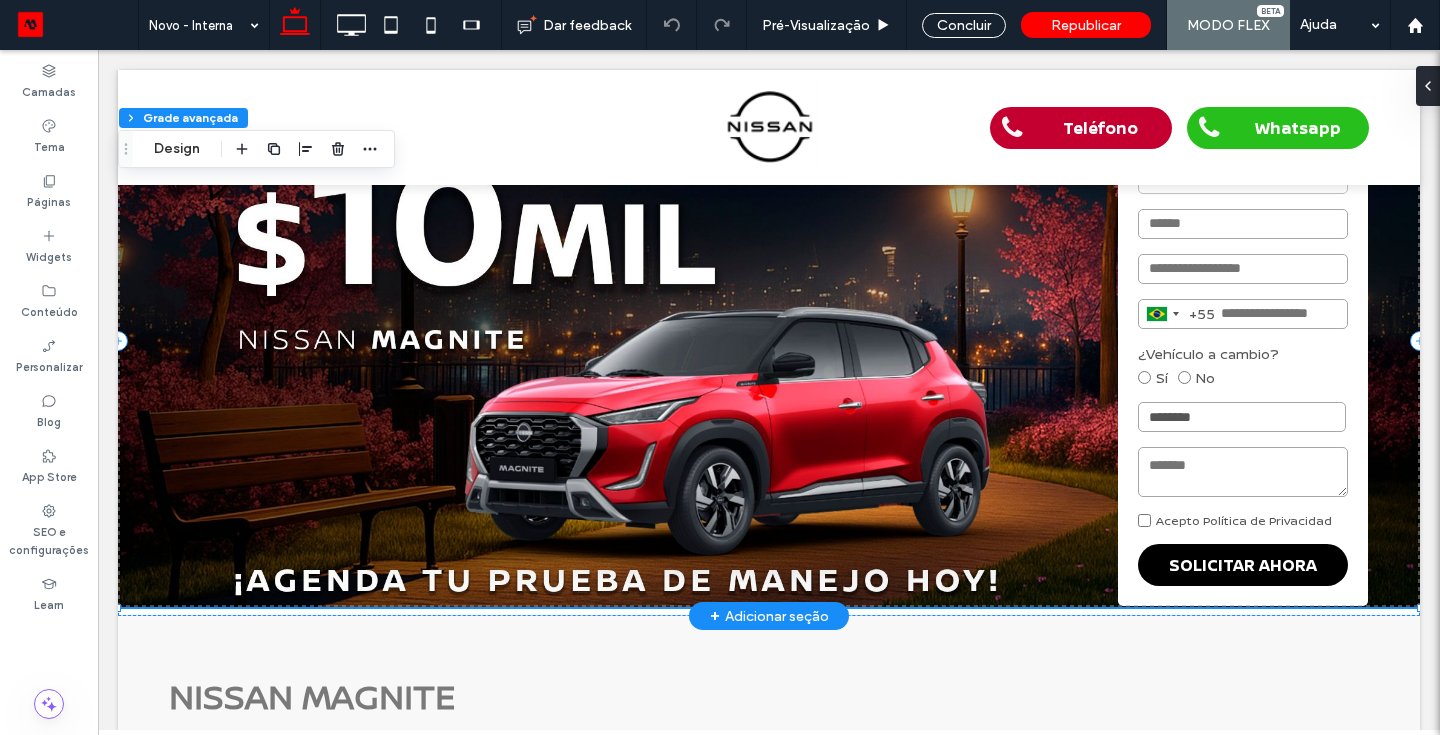 click at bounding box center [769, 341] 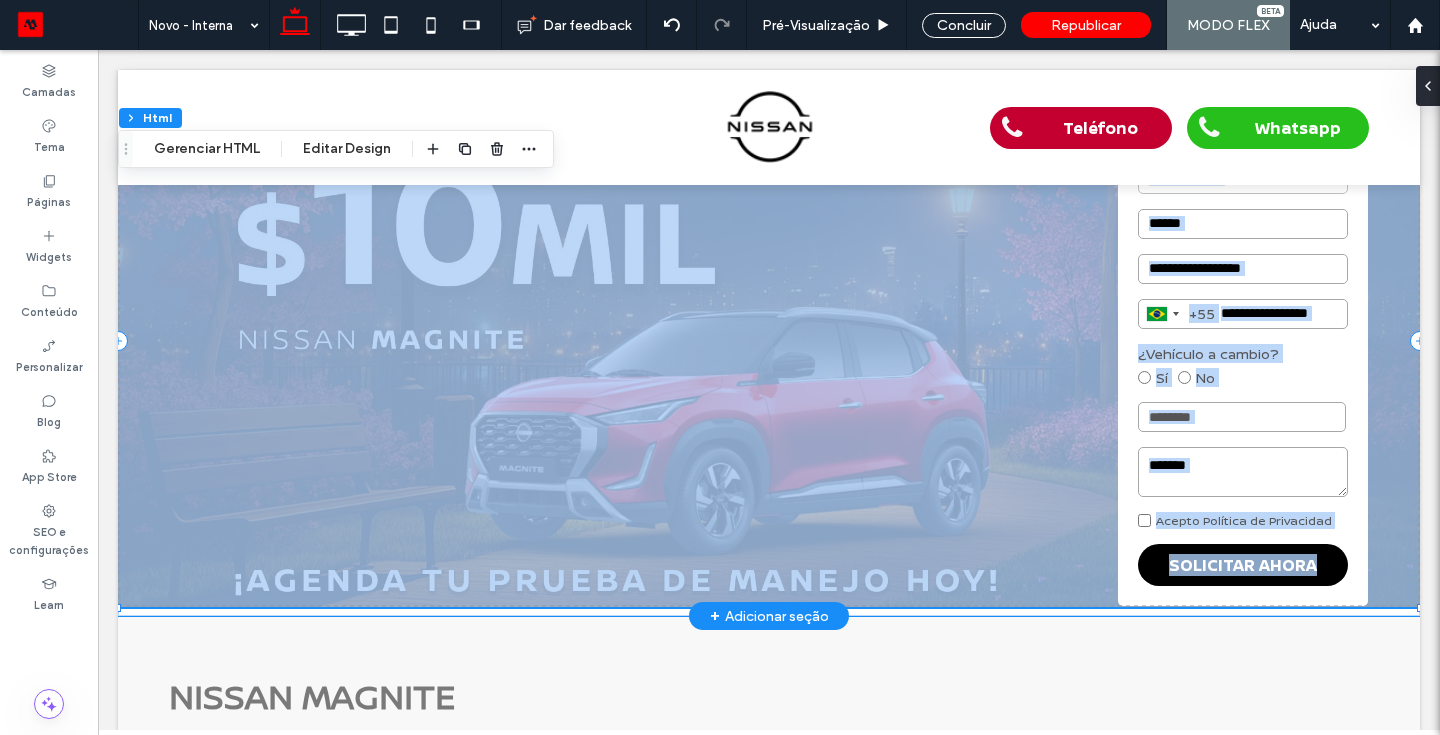 click on "**********" at bounding box center (769, 340) 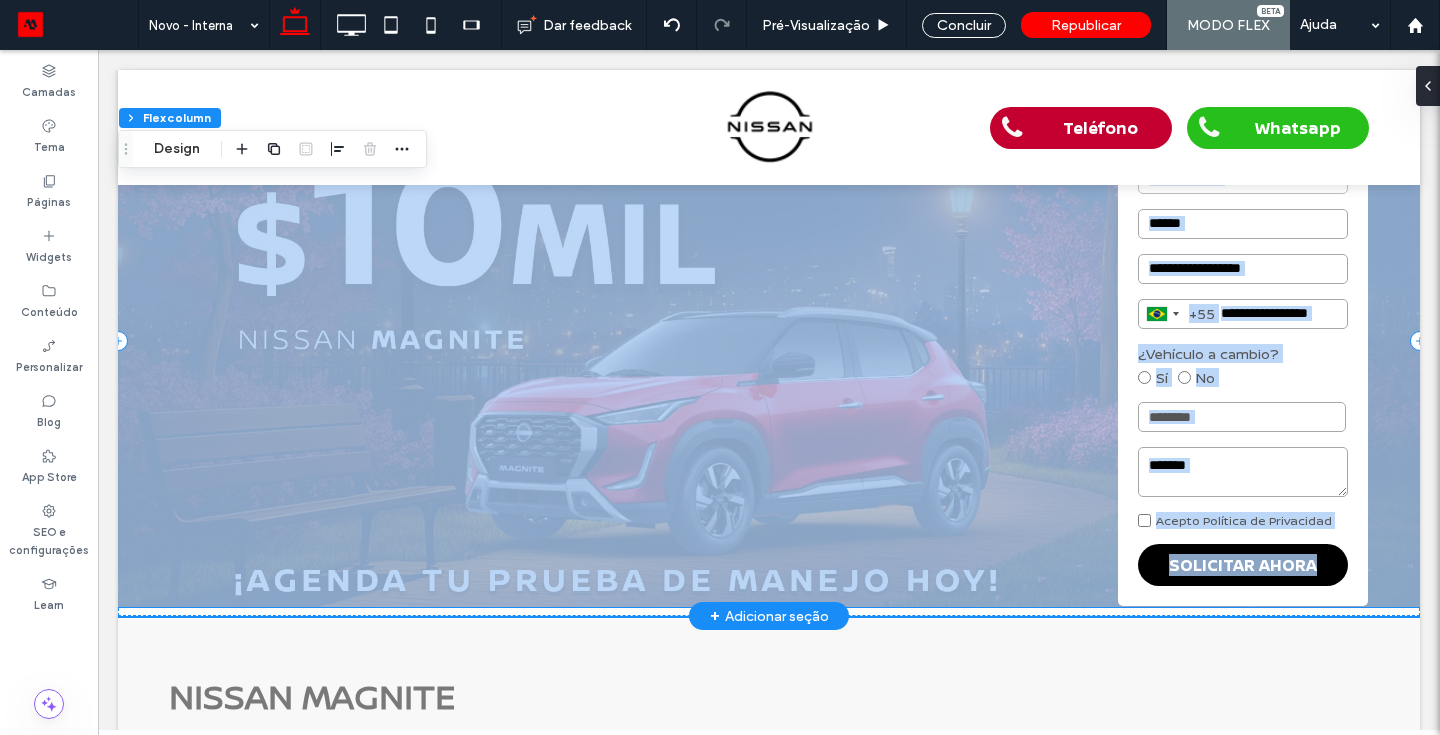 click at bounding box center (769, 341) 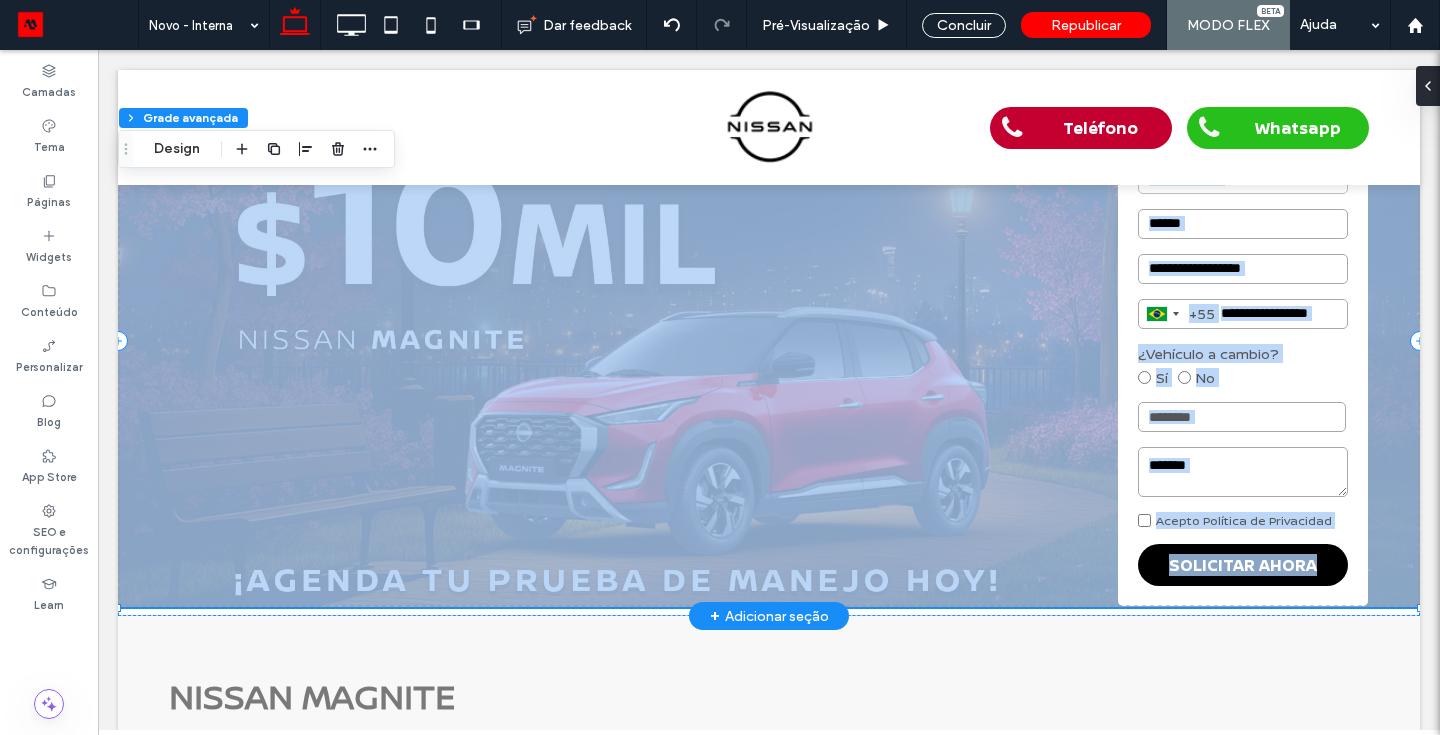 click at bounding box center (769, 341) 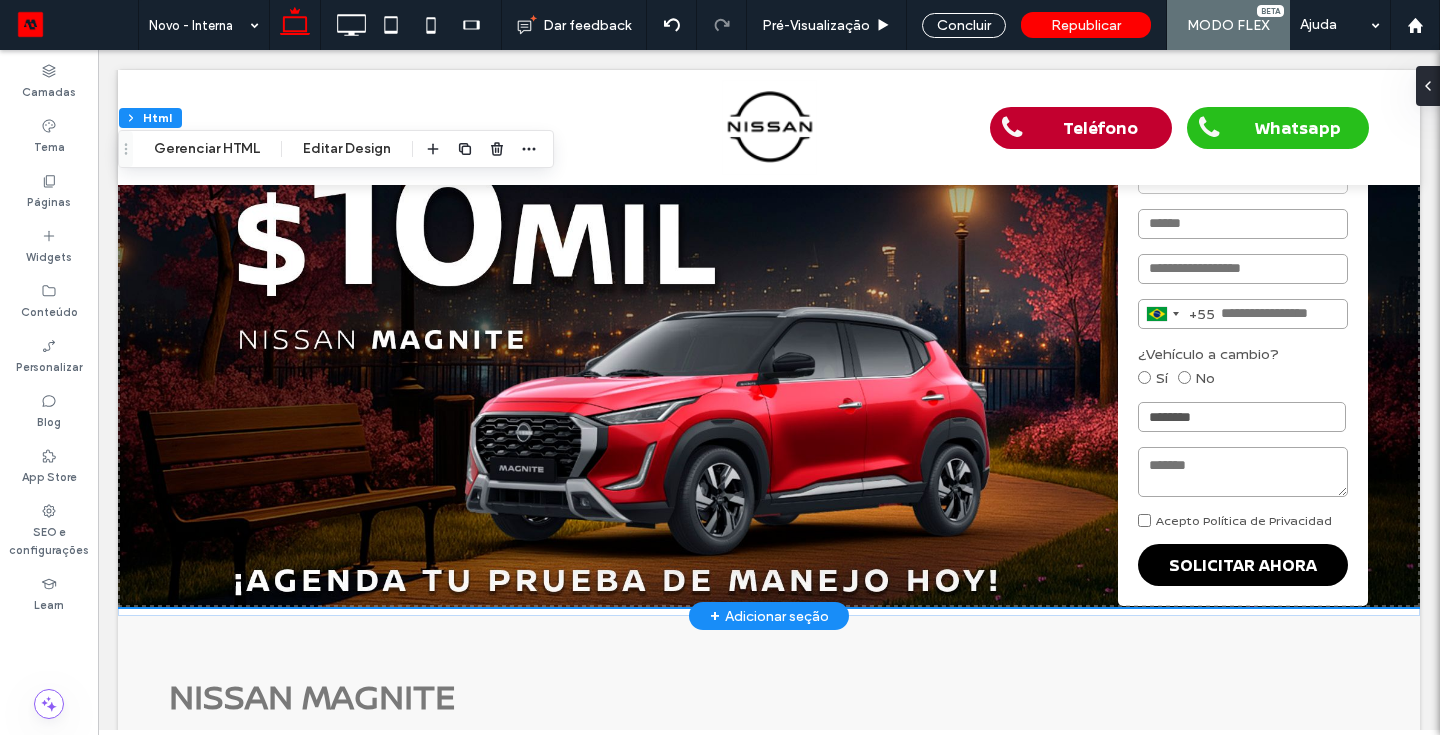 click at bounding box center (769, 341) 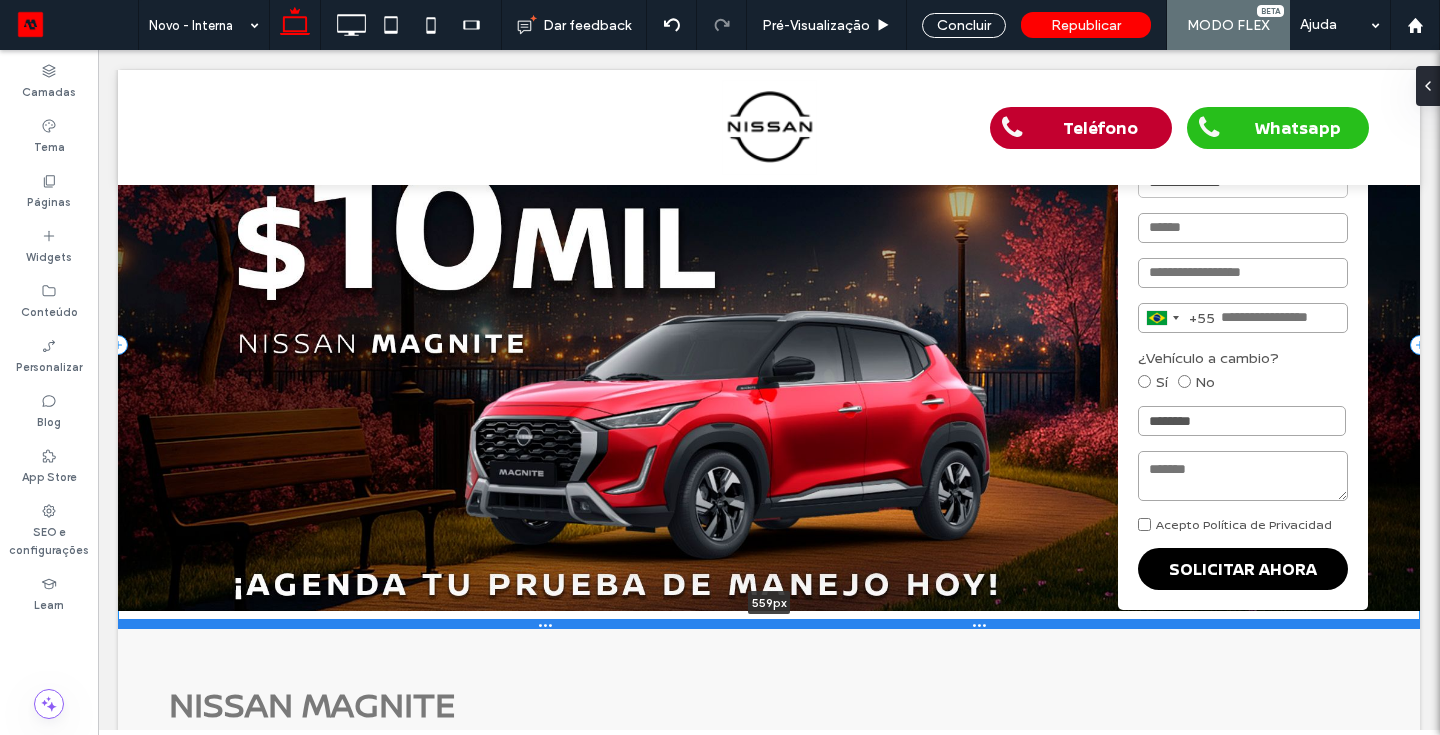 click at bounding box center (769, 624) 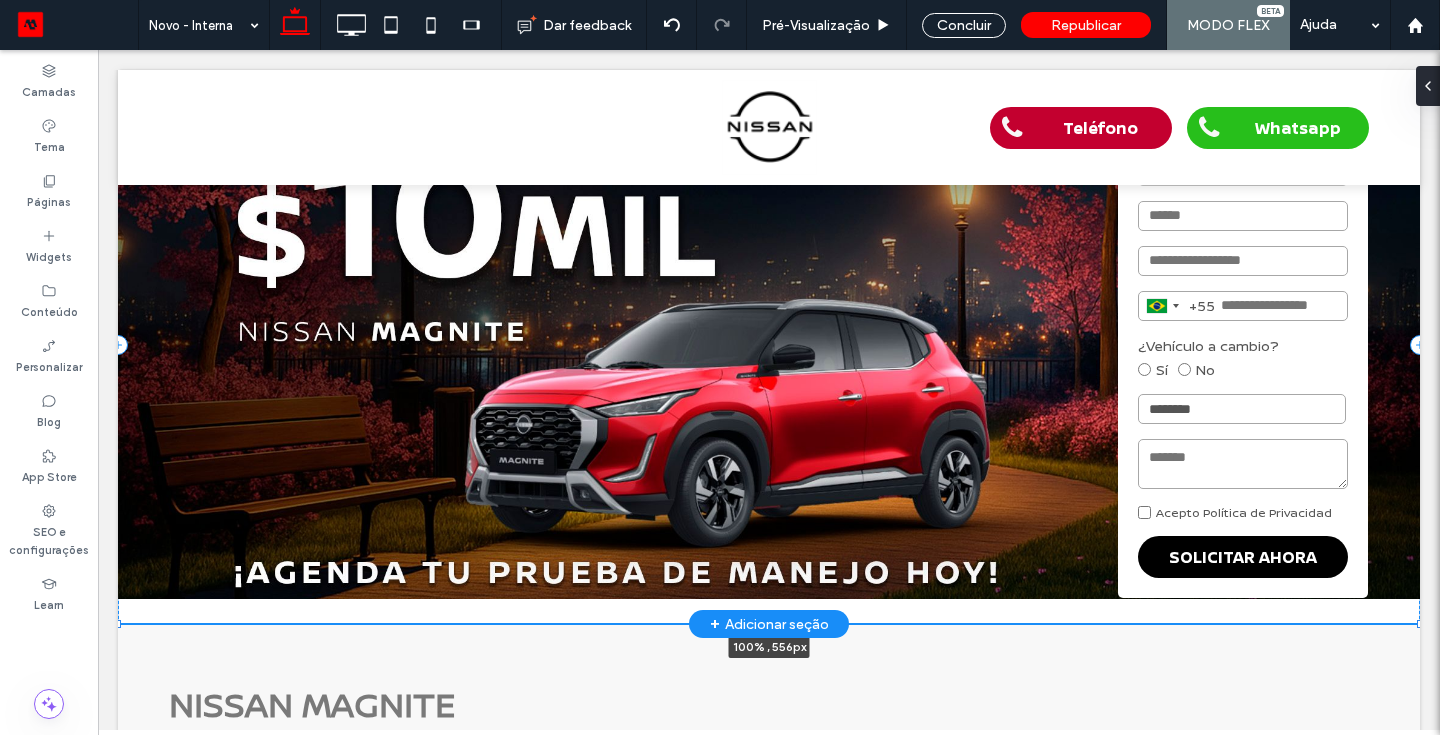 click on "**********" at bounding box center [769, 344] 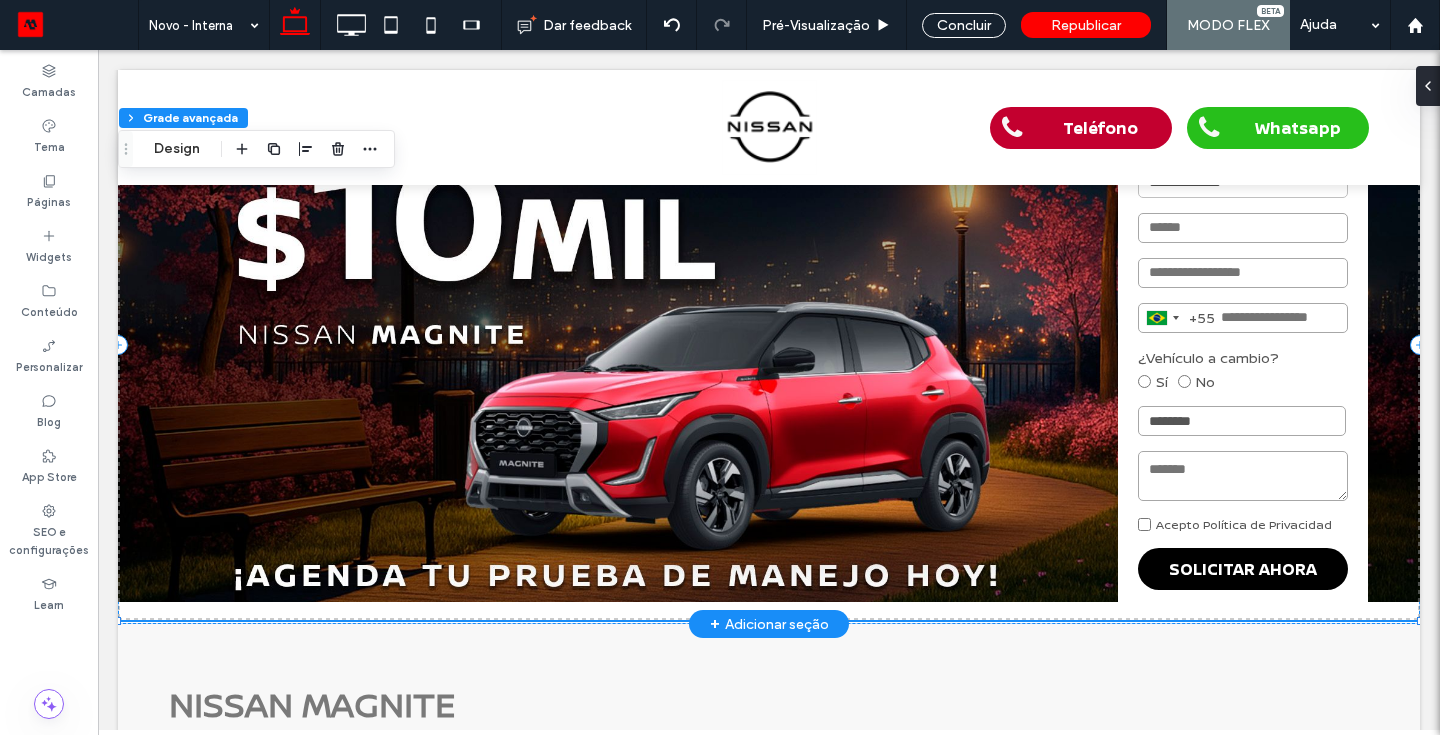 click at bounding box center (769, 336) 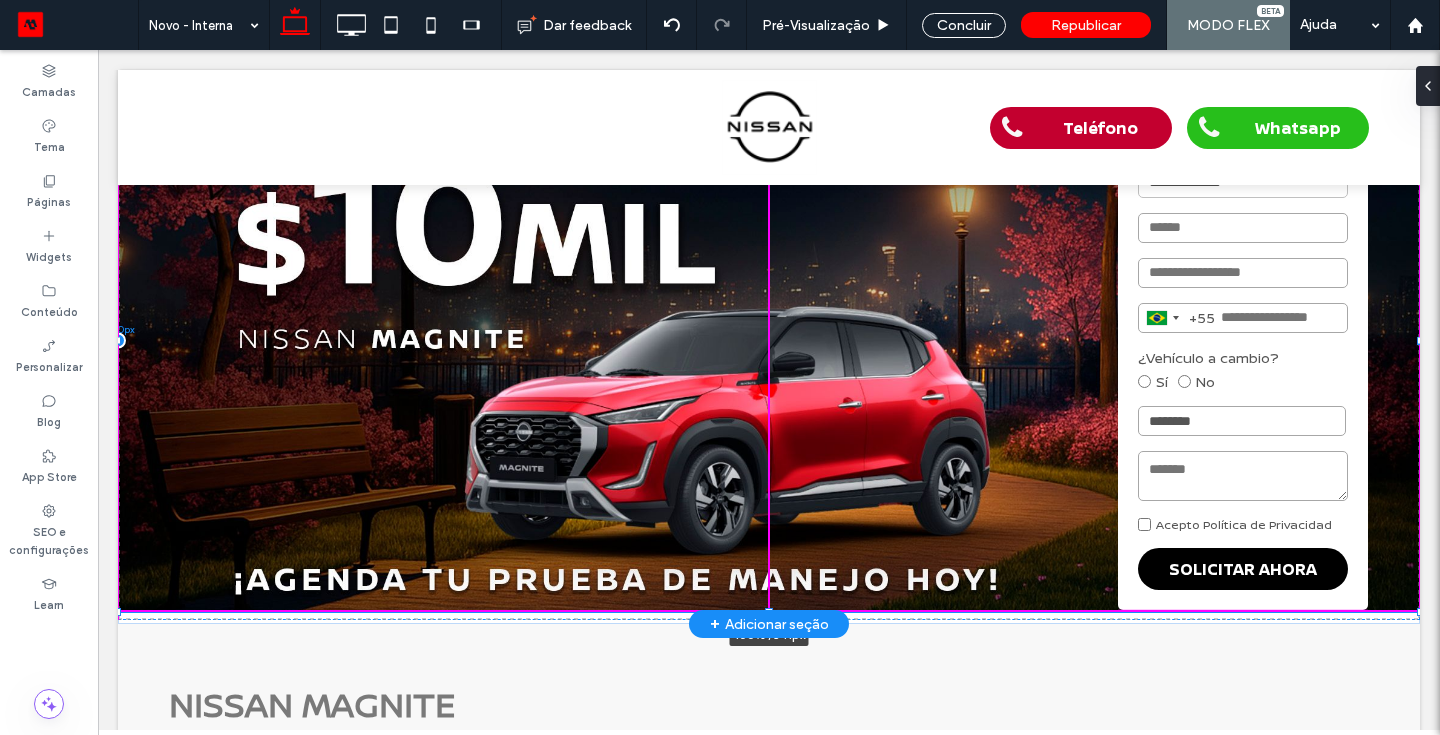 drag, startPoint x: 768, startPoint y: 602, endPoint x: 768, endPoint y: 614, distance: 12 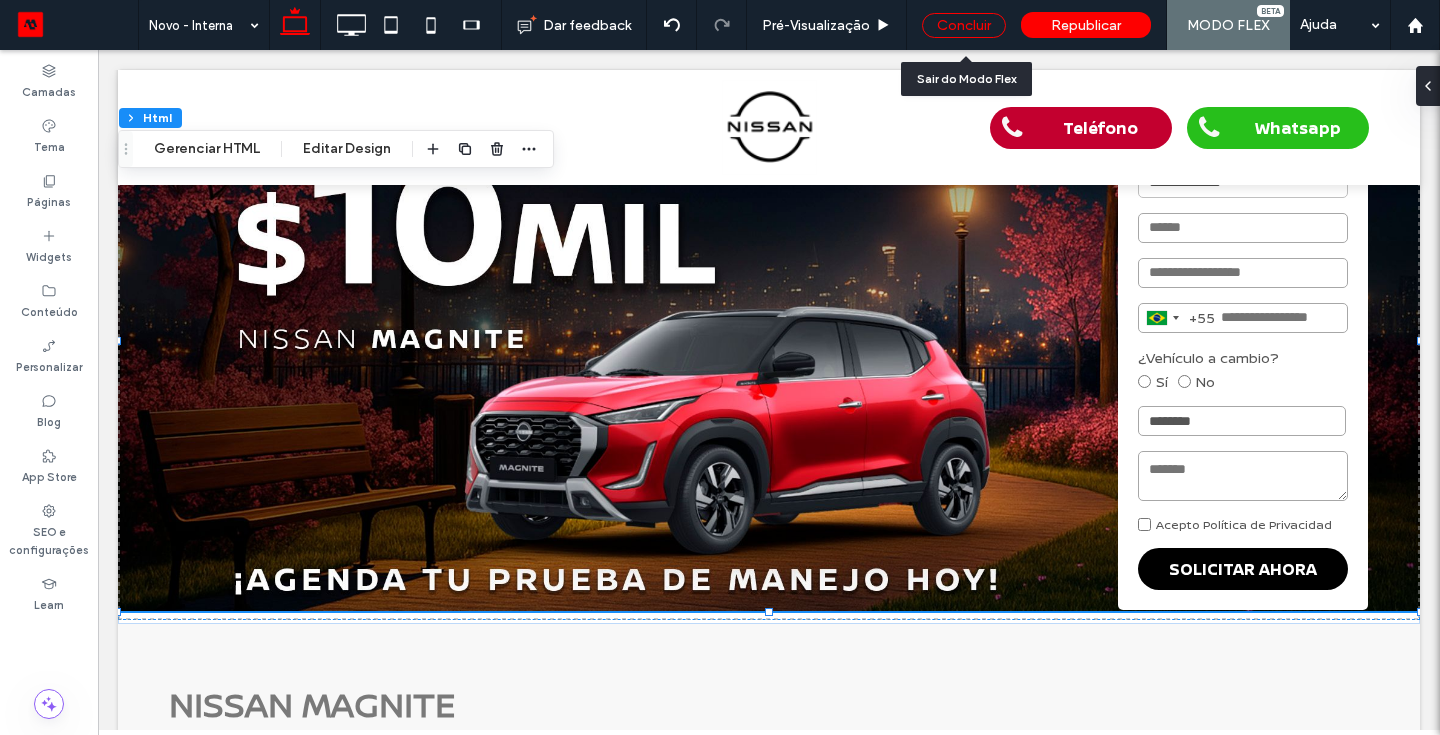 click on "Concluir" at bounding box center [964, 25] 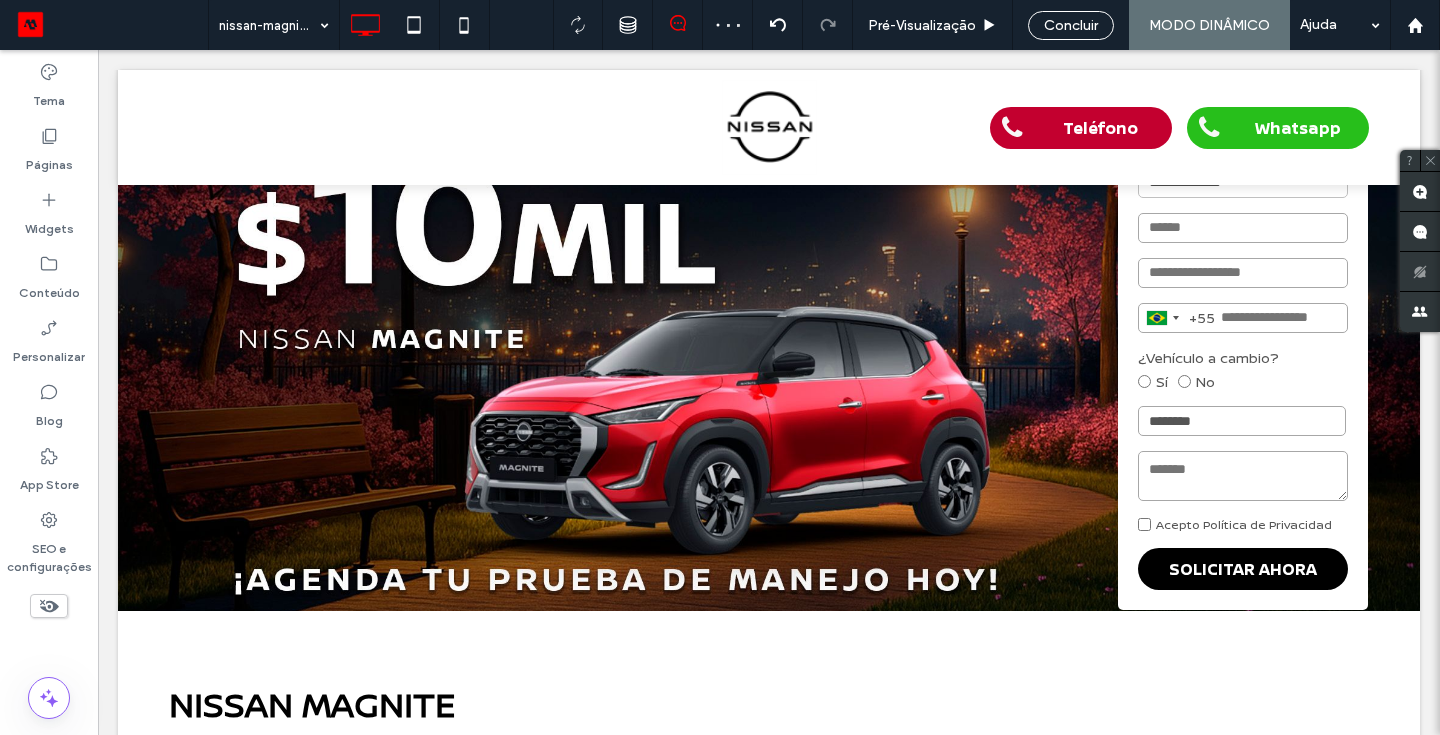 click on "**********" at bounding box center [769, 1326] 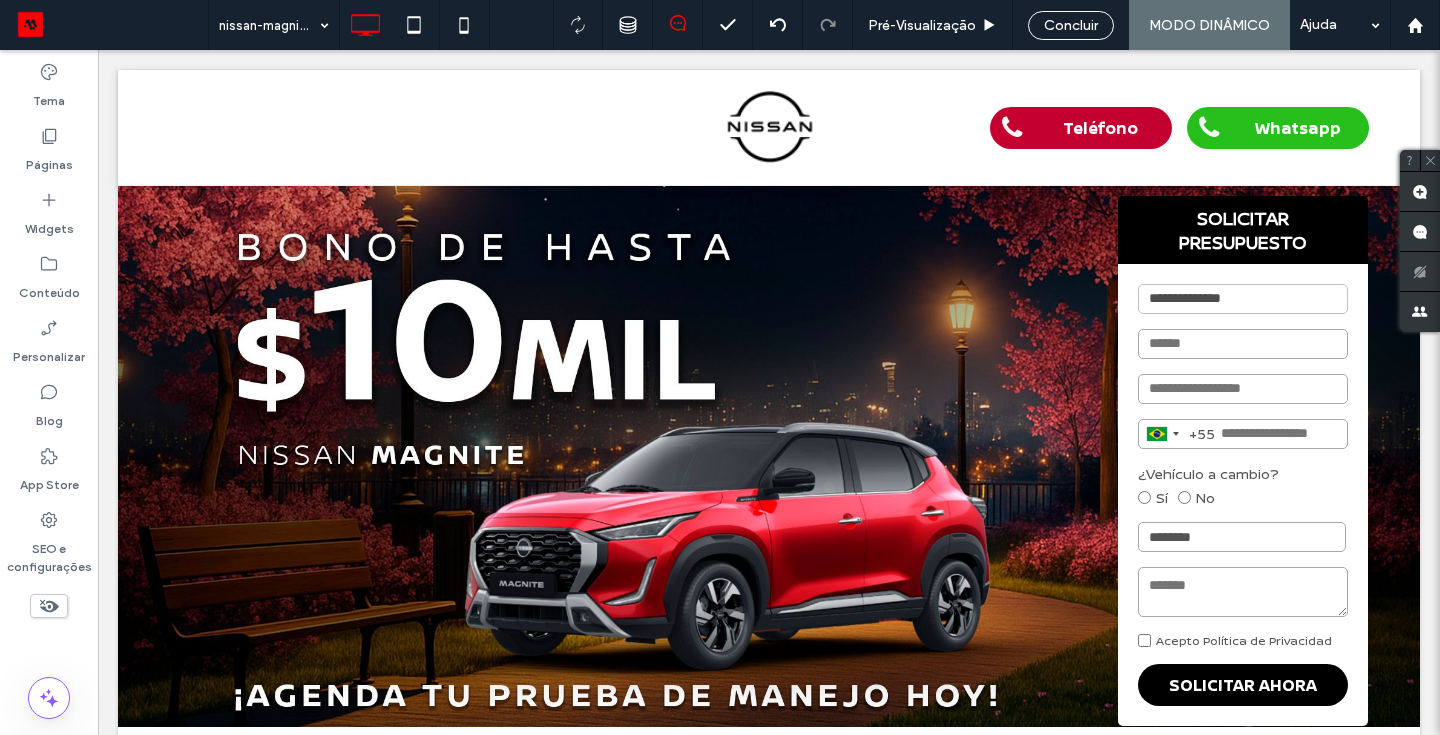 scroll, scrollTop: 0, scrollLeft: 0, axis: both 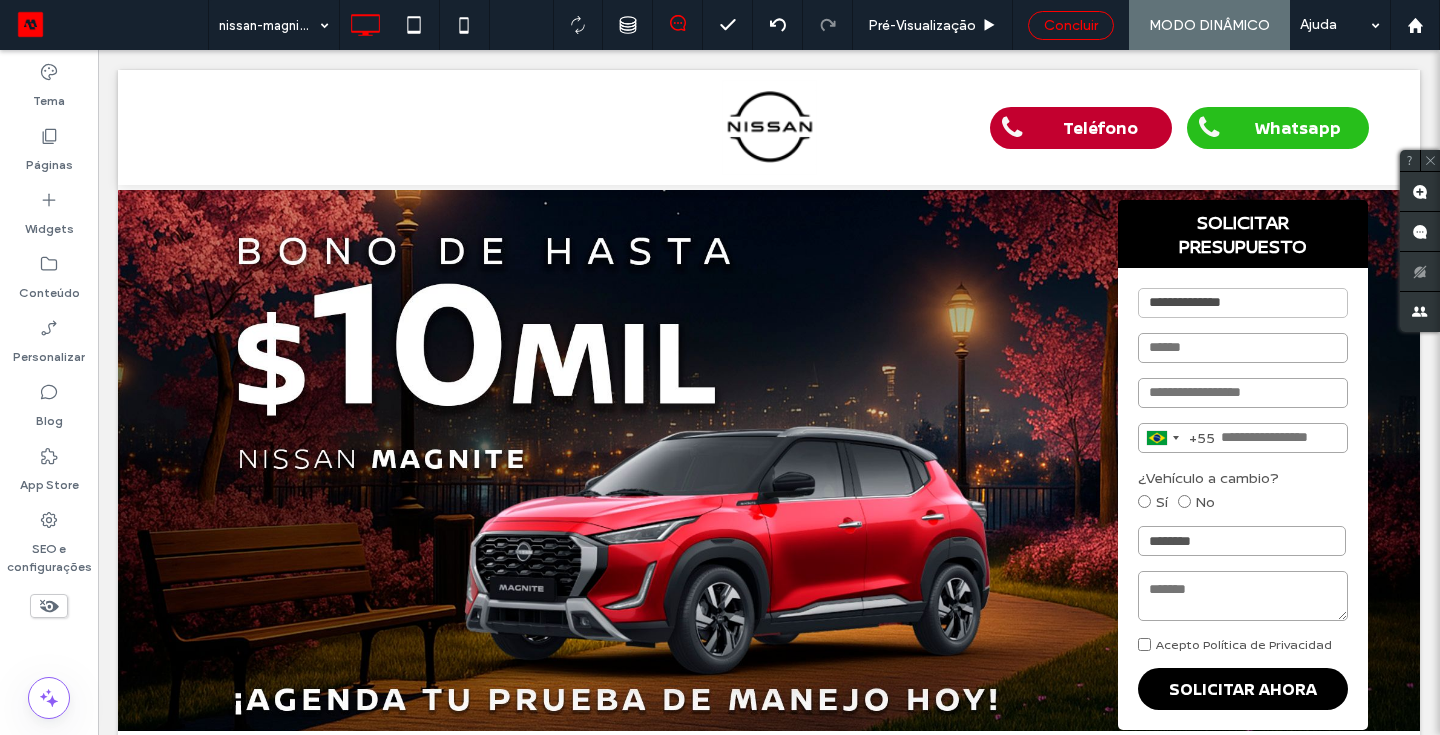 click on "Concluir" at bounding box center [1071, 25] 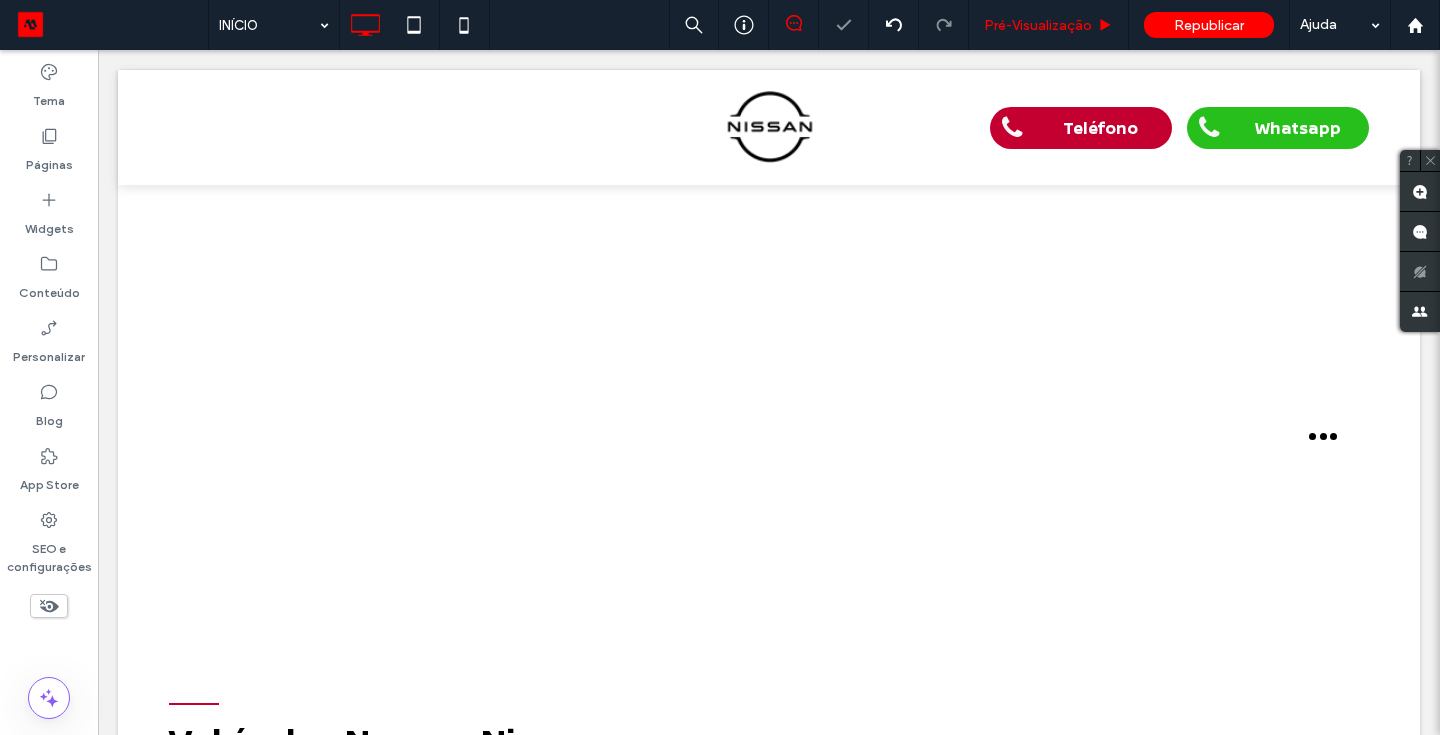 scroll, scrollTop: 0, scrollLeft: 0, axis: both 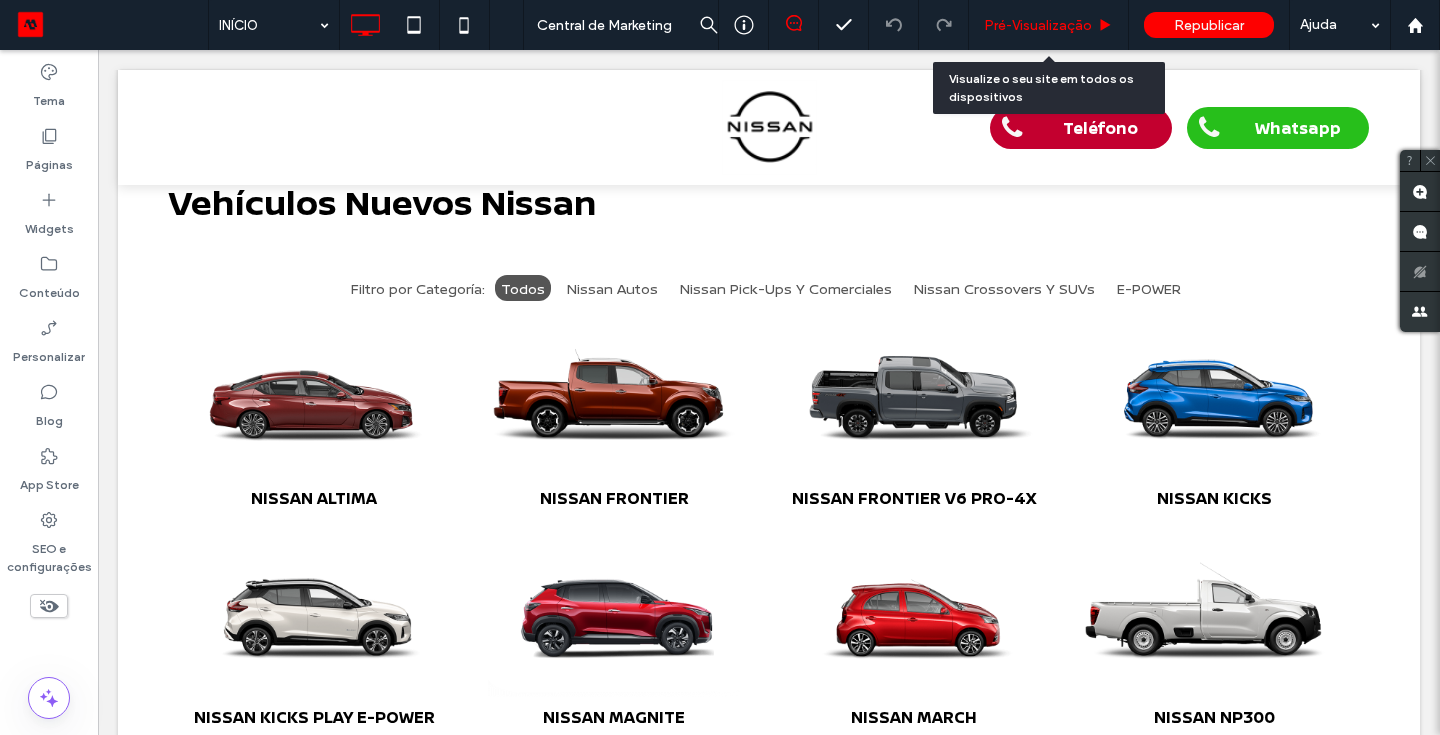 click on "Pré-Visualizaçāo" at bounding box center (1038, 25) 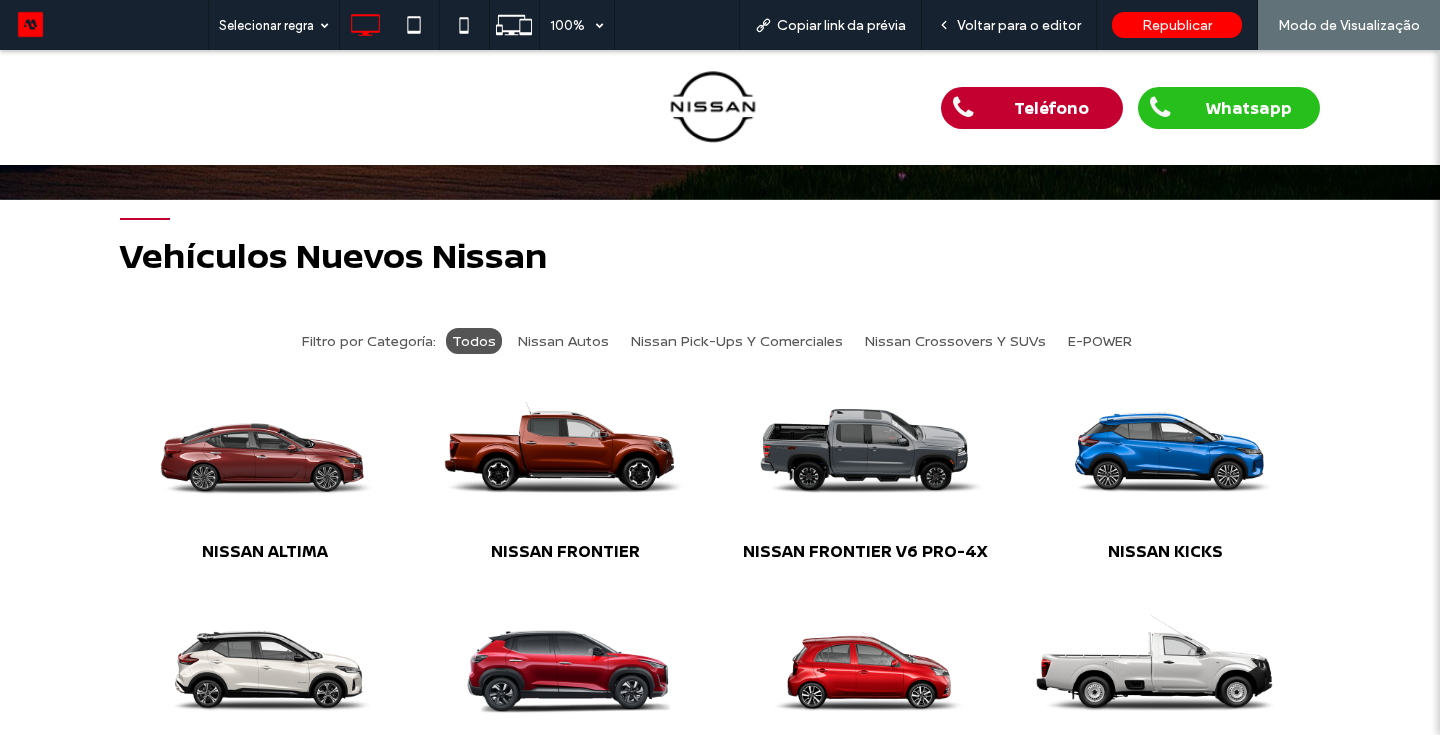 click at bounding box center (565, 662) 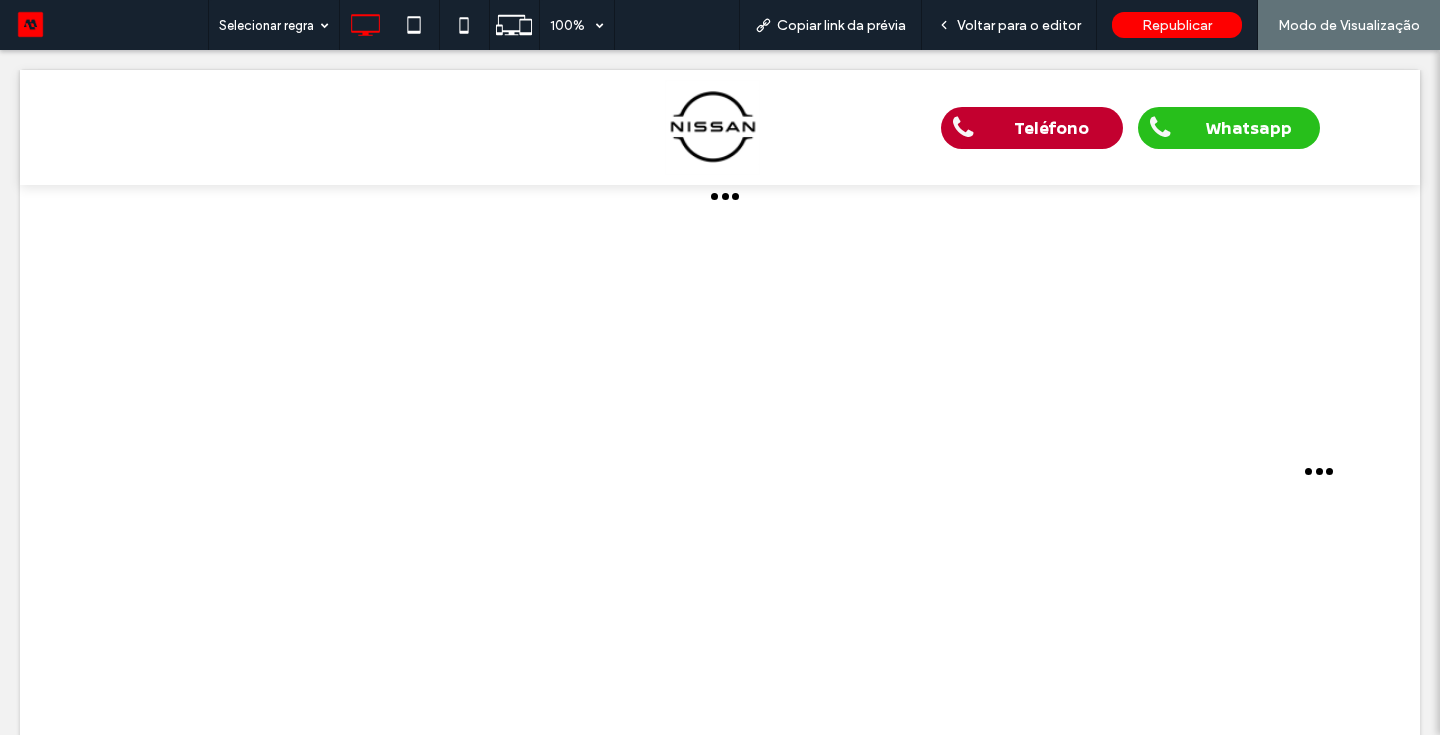 scroll, scrollTop: 0, scrollLeft: 0, axis: both 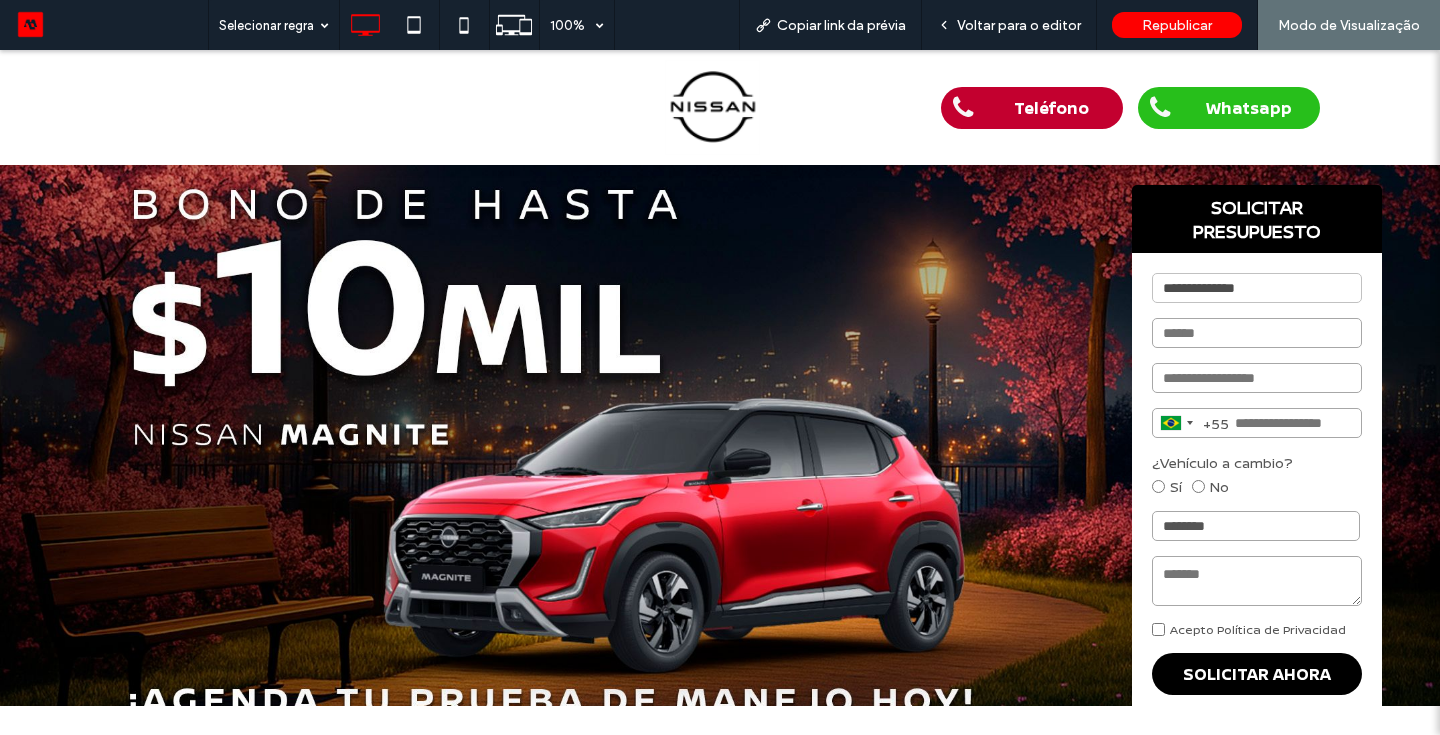 click at bounding box center [720, 435] 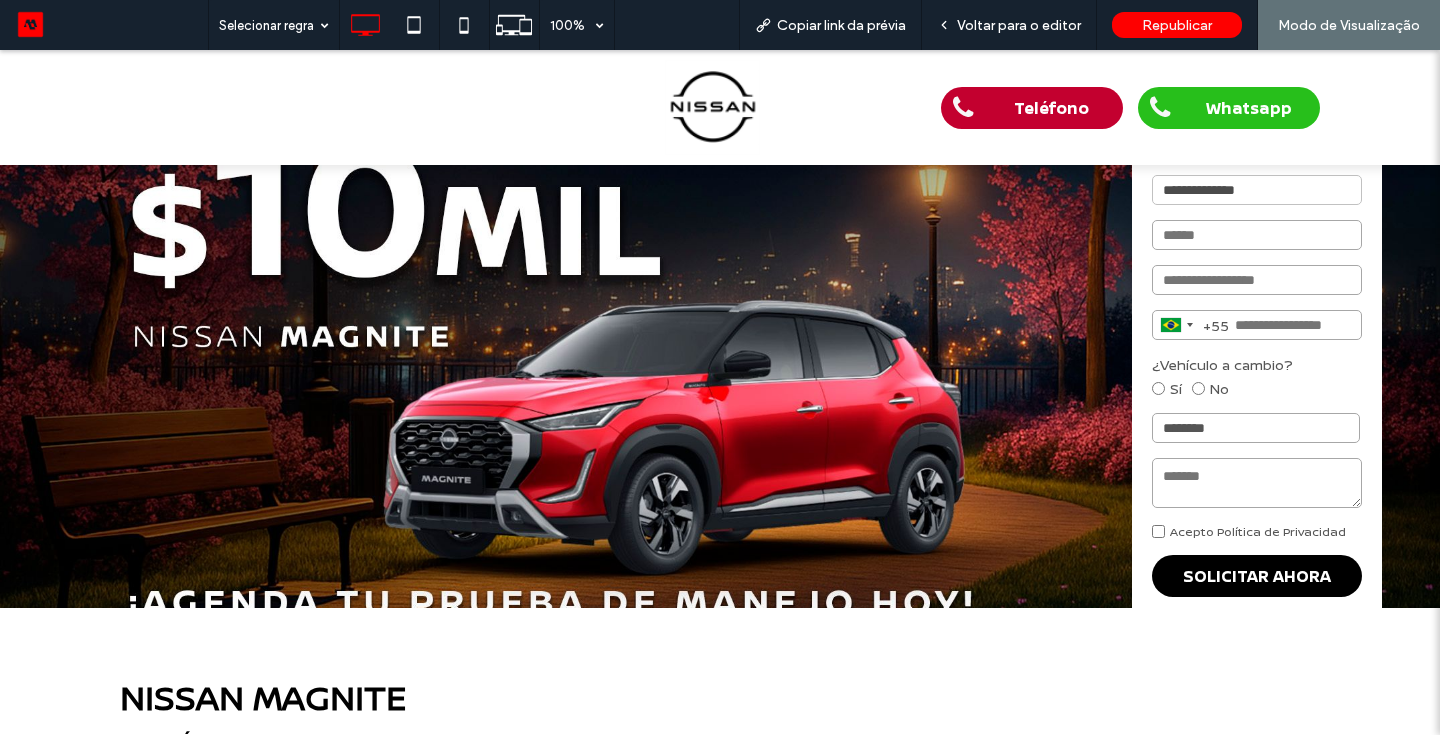 scroll, scrollTop: 120, scrollLeft: 0, axis: vertical 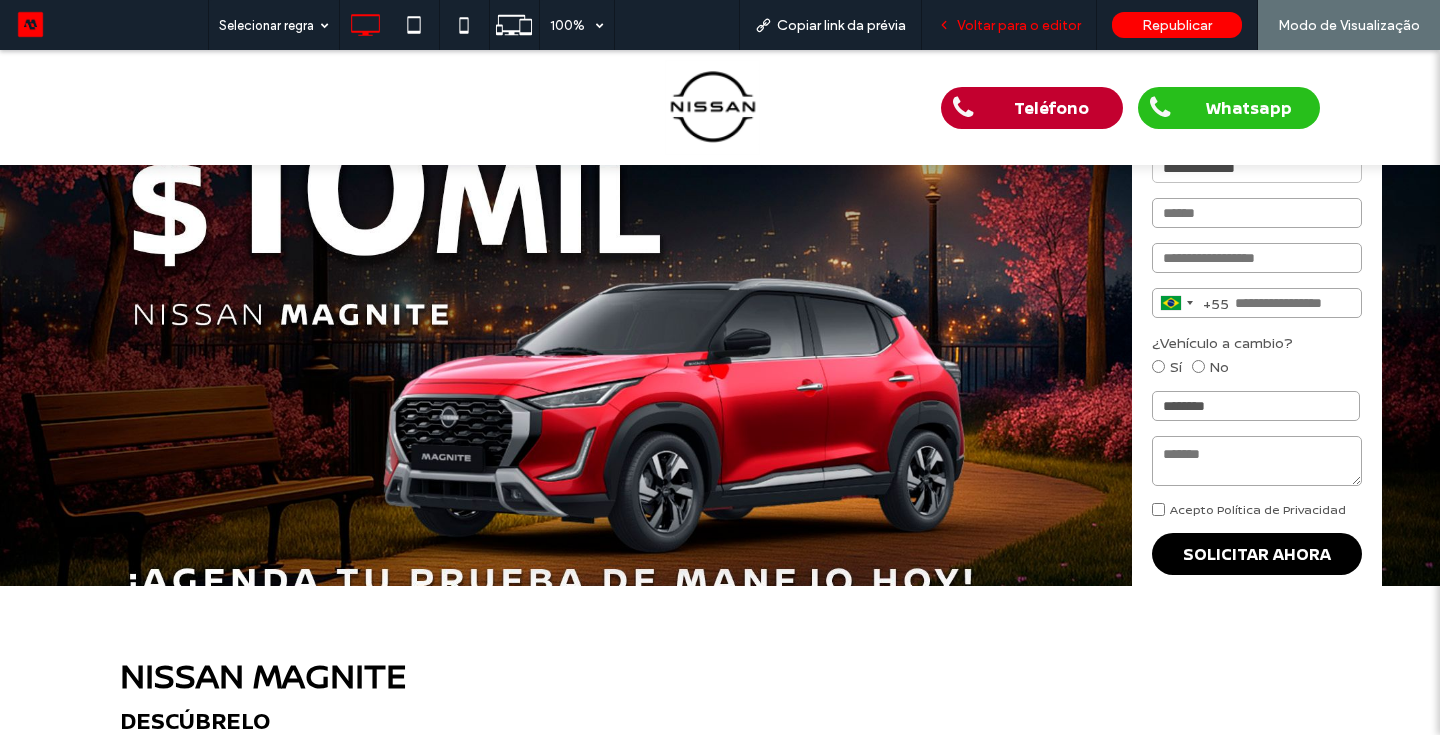 click on "Voltar para o editor" at bounding box center (1019, 25) 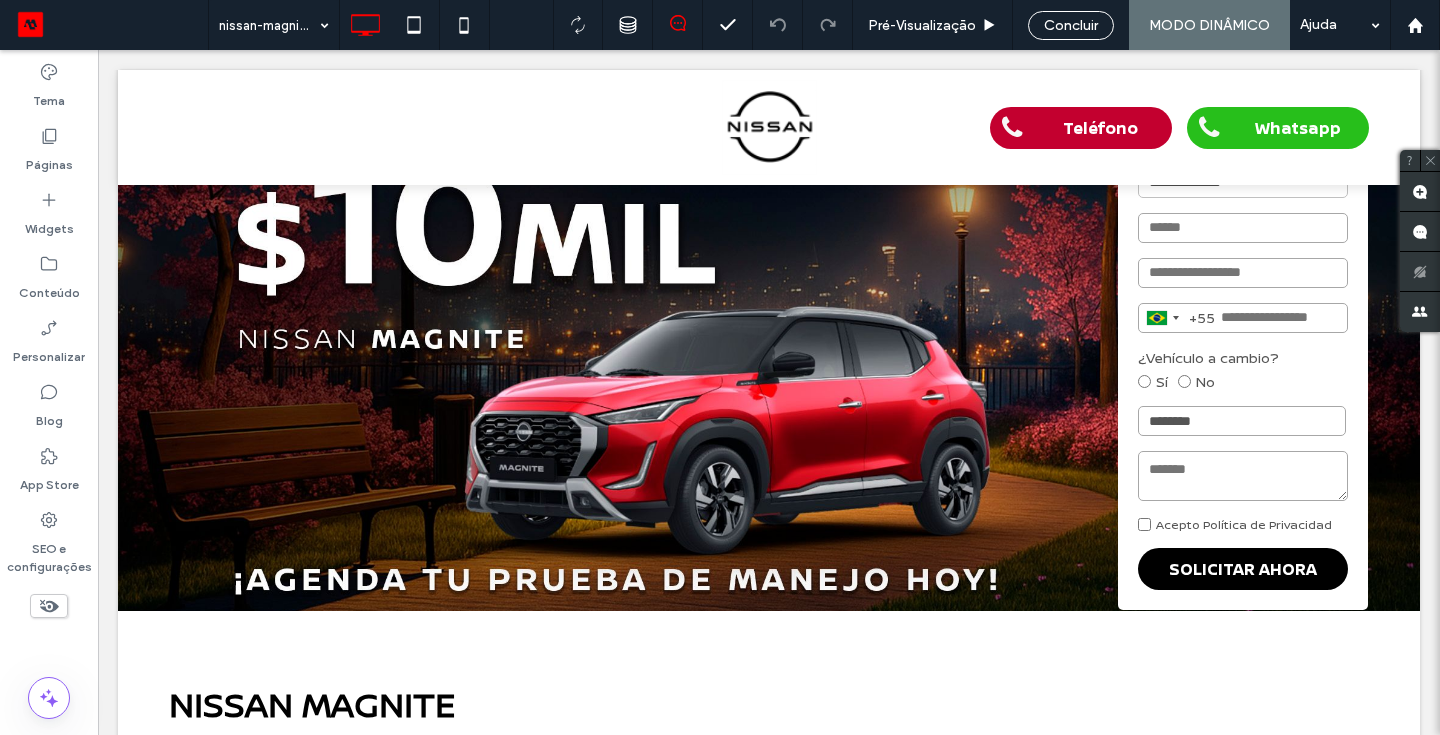 click on "Clique para editar no Modo Flex" at bounding box center [769, 344] 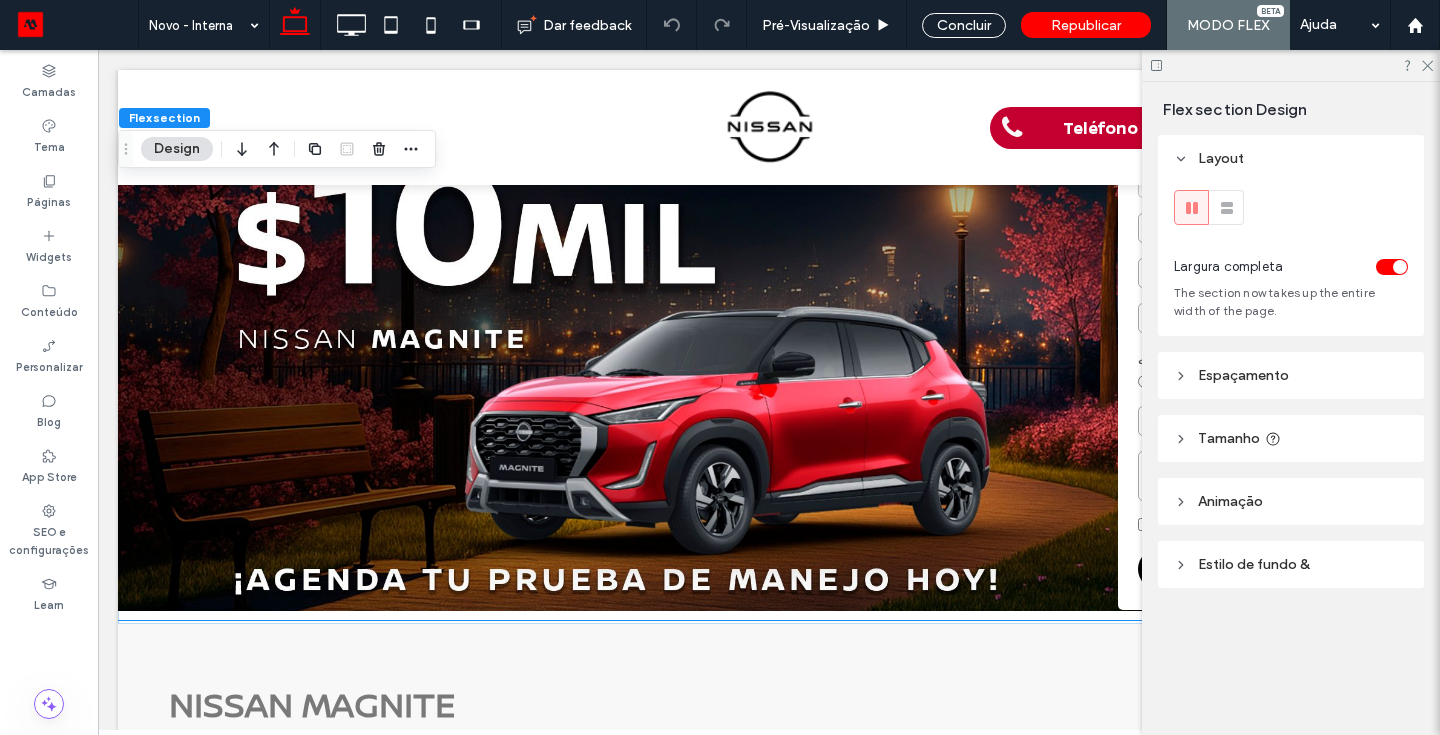 click at bounding box center (769, 340) 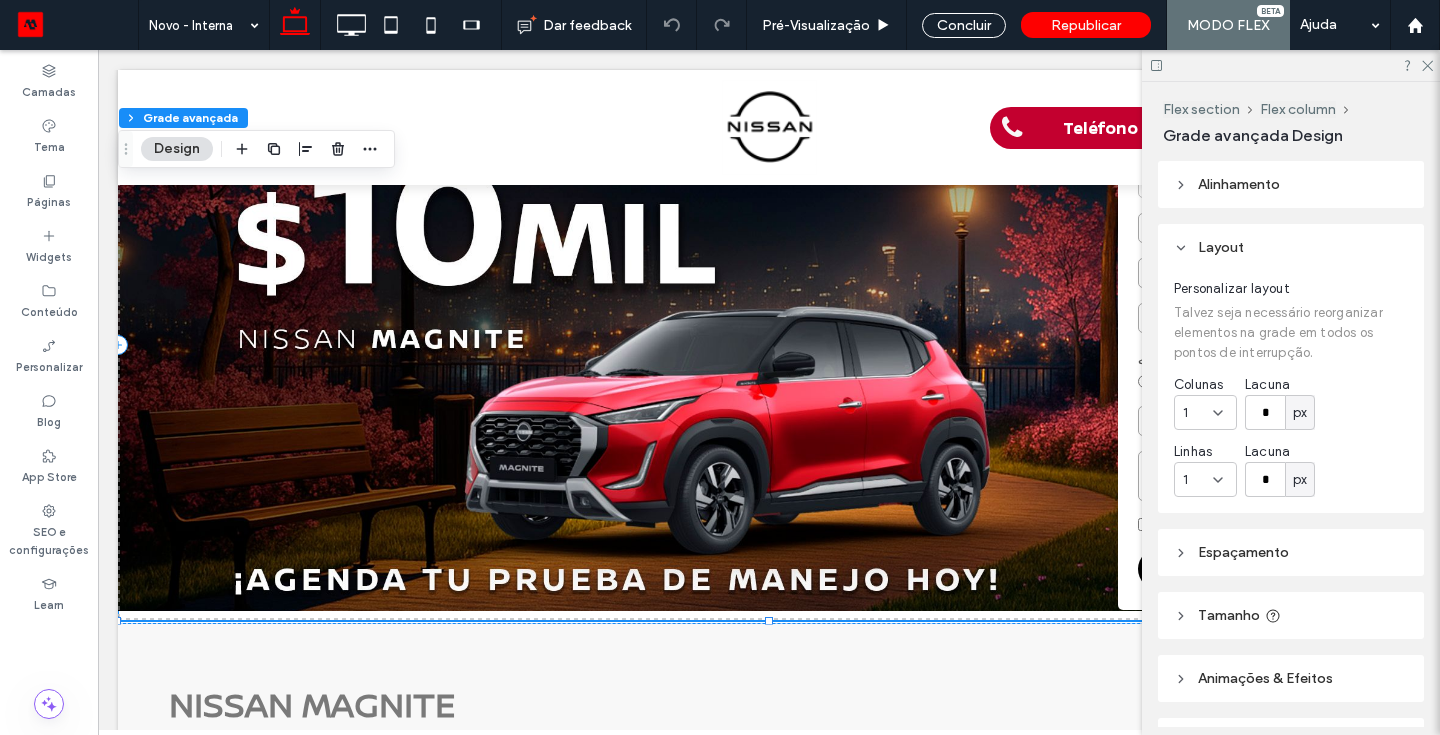 click at bounding box center (769, 340) 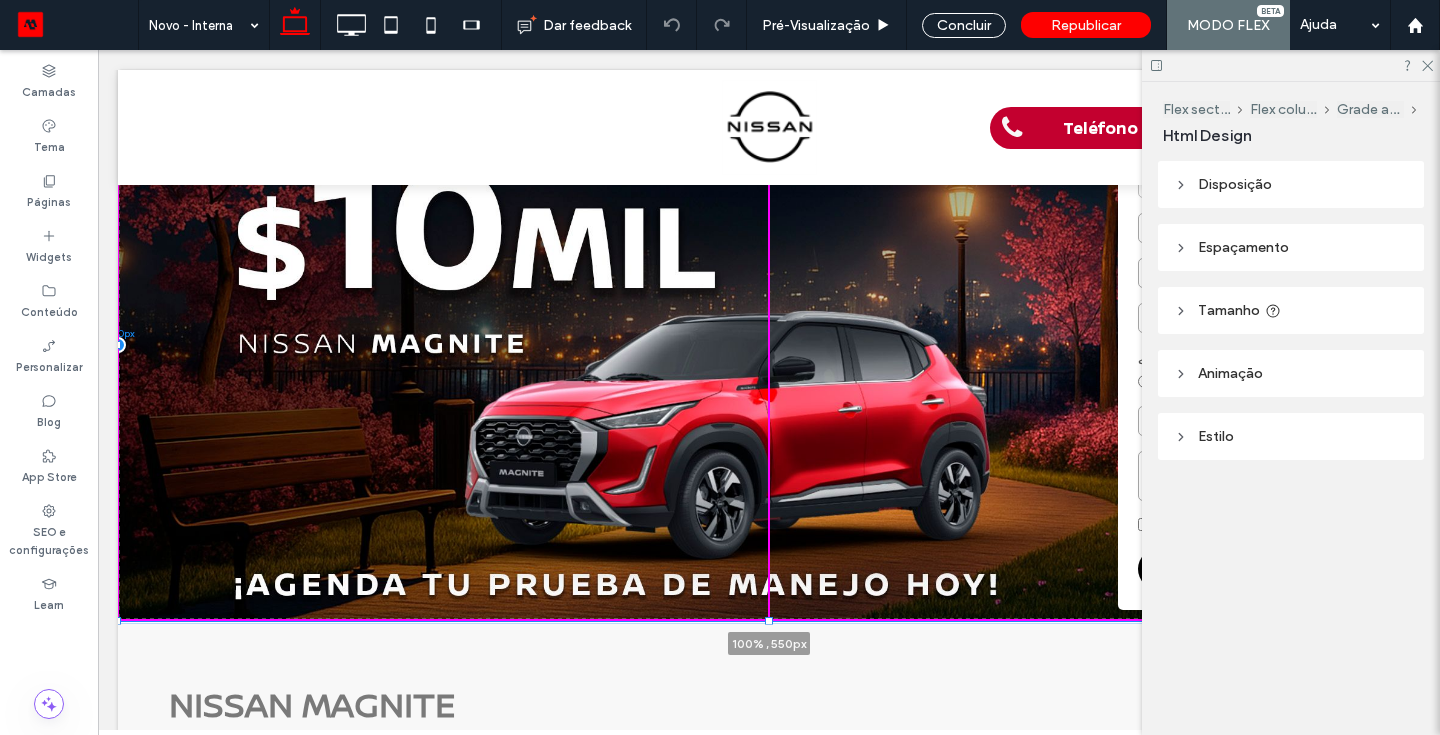 click on "**********" at bounding box center [769, 344] 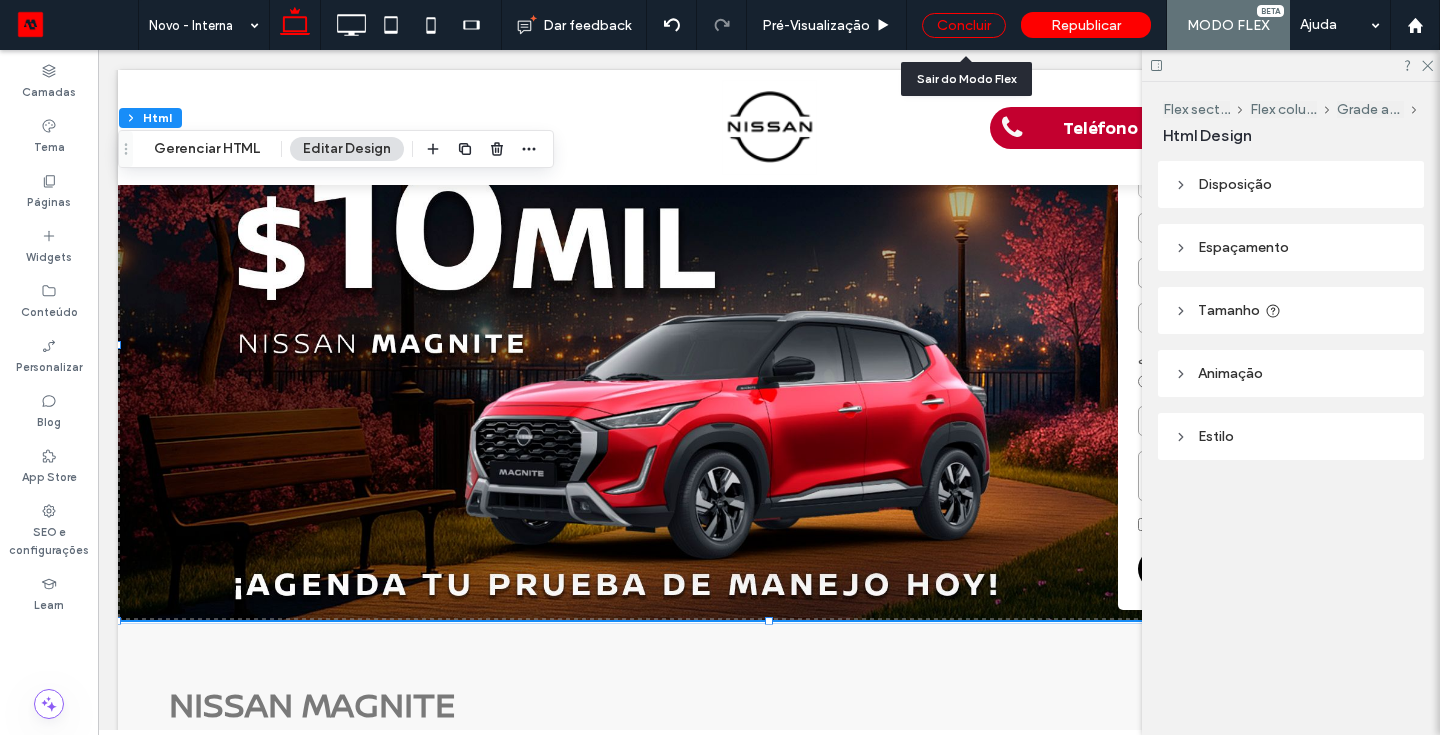 click on "Concluir" at bounding box center [964, 25] 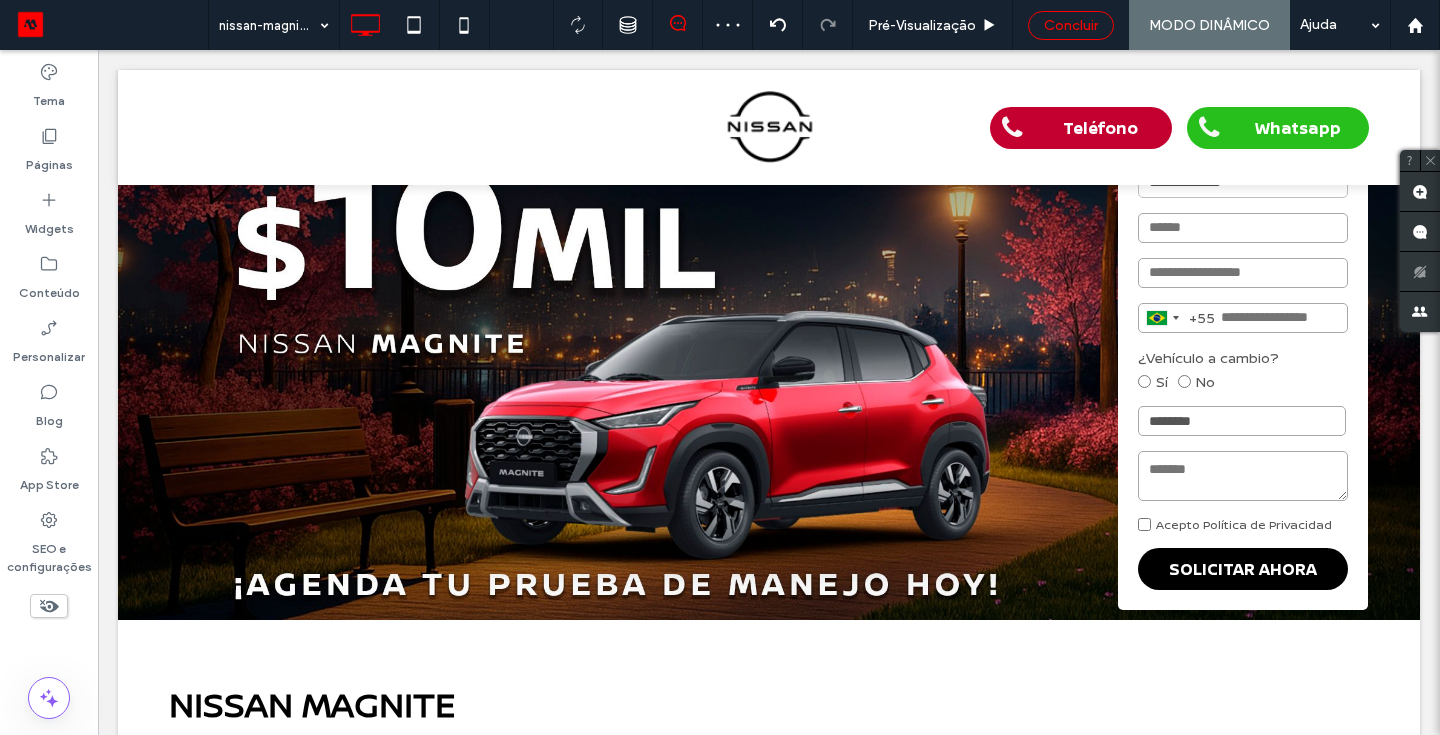 click on "Concluir" at bounding box center [1071, 25] 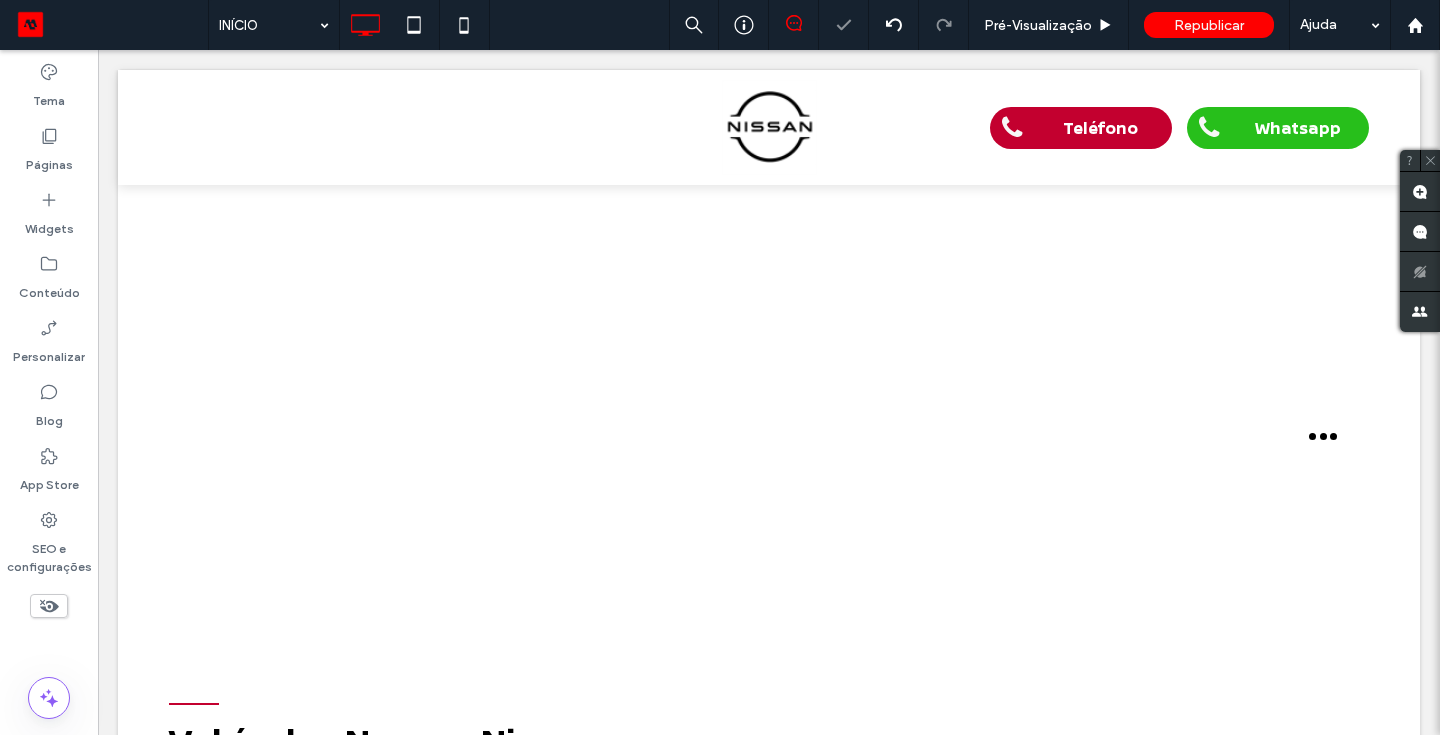 scroll, scrollTop: 0, scrollLeft: 0, axis: both 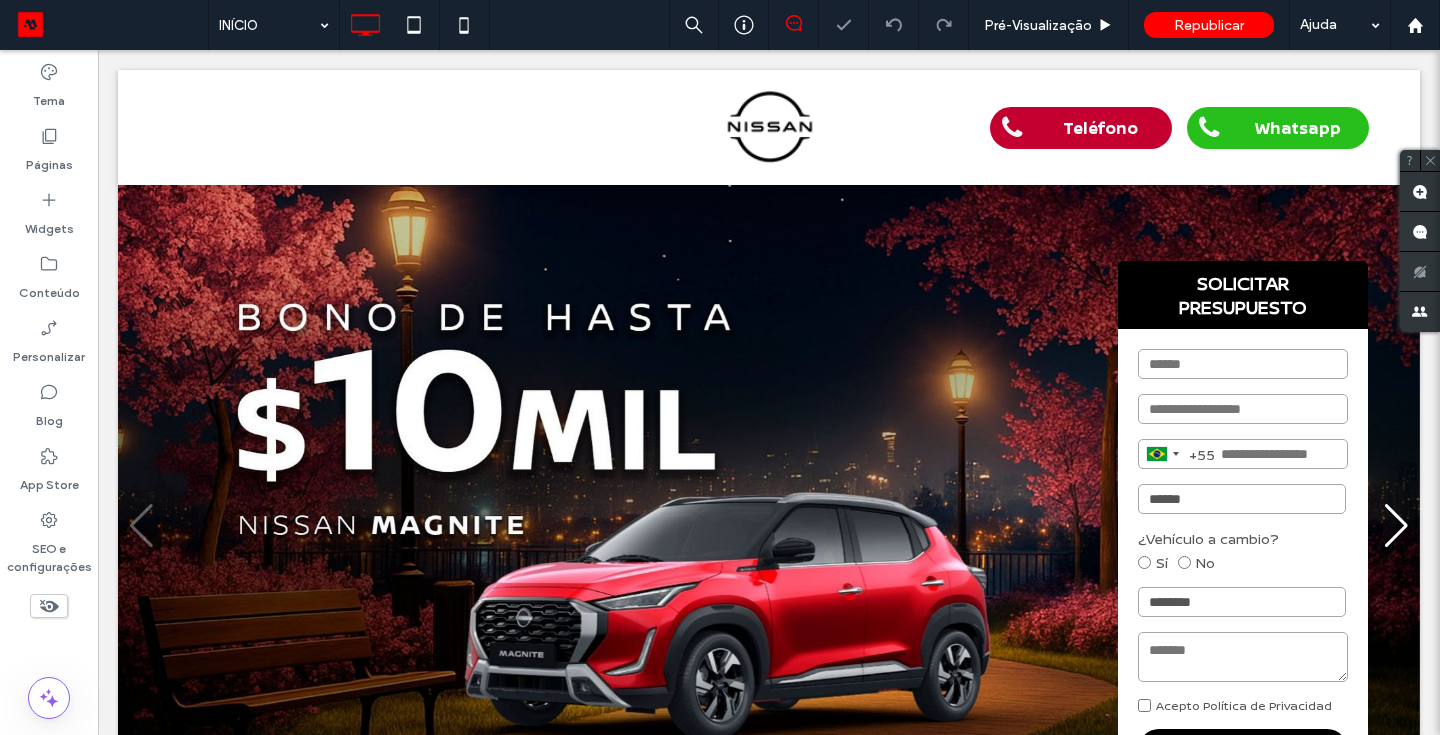 click on "Teléfono
Whatsapp
Clique para editar no Modo Flex
cabeçalho
Seção Clique para editar no Modo Flex
SOLICITAR PRESUPUESTO Brazil +55 +55 244 results found Afghanistan +93 Albania +355 Algeria +213 American Samoa +1 Andorra +376 Angola +244 Anguilla +1 Antigua & Barbuda +1 Argentina +54 Armenia +374 Aruba +297 Ascension Island +247 Australia +61 Austria +43 Azerbaijan +994 Bahamas +1 Bahrain +973 Bangladesh +880 Barbados +1 Belarus +375 Belgium +32 Belize +501 Benin +229 Bermuda +1 Bhutan +975 Bolivia +591 +387 Botswana" at bounding box center (769, 1164) 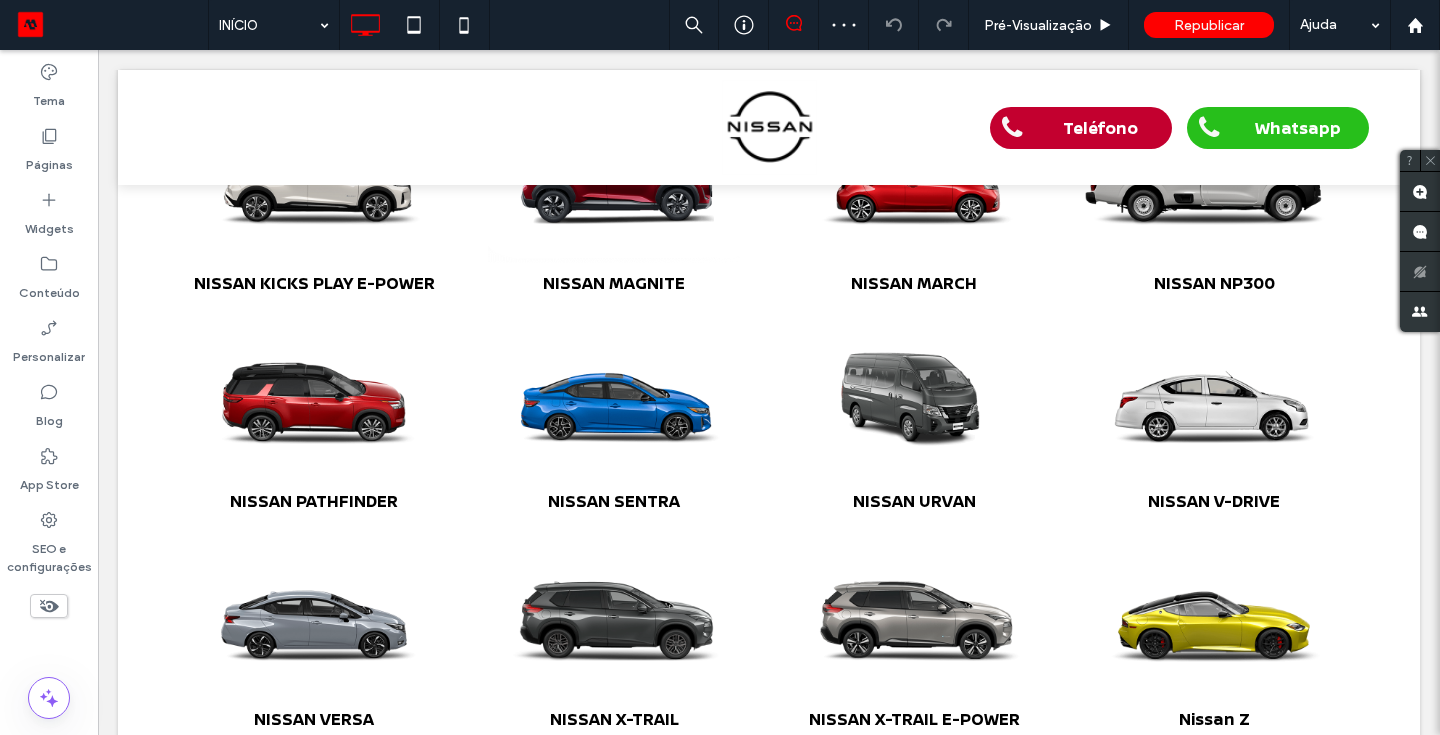 scroll, scrollTop: 1024, scrollLeft: 0, axis: vertical 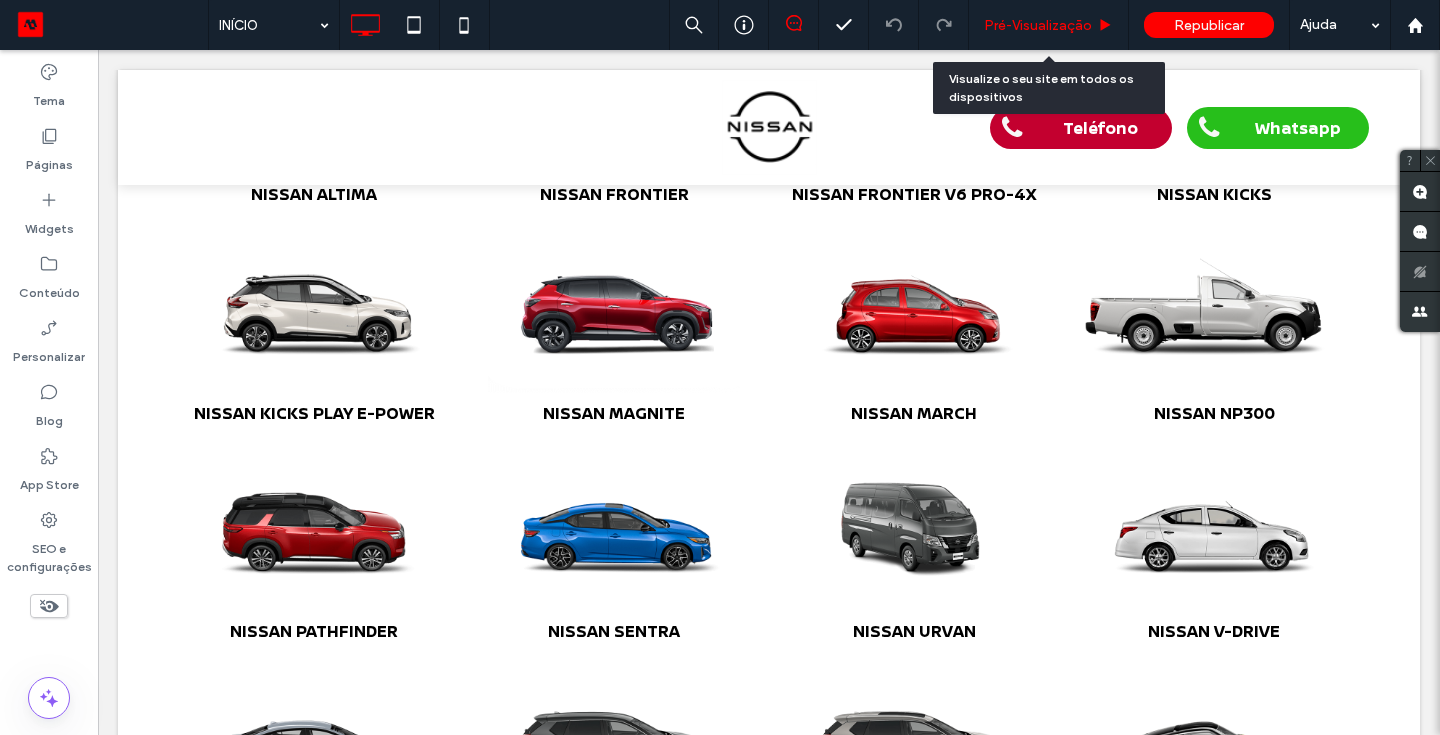 click on "Pré-Visualizaçāo" at bounding box center [1038, 25] 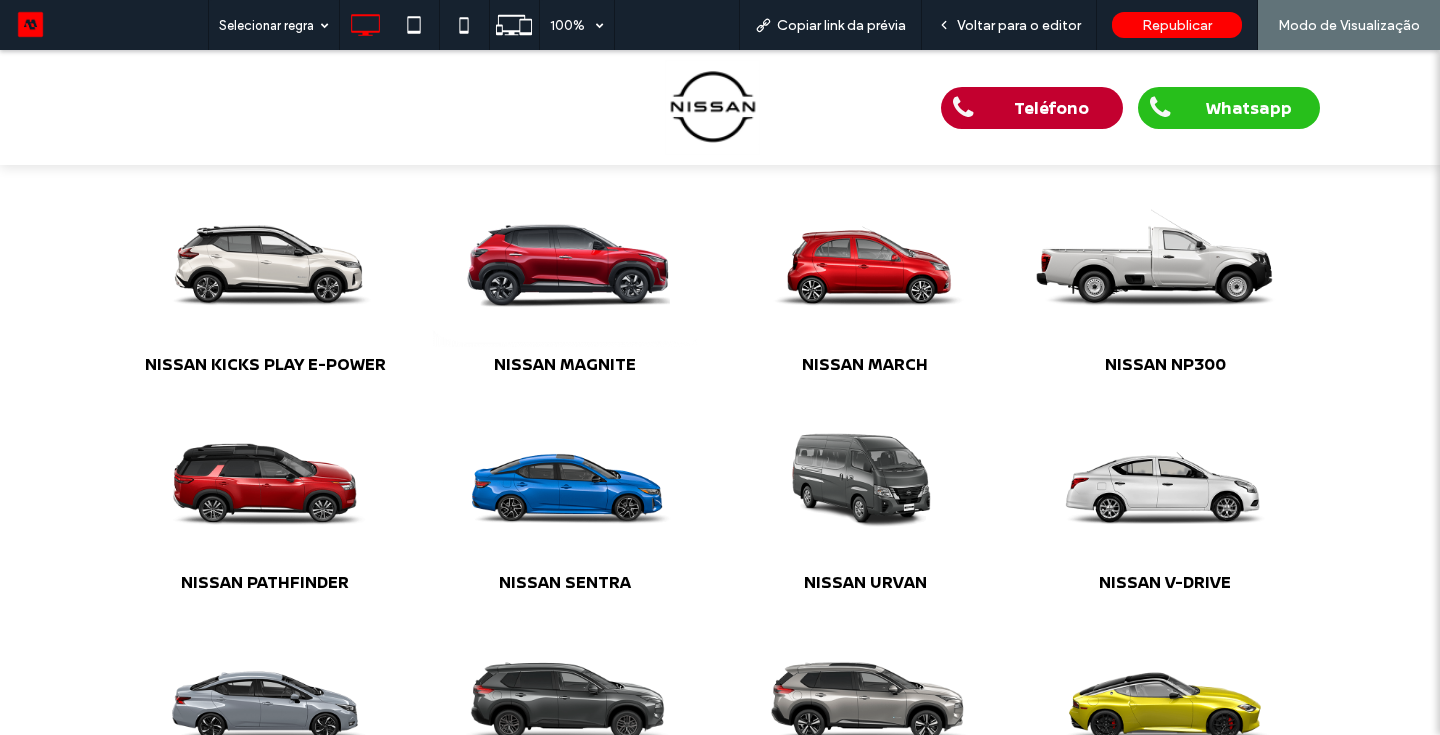 scroll, scrollTop: 1096, scrollLeft: 0, axis: vertical 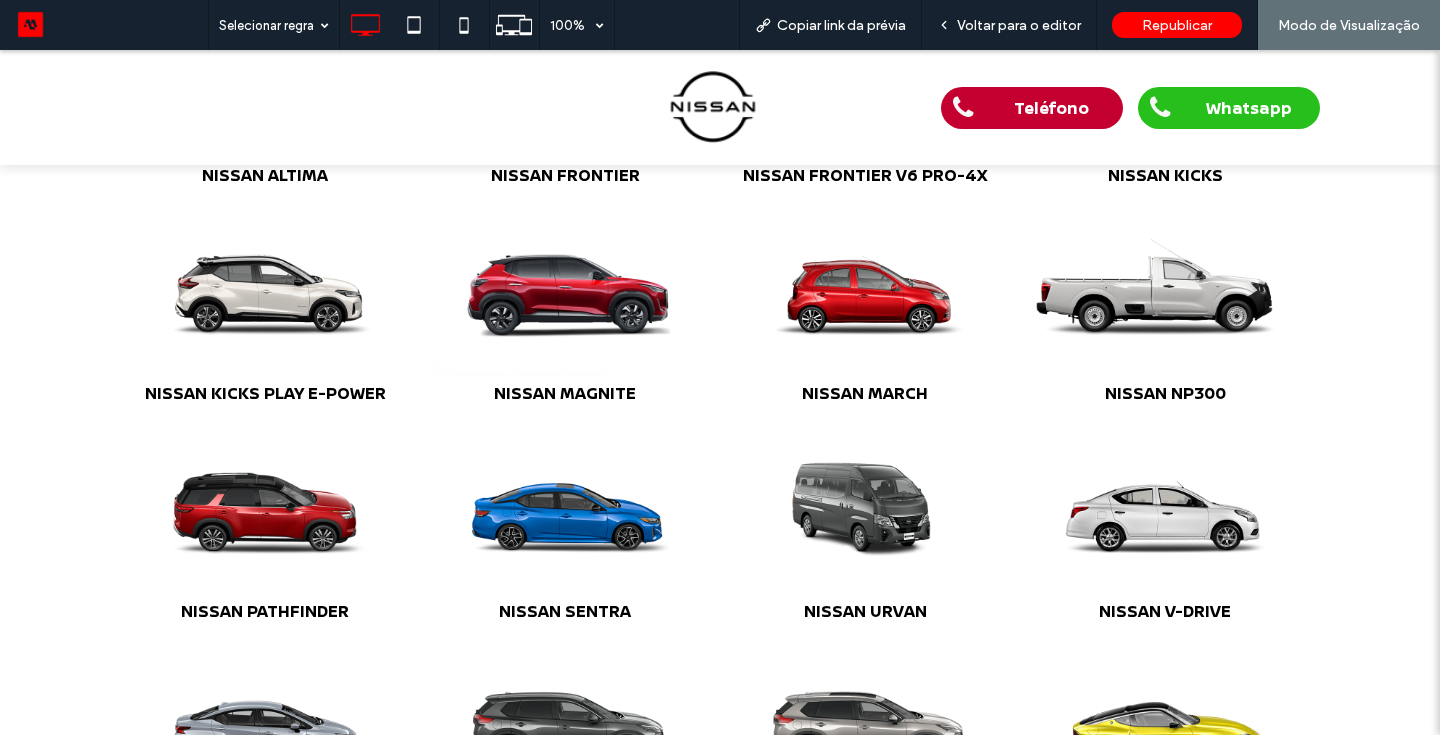drag, startPoint x: 573, startPoint y: 301, endPoint x: 571, endPoint y: 351, distance: 50.039986 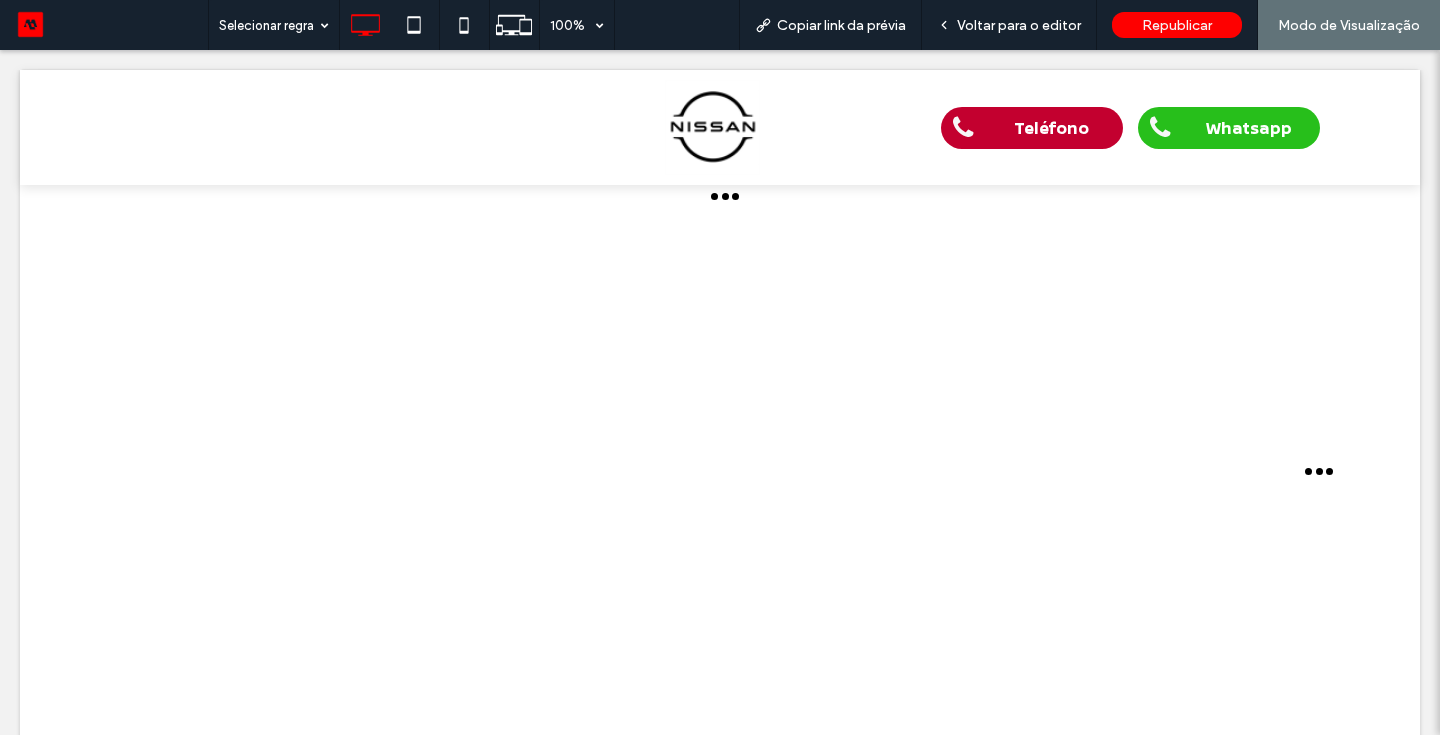 scroll, scrollTop: 0, scrollLeft: 0, axis: both 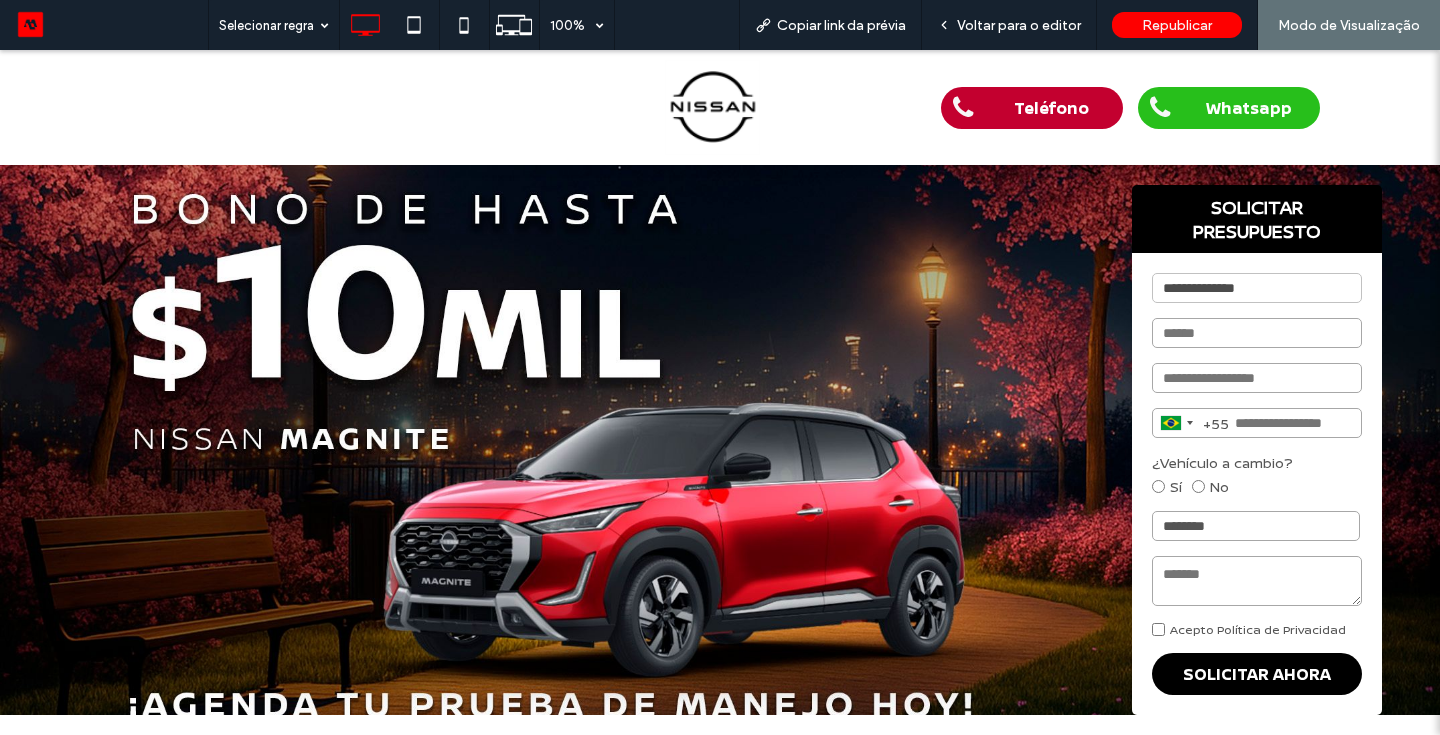 click at bounding box center [720, 440] 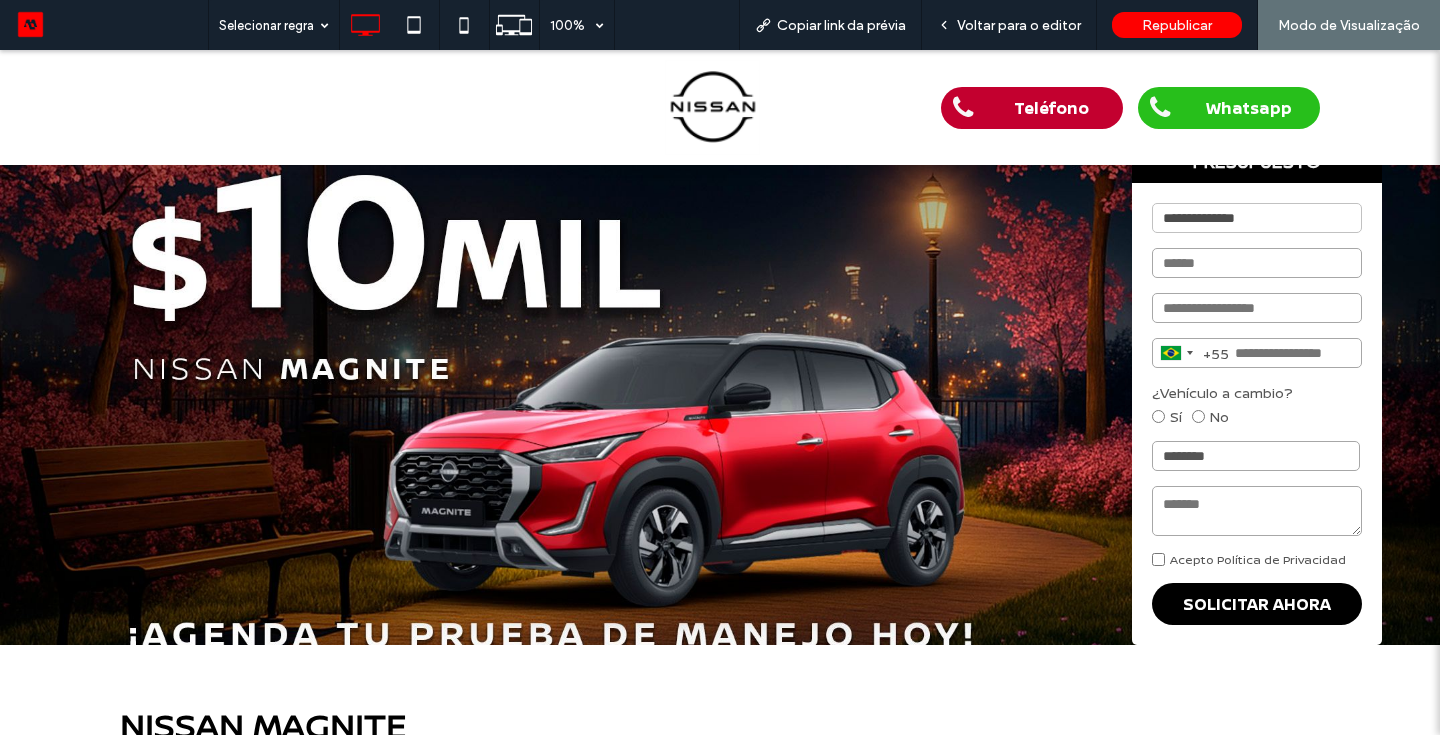 scroll, scrollTop: 80, scrollLeft: 0, axis: vertical 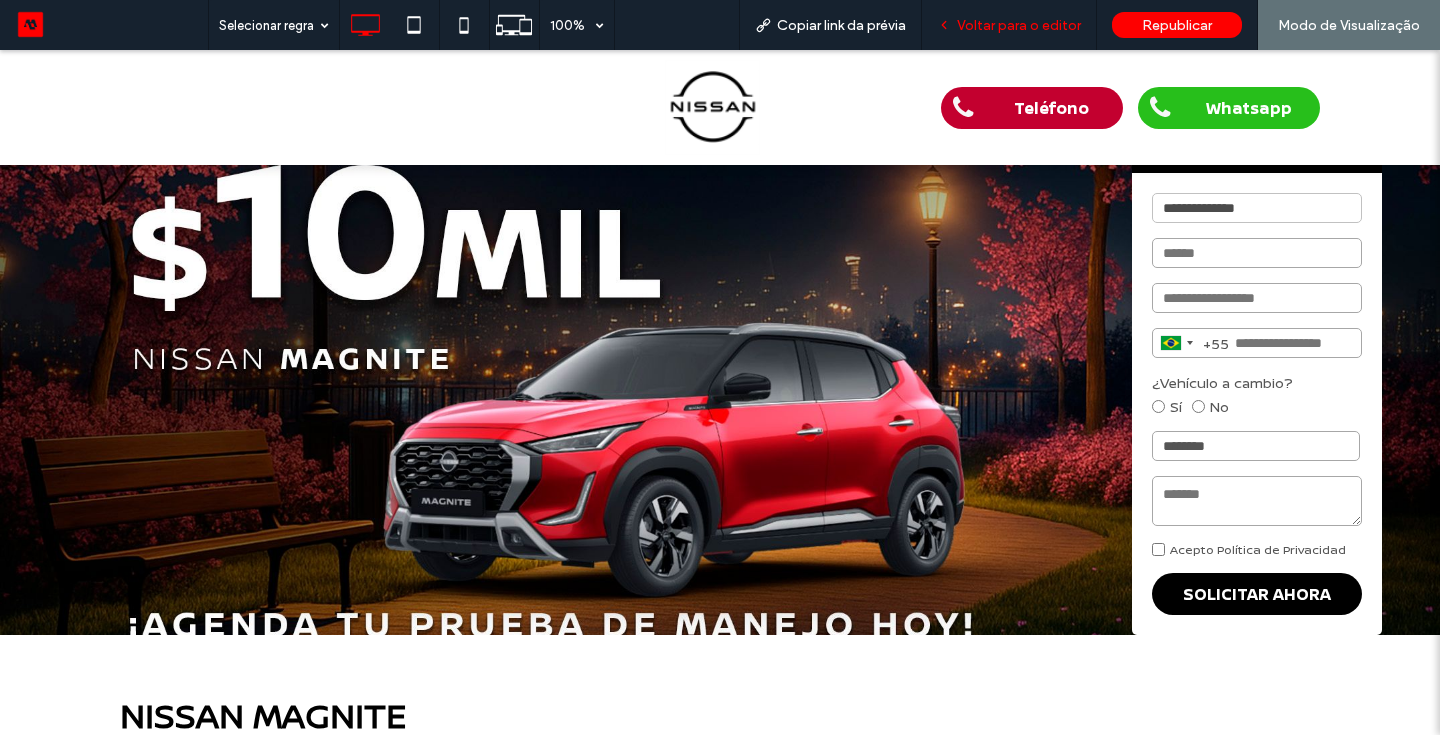 click on "Voltar para o editor" at bounding box center (1019, 25) 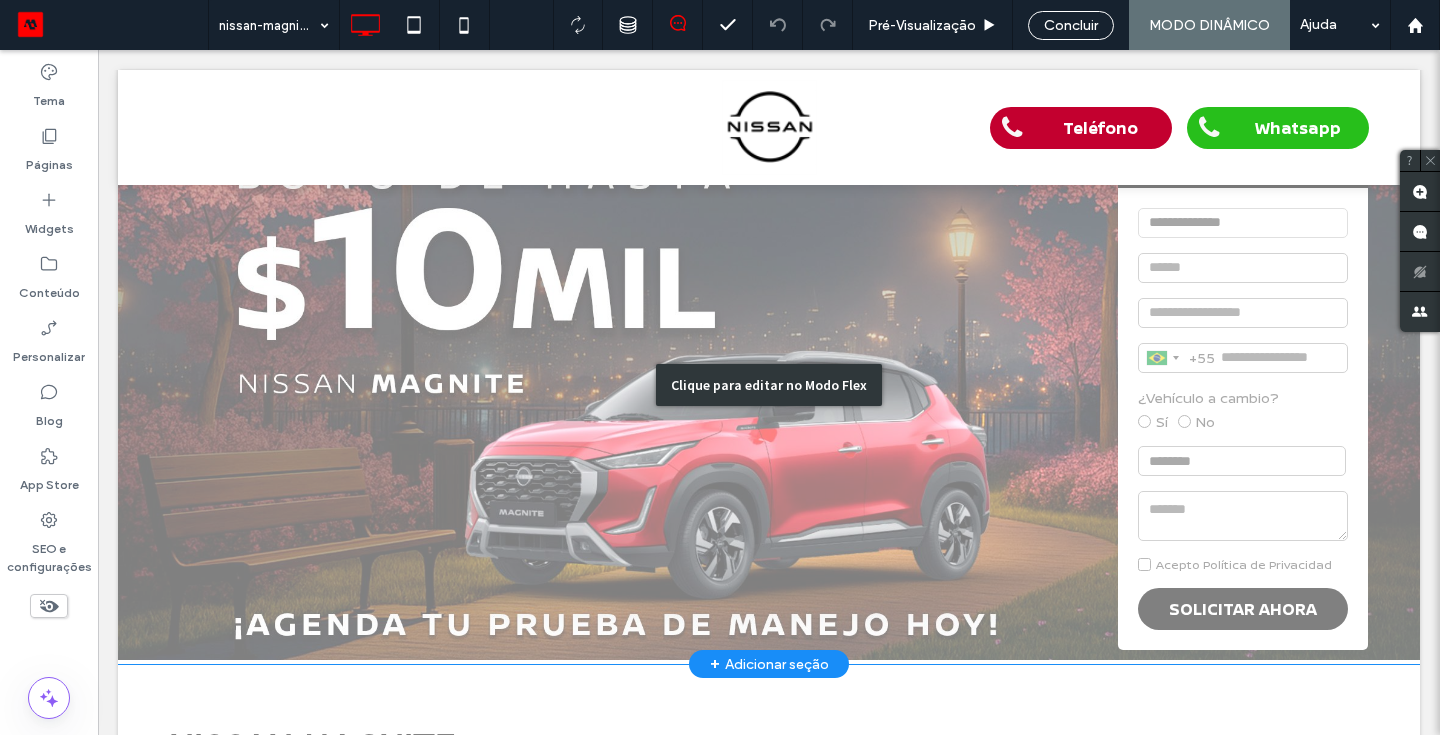 click on "Clique para editar no Modo Flex" at bounding box center (769, 384) 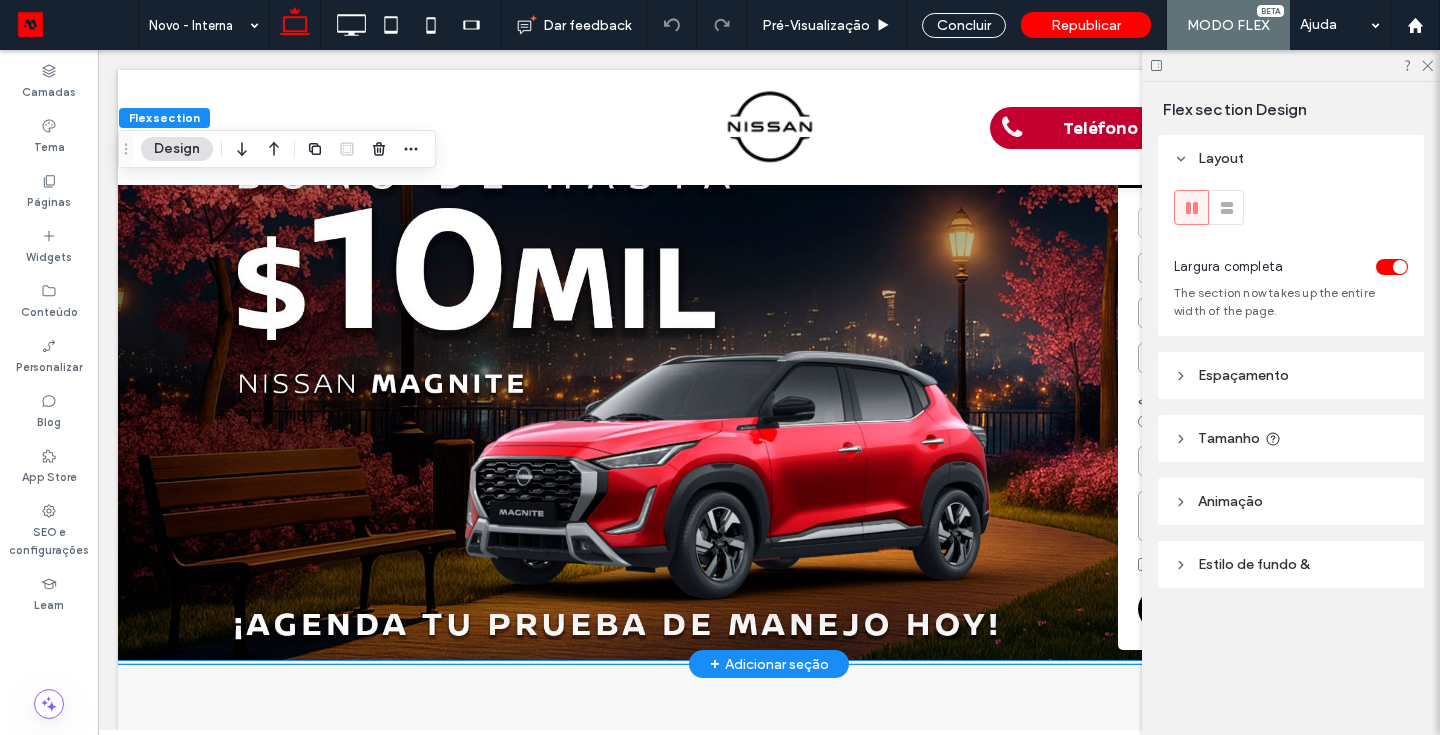 click at bounding box center [769, 385] 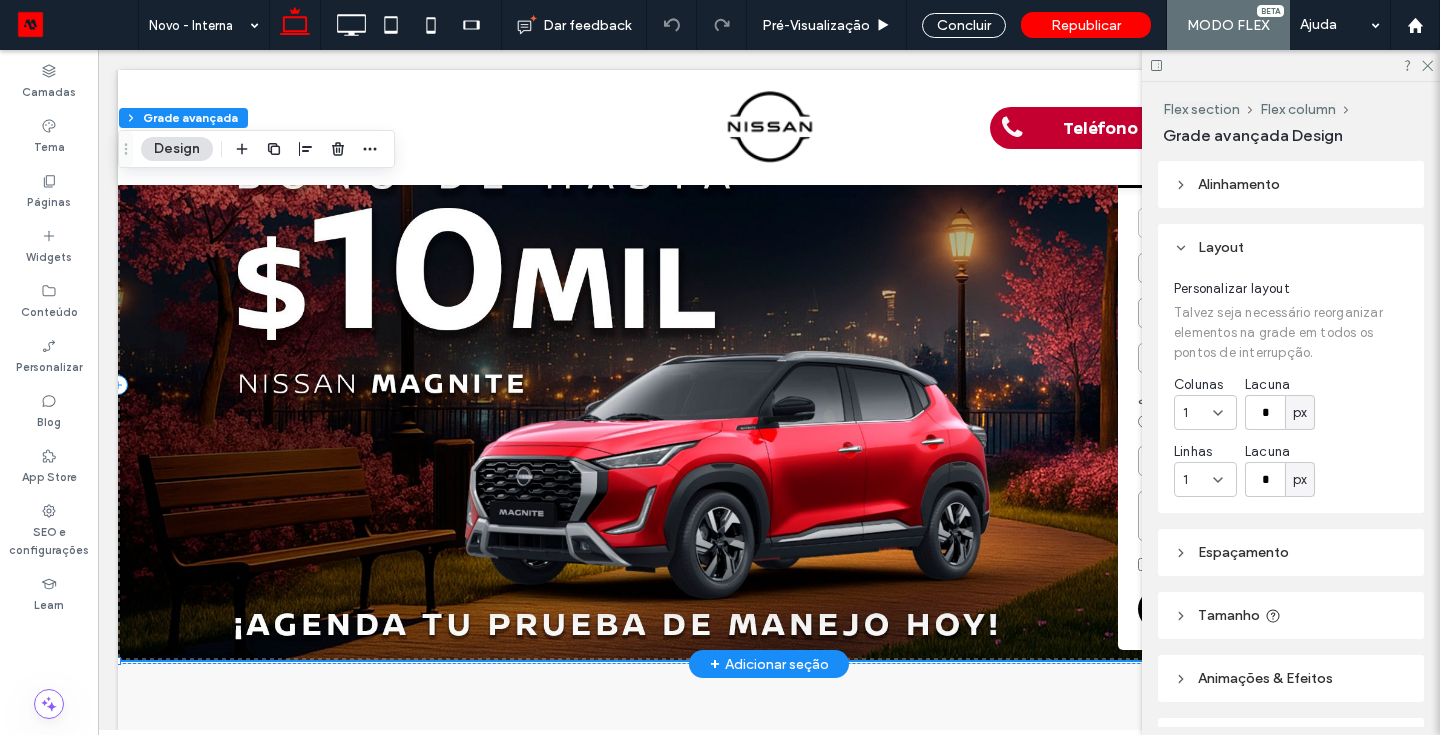 click at bounding box center [769, 385] 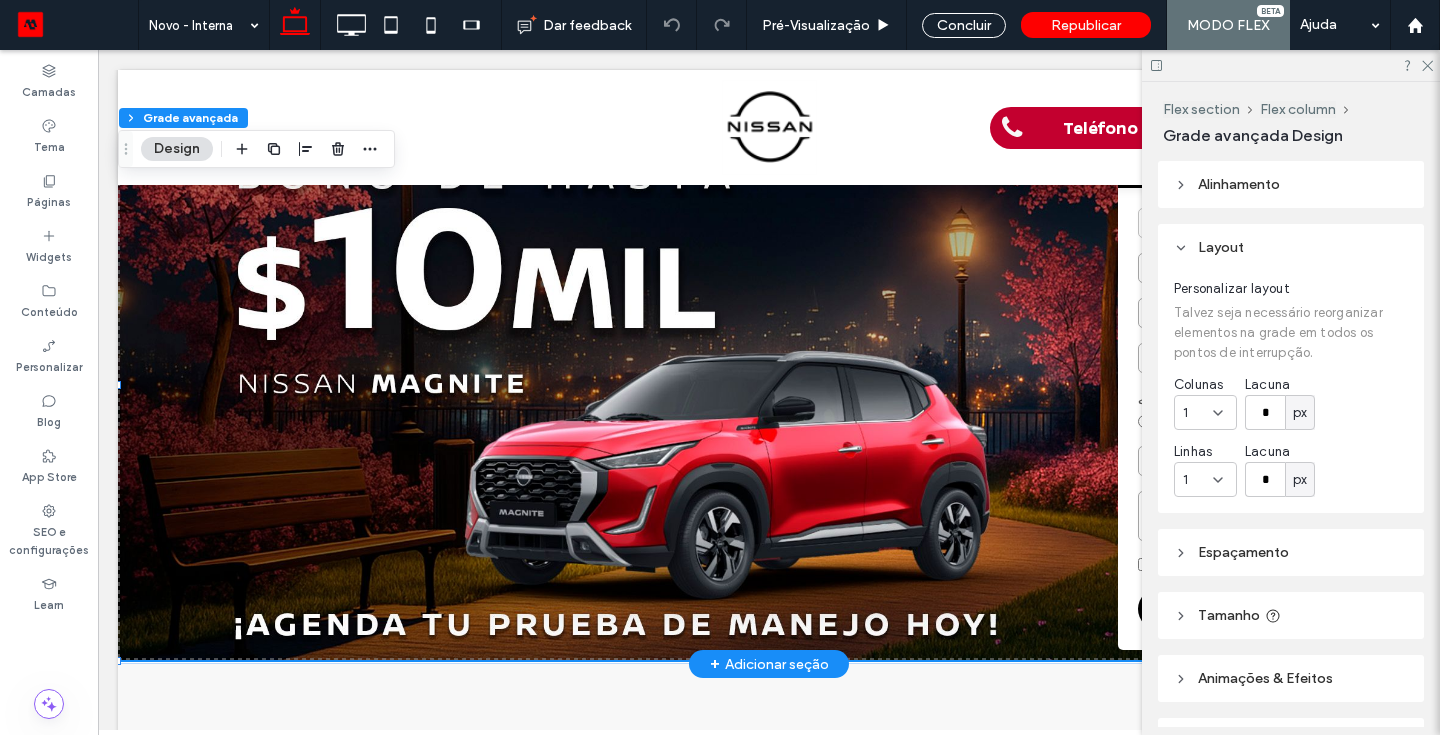 click at bounding box center (769, 385) 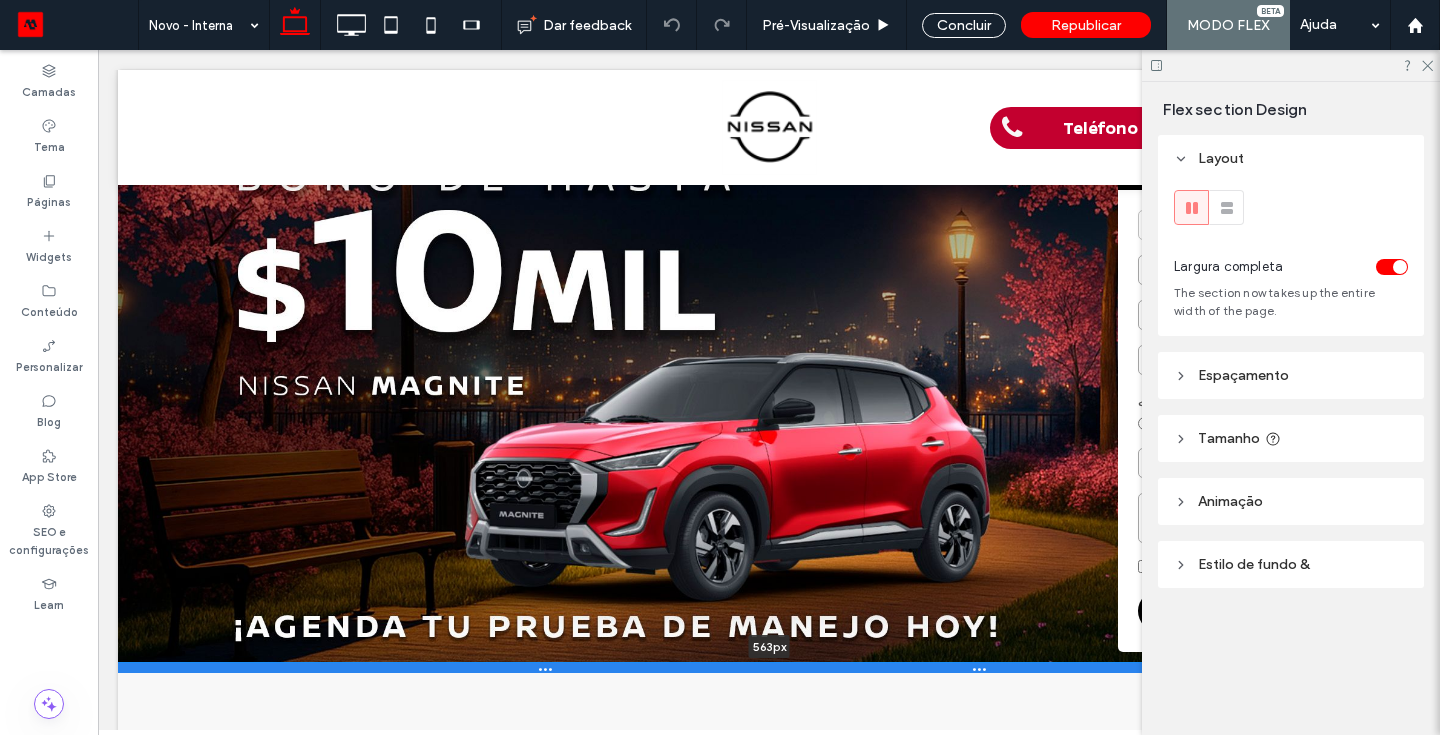 click at bounding box center [769, 668] 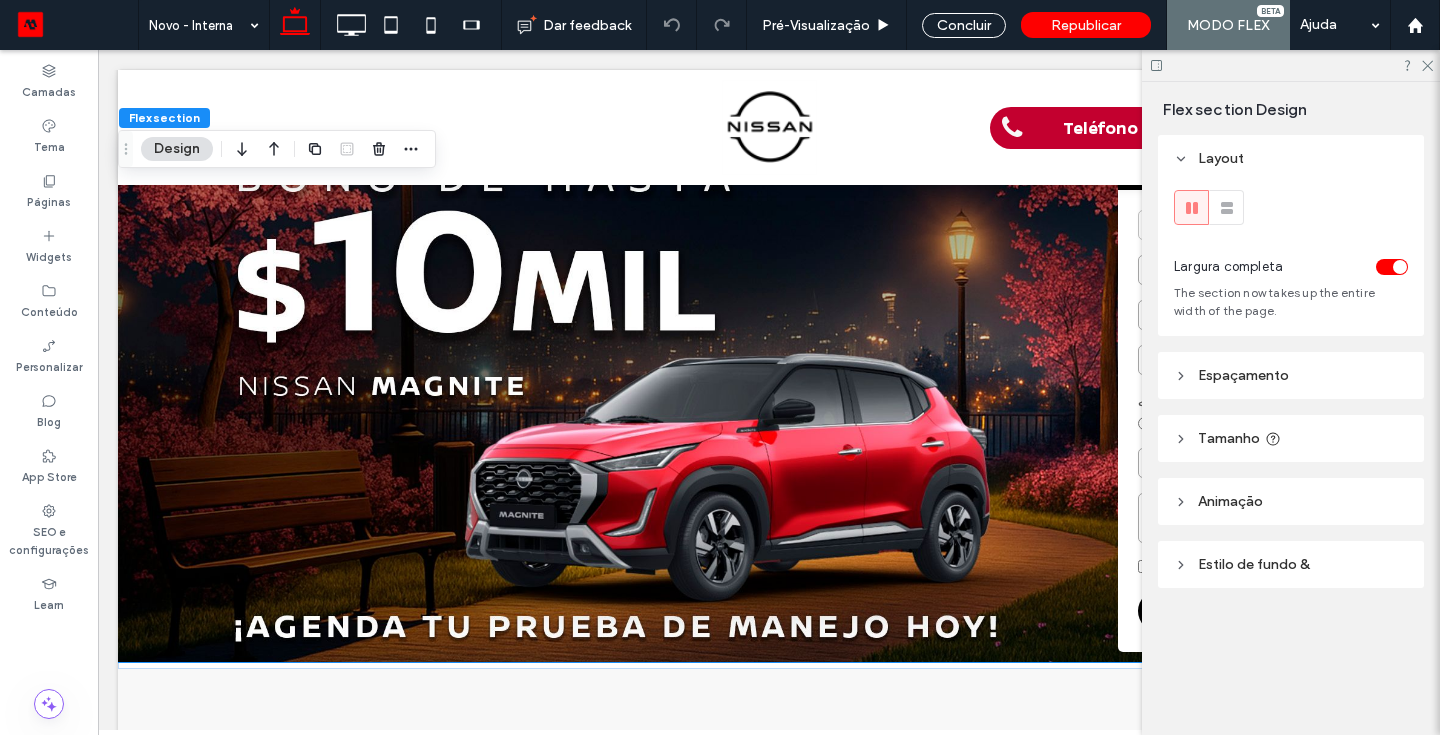 click at bounding box center [769, 387] 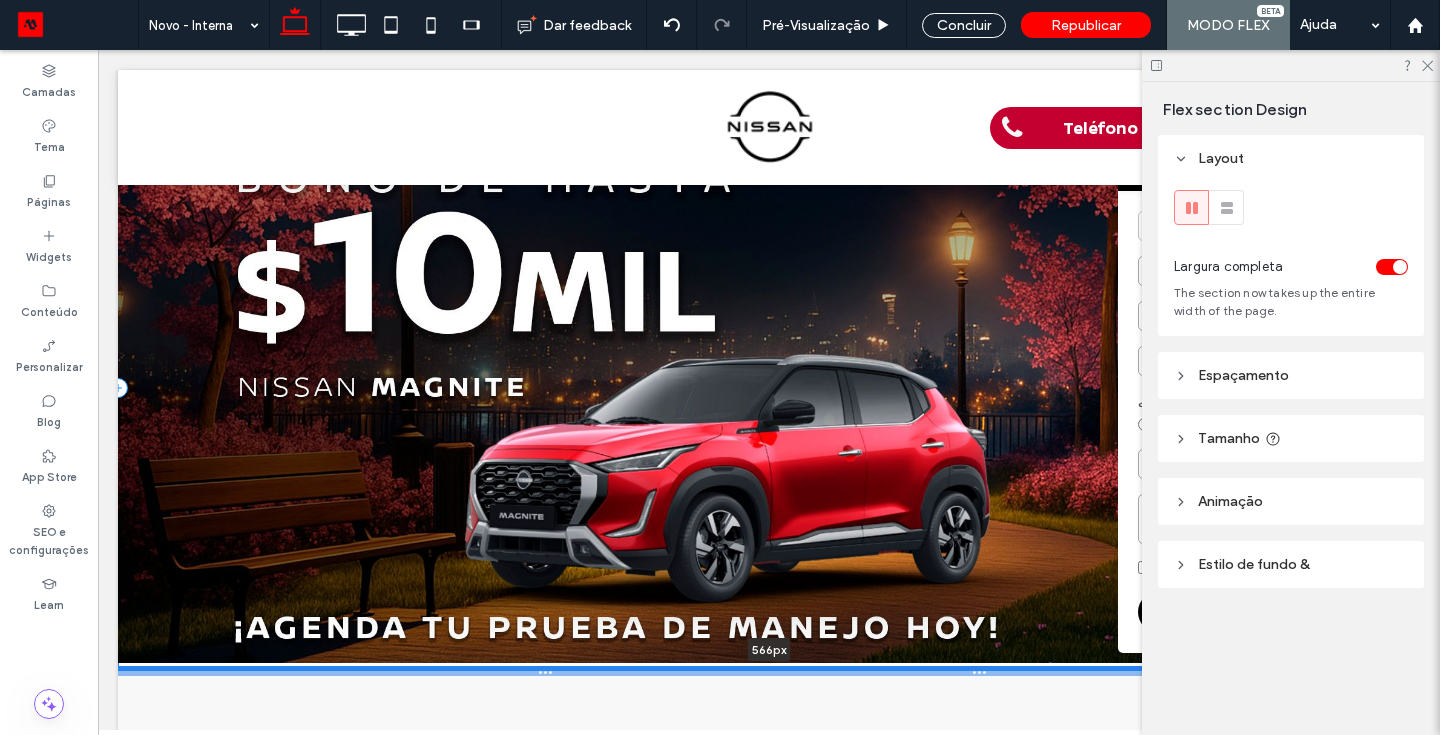 click at bounding box center [769, 671] 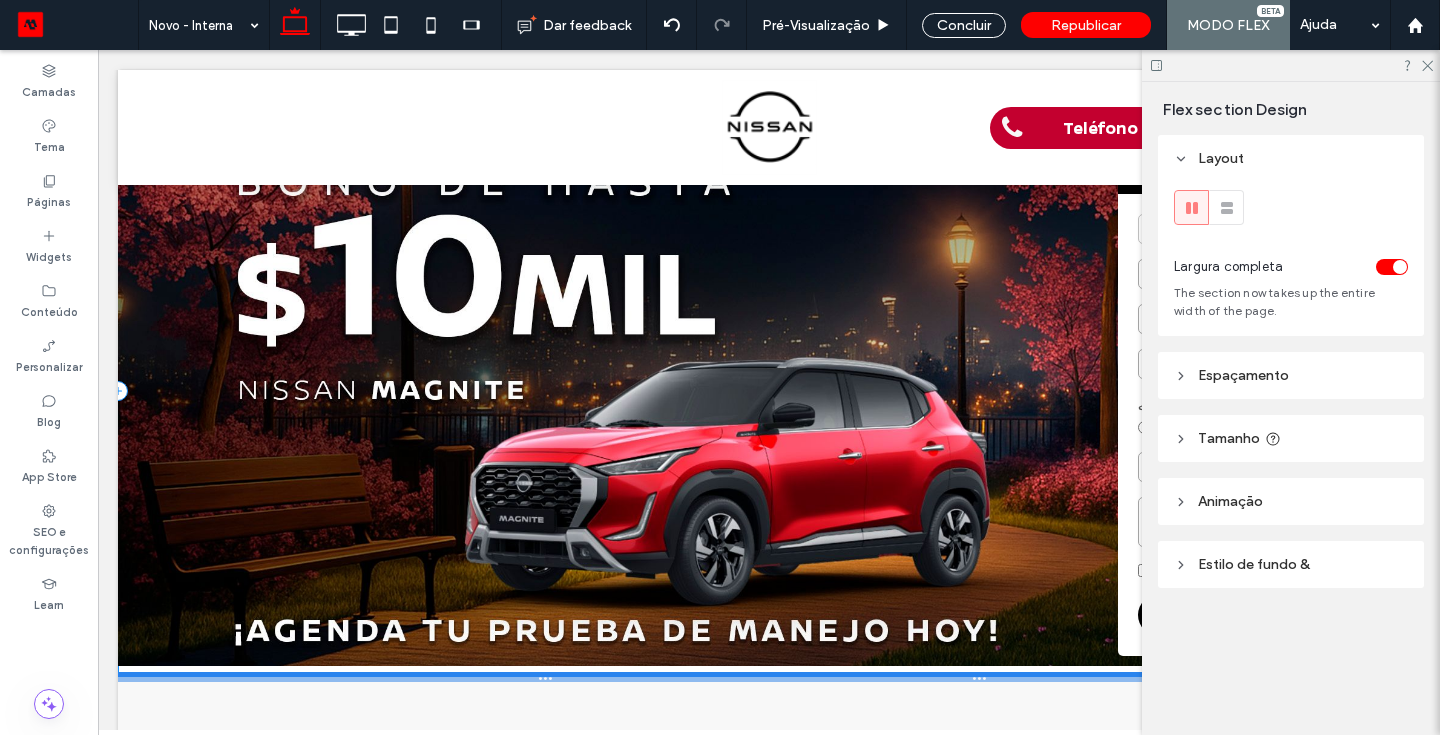 type on "***" 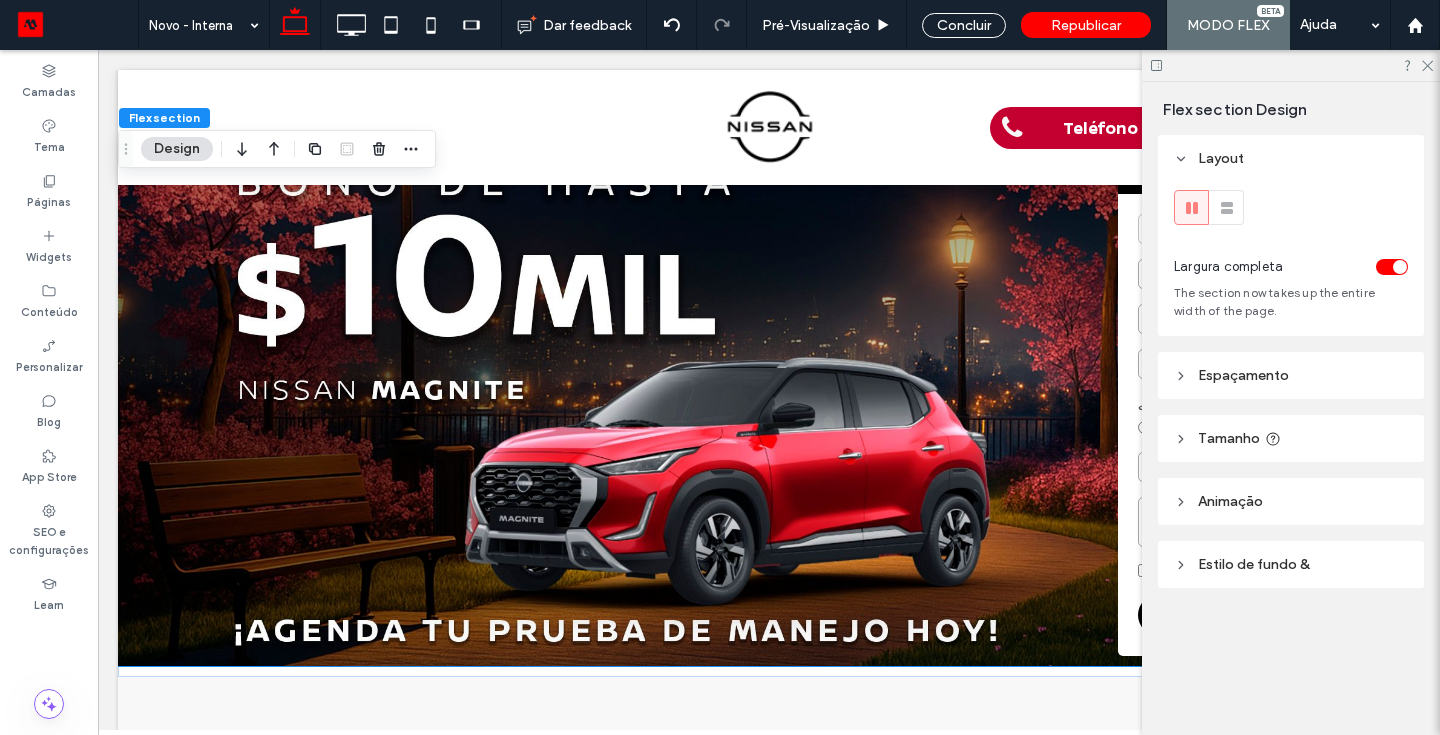 click at bounding box center [769, 391] 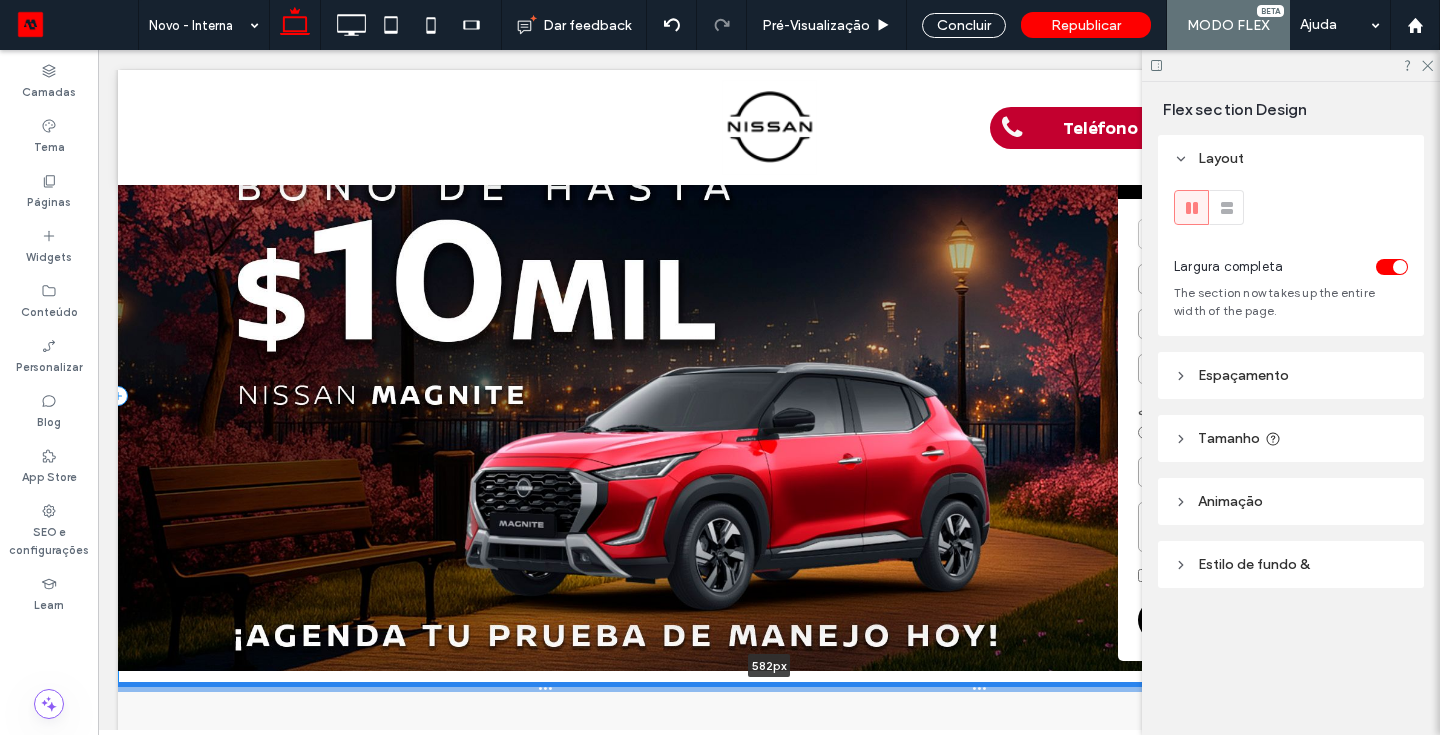 click at bounding box center (769, 687) 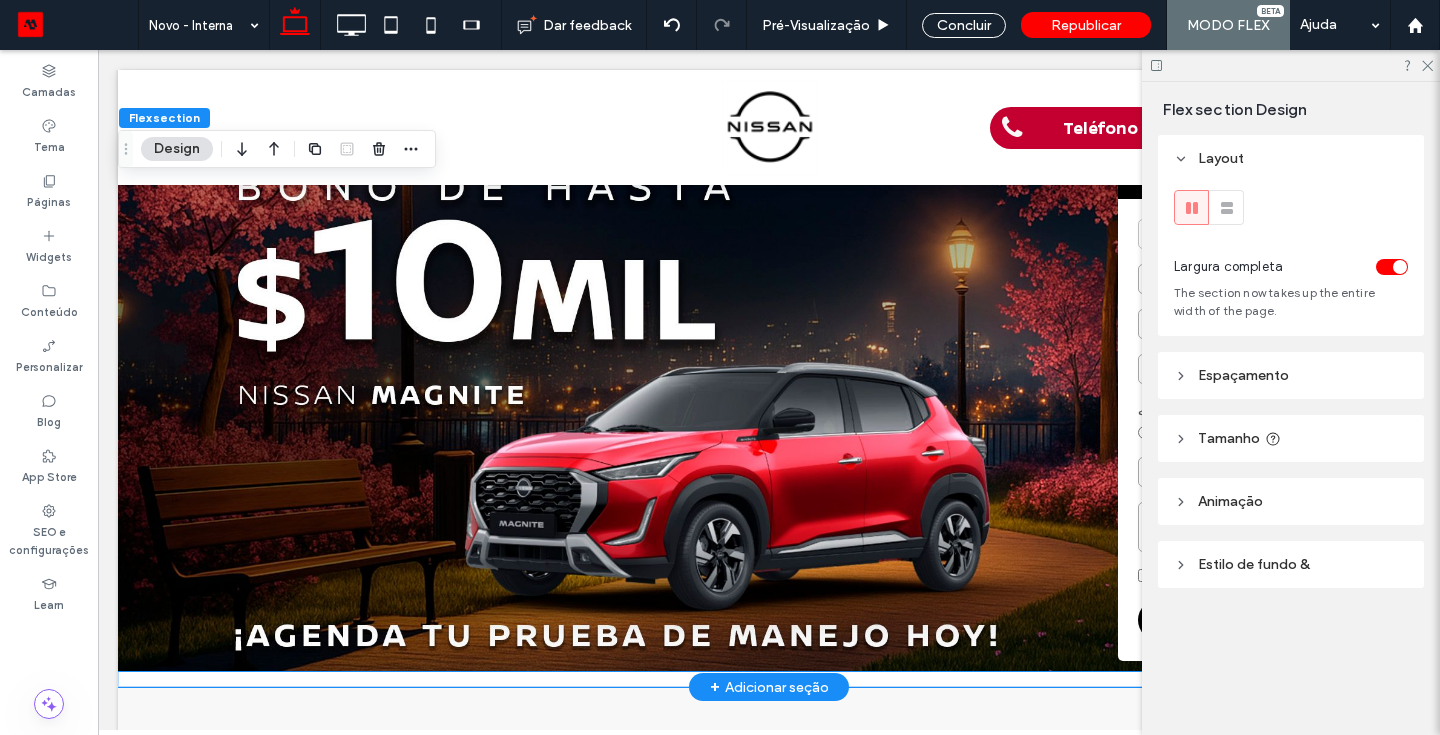 click at bounding box center (769, 396) 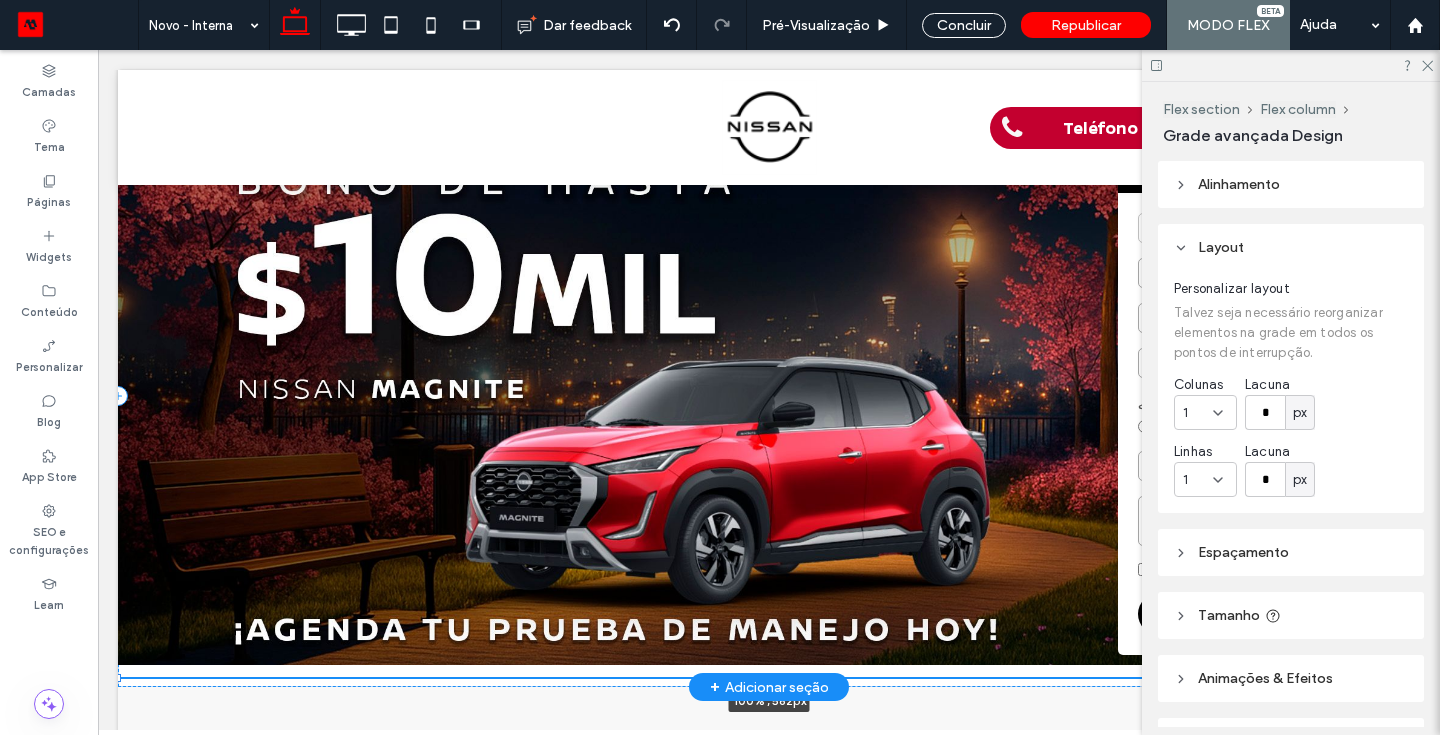 click on "**********" at bounding box center [769, 396] 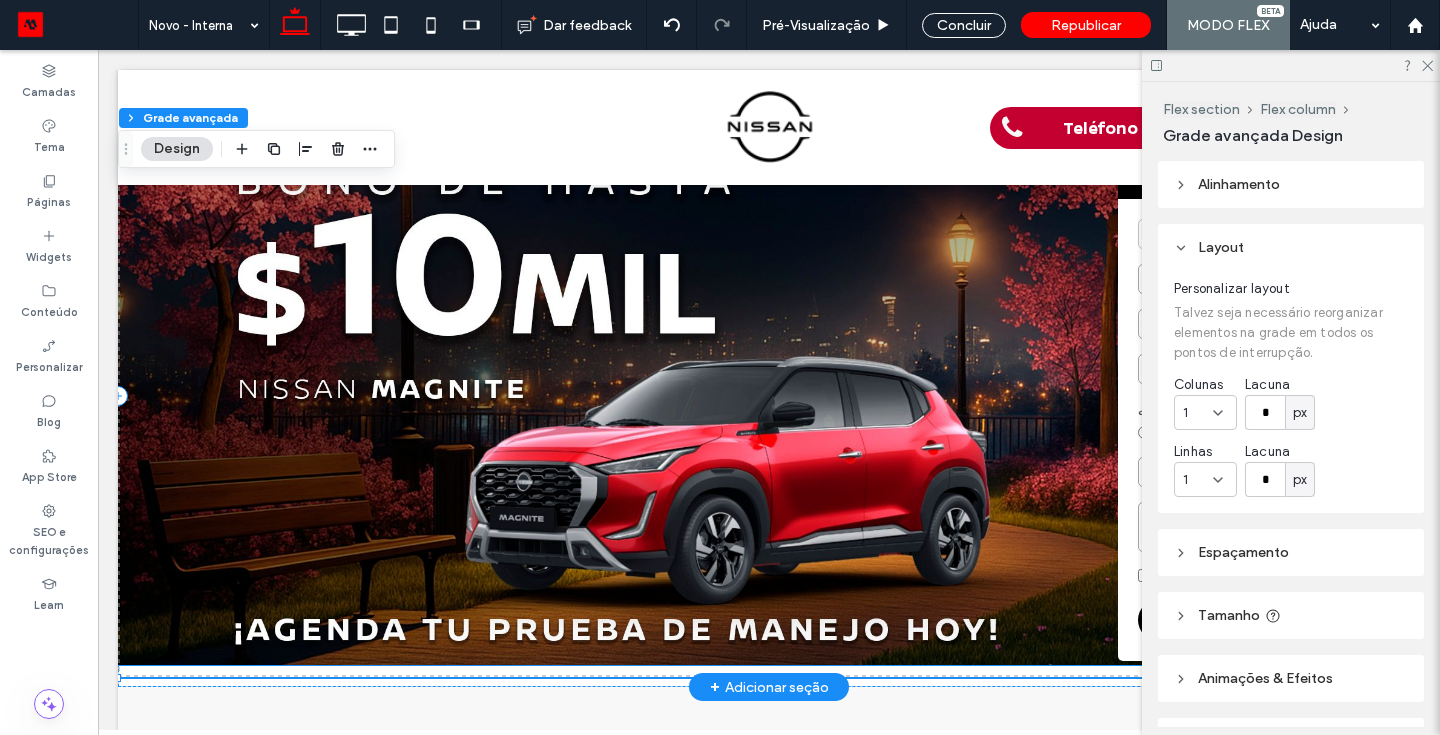 click at bounding box center (769, 390) 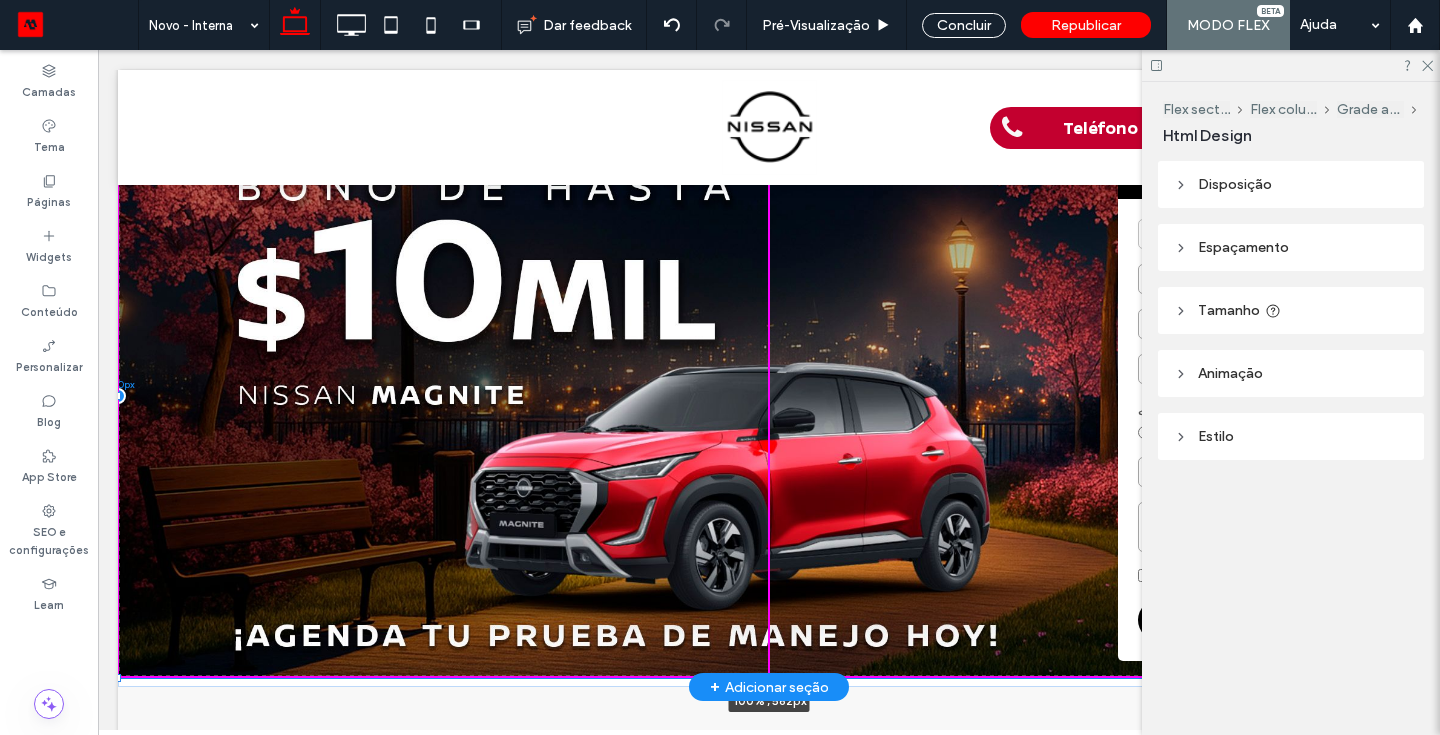 drag, startPoint x: 771, startPoint y: 667, endPoint x: 769, endPoint y: 688, distance: 21.095022 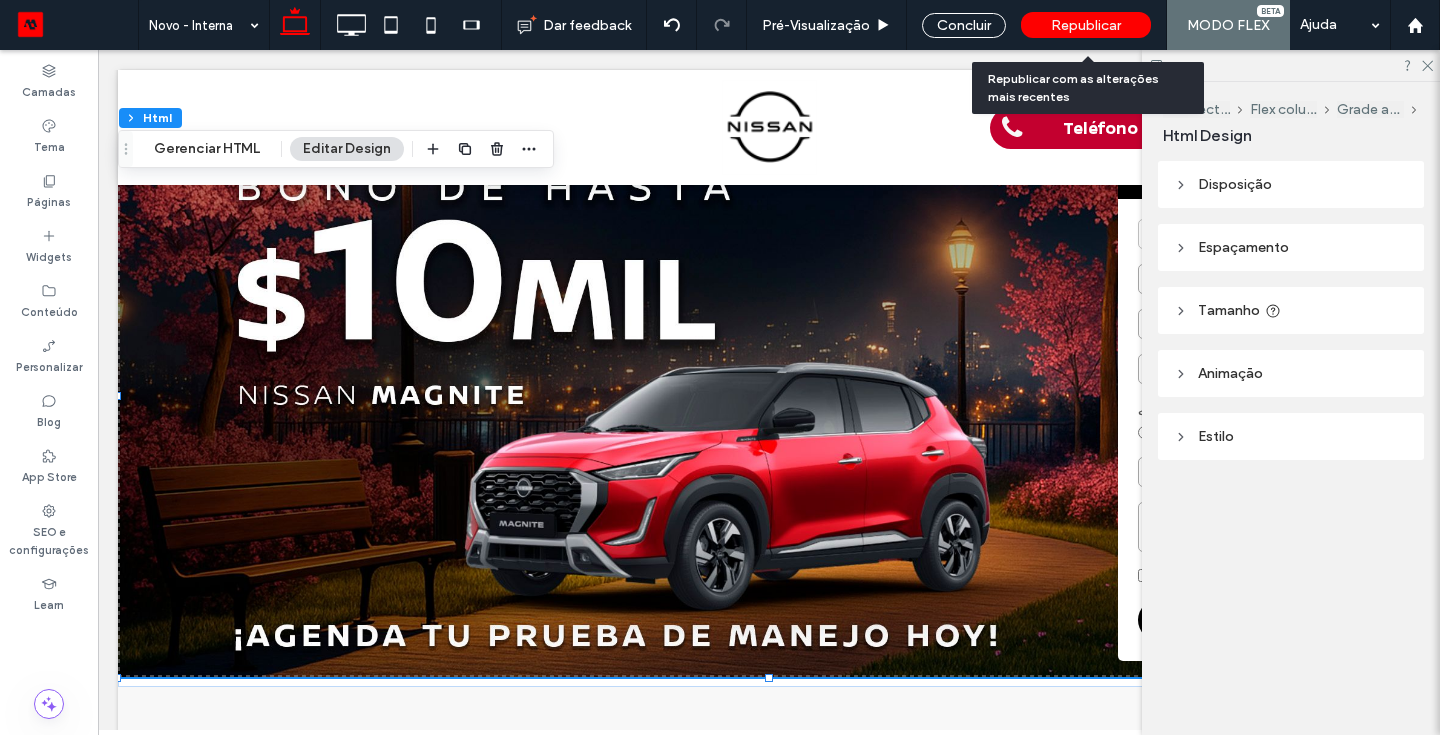 click on "Republicar" at bounding box center (1086, 25) 